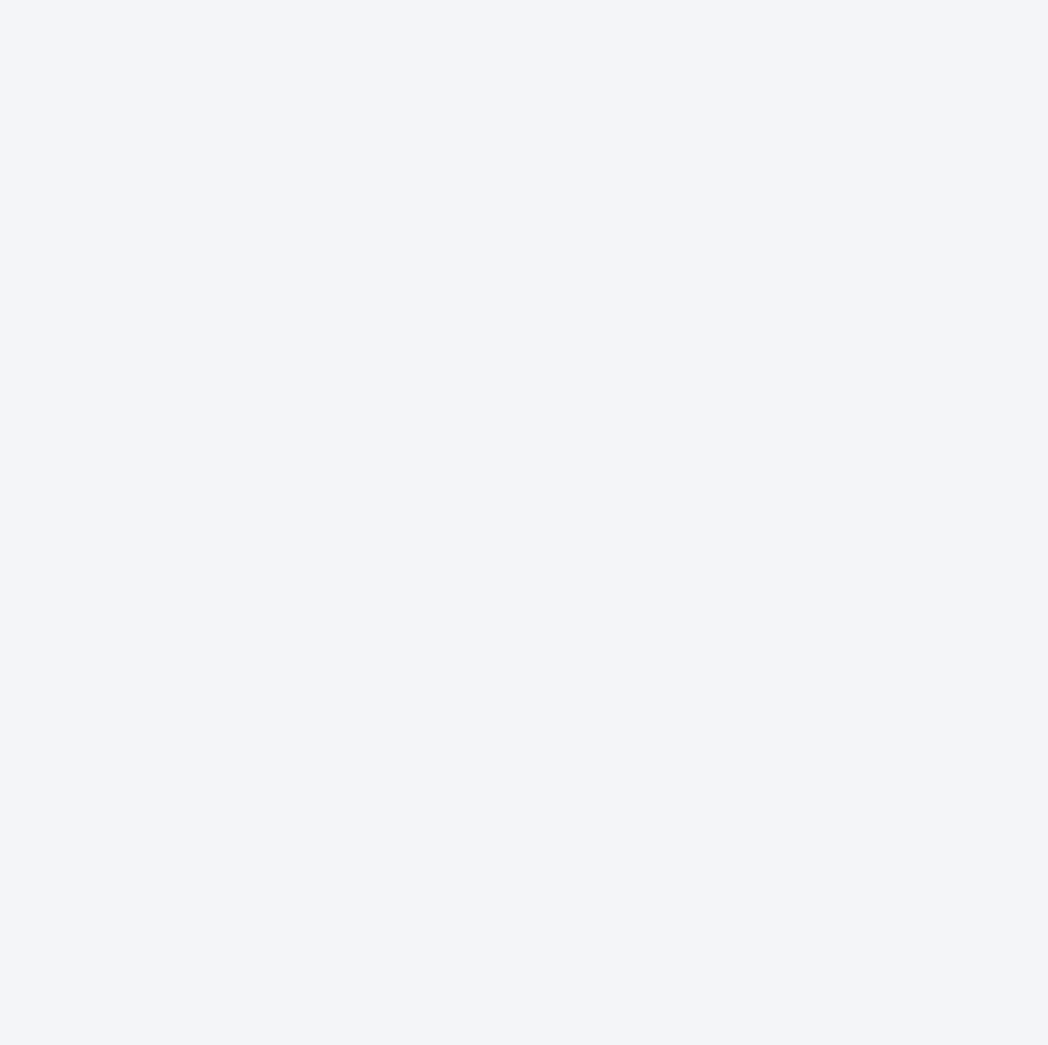 scroll, scrollTop: 0, scrollLeft: 0, axis: both 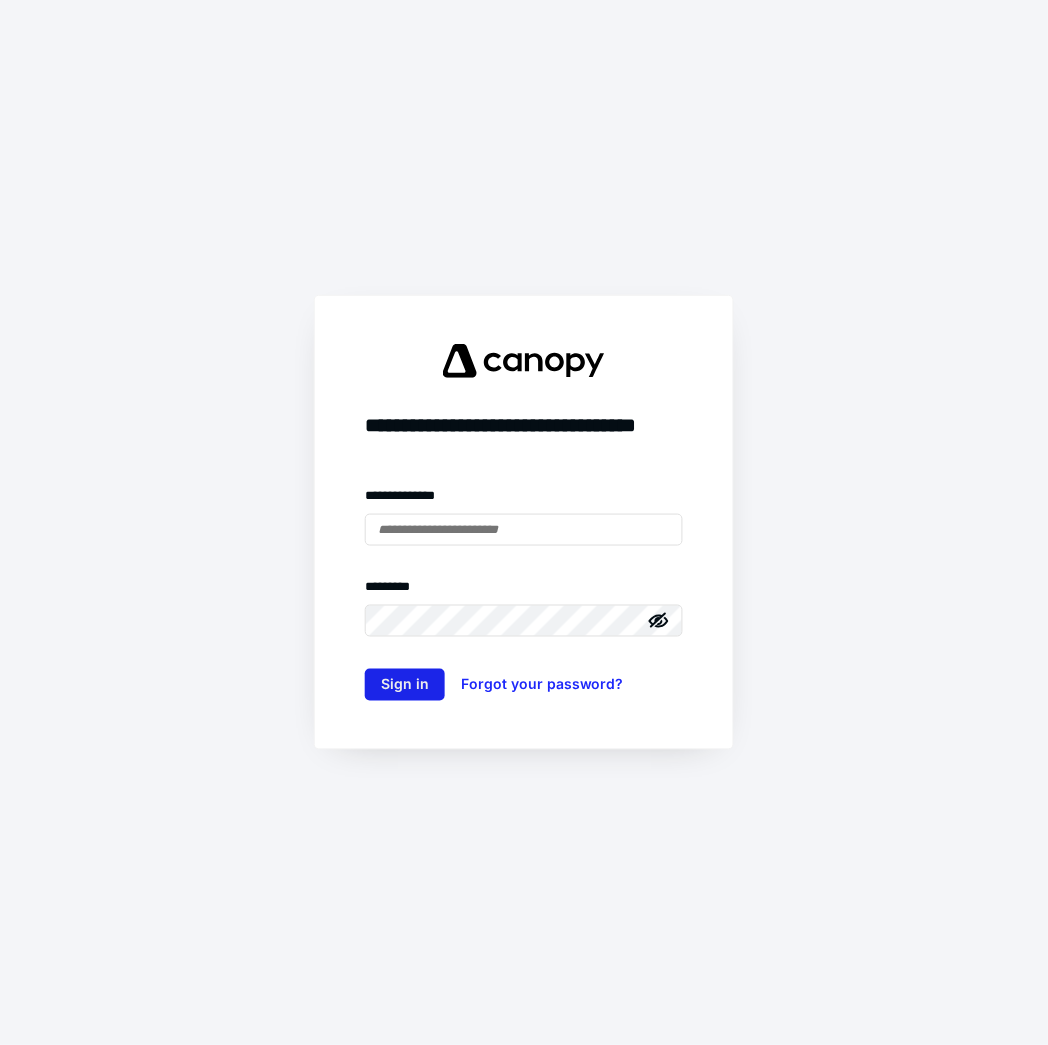 type on "**********" 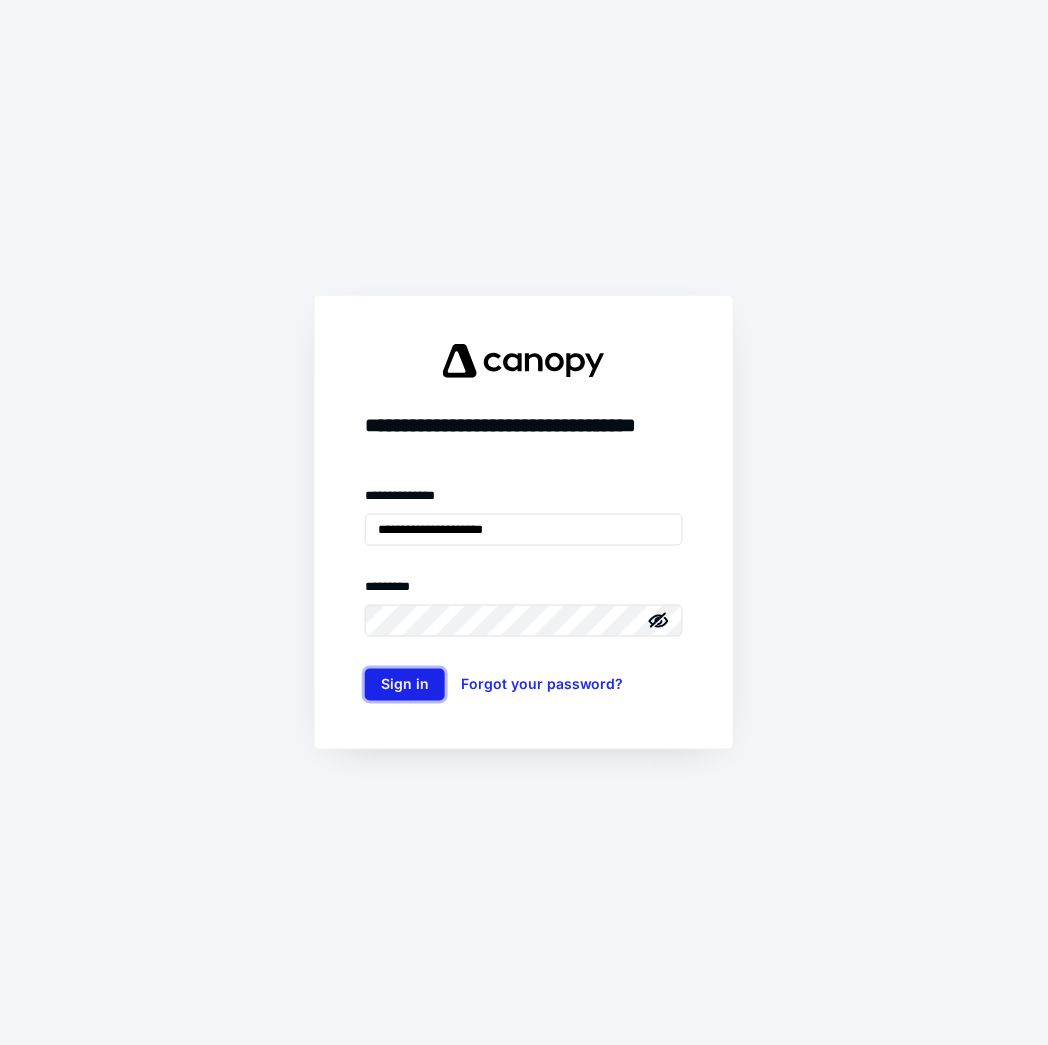 click on "Sign in" at bounding box center (405, 685) 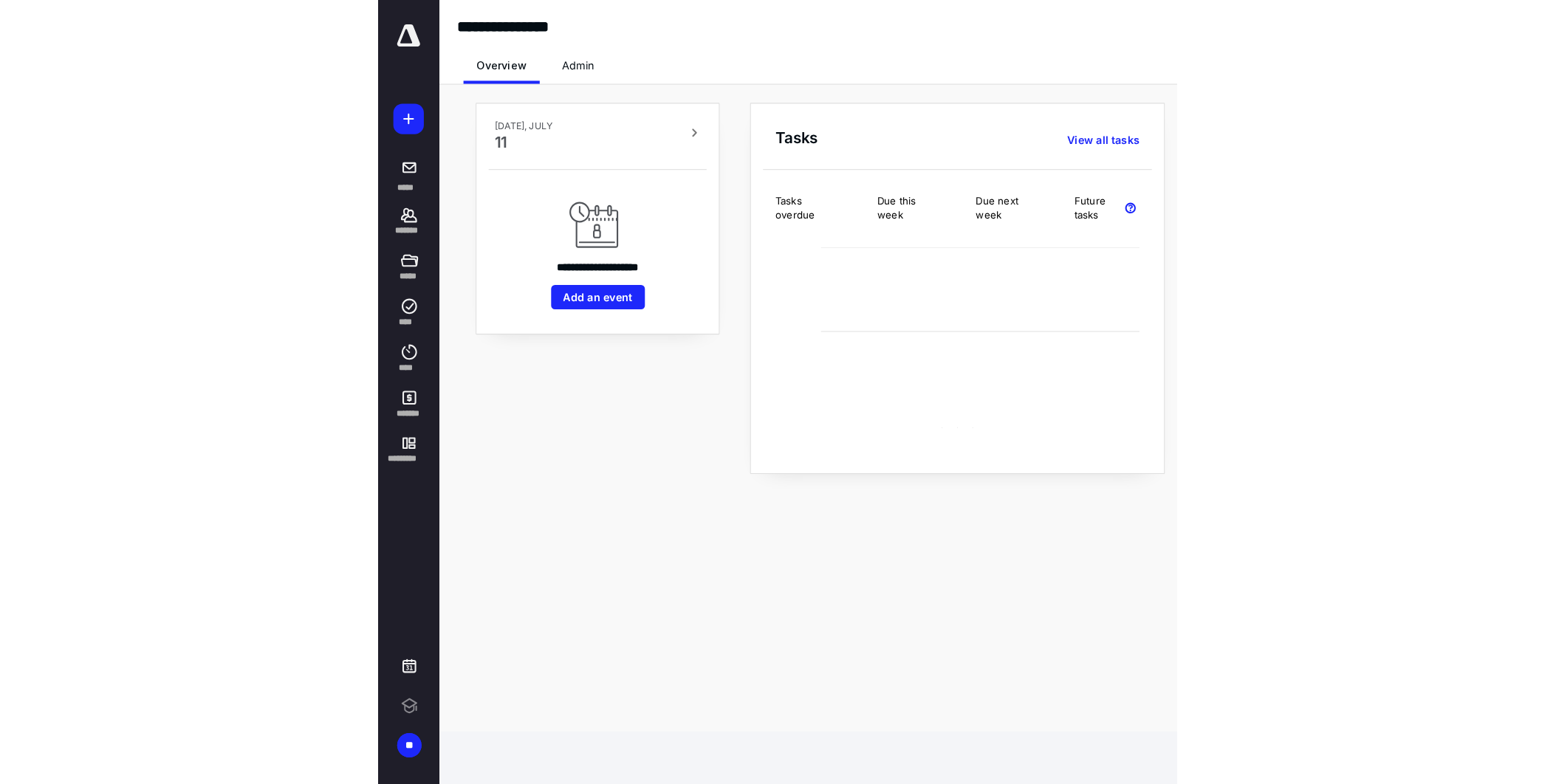 scroll, scrollTop: 0, scrollLeft: 0, axis: both 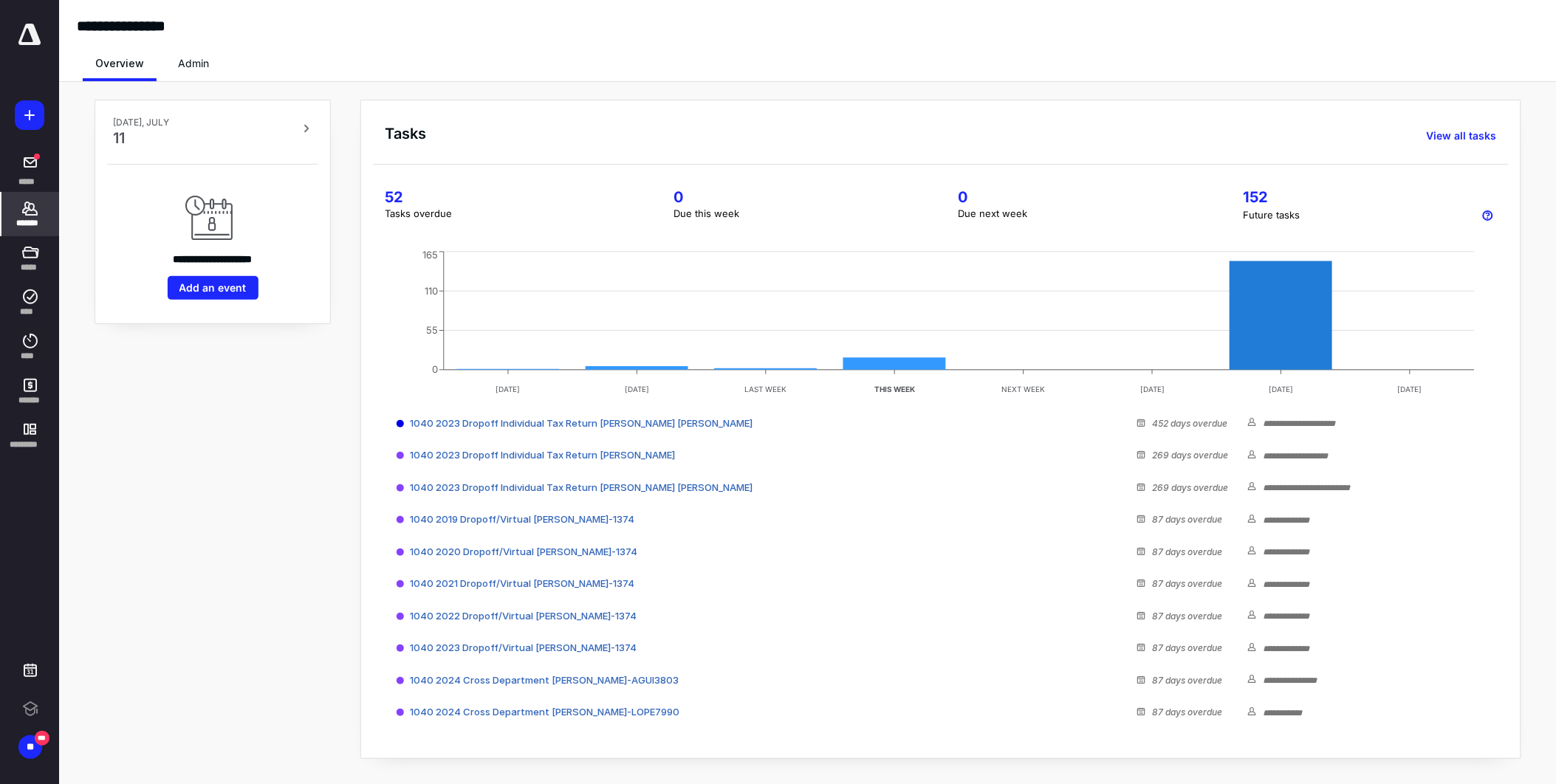 click on "*******" at bounding box center (30, 223) 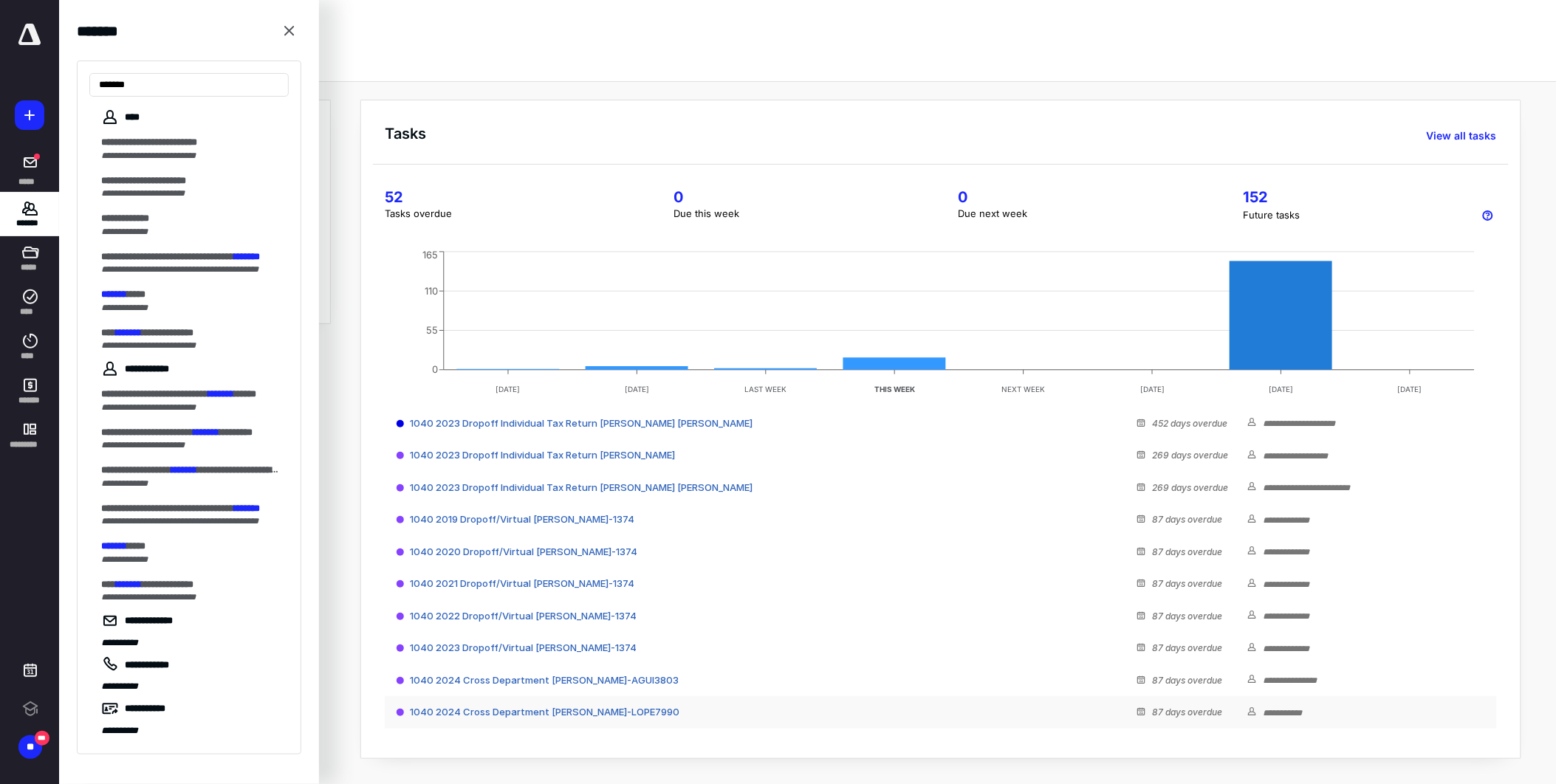type on "*******" 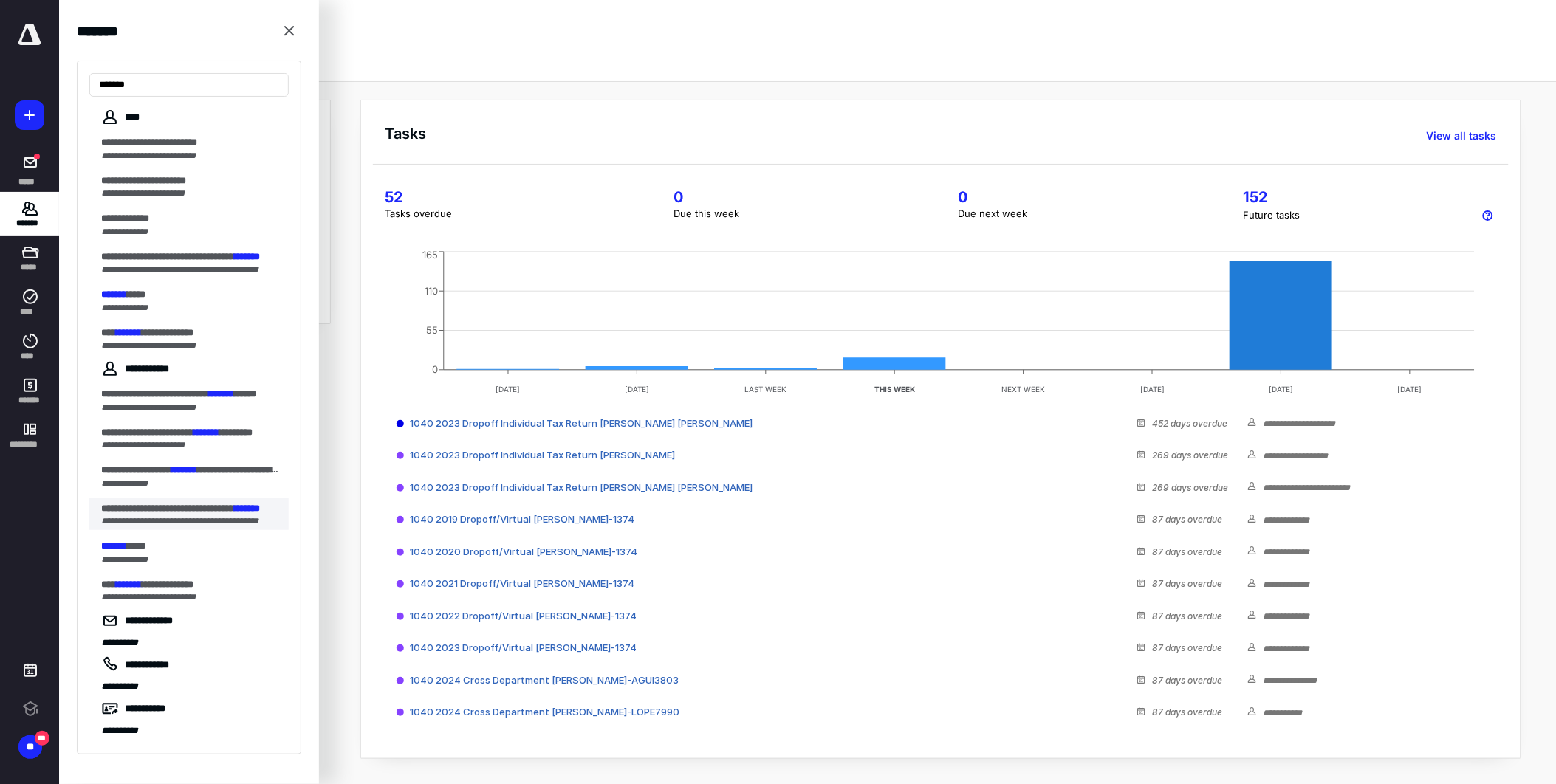click on "**********" at bounding box center [179, 521] 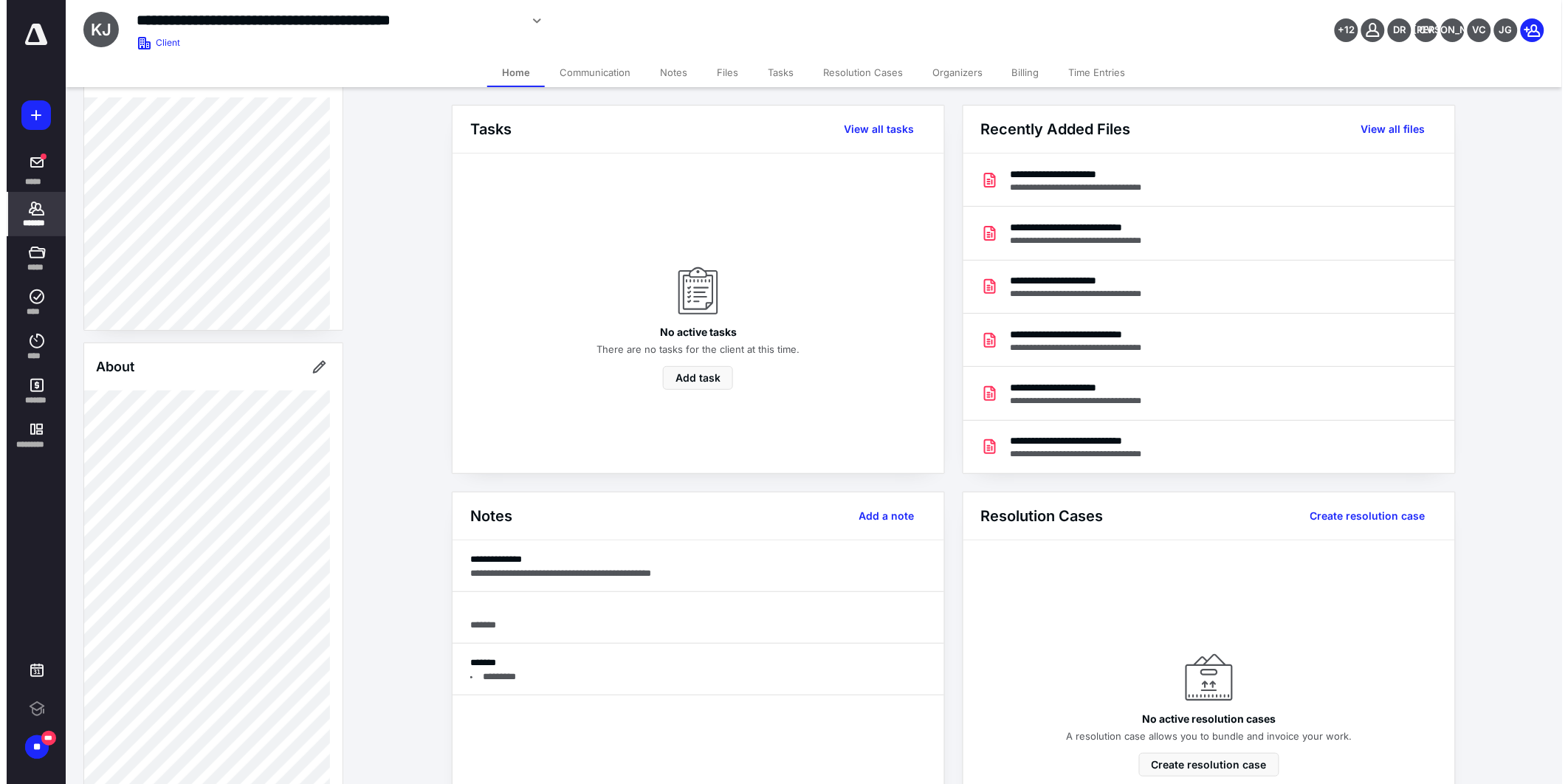scroll, scrollTop: 0, scrollLeft: 0, axis: both 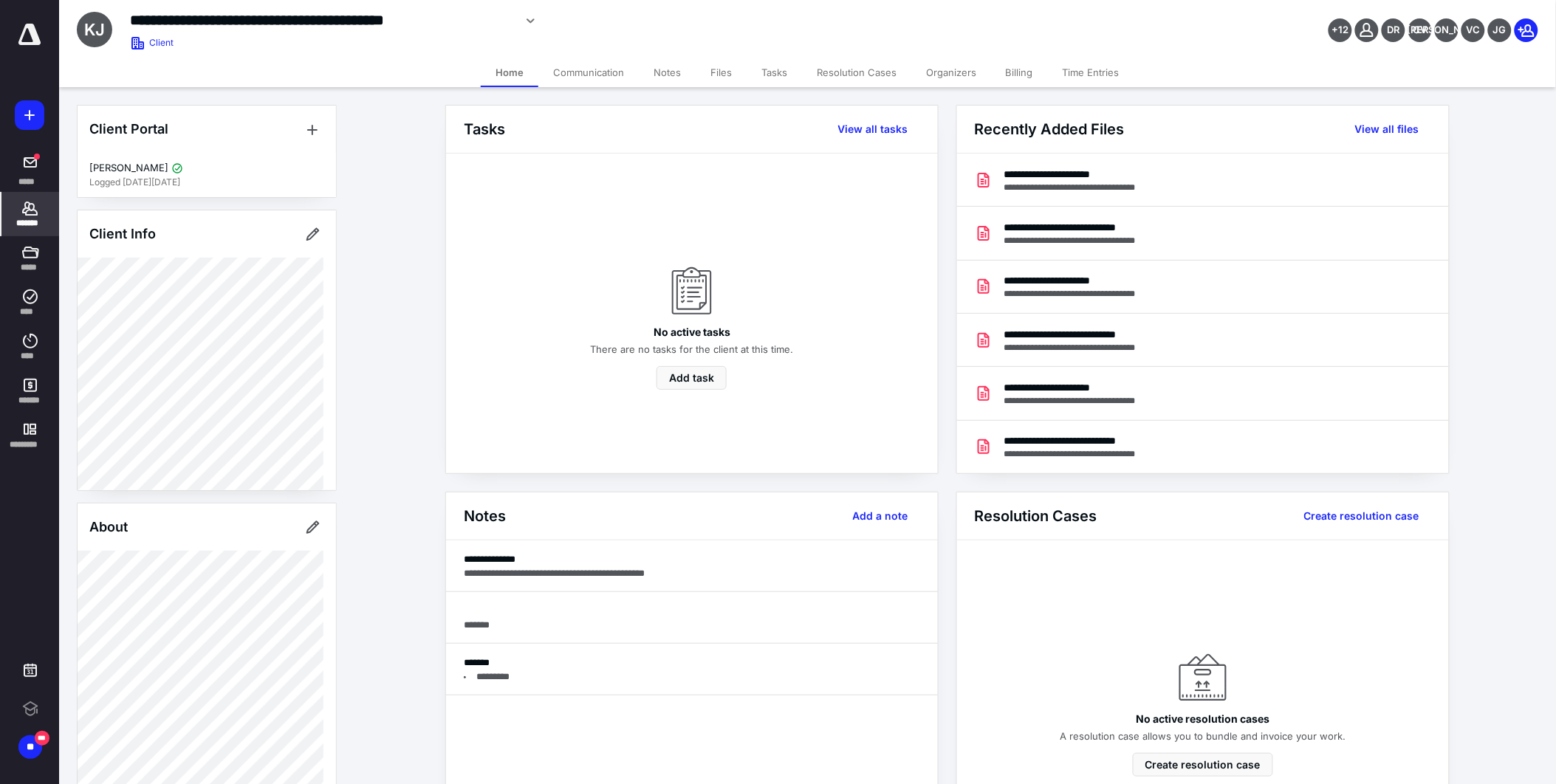 click on "Files" at bounding box center [721, 72] 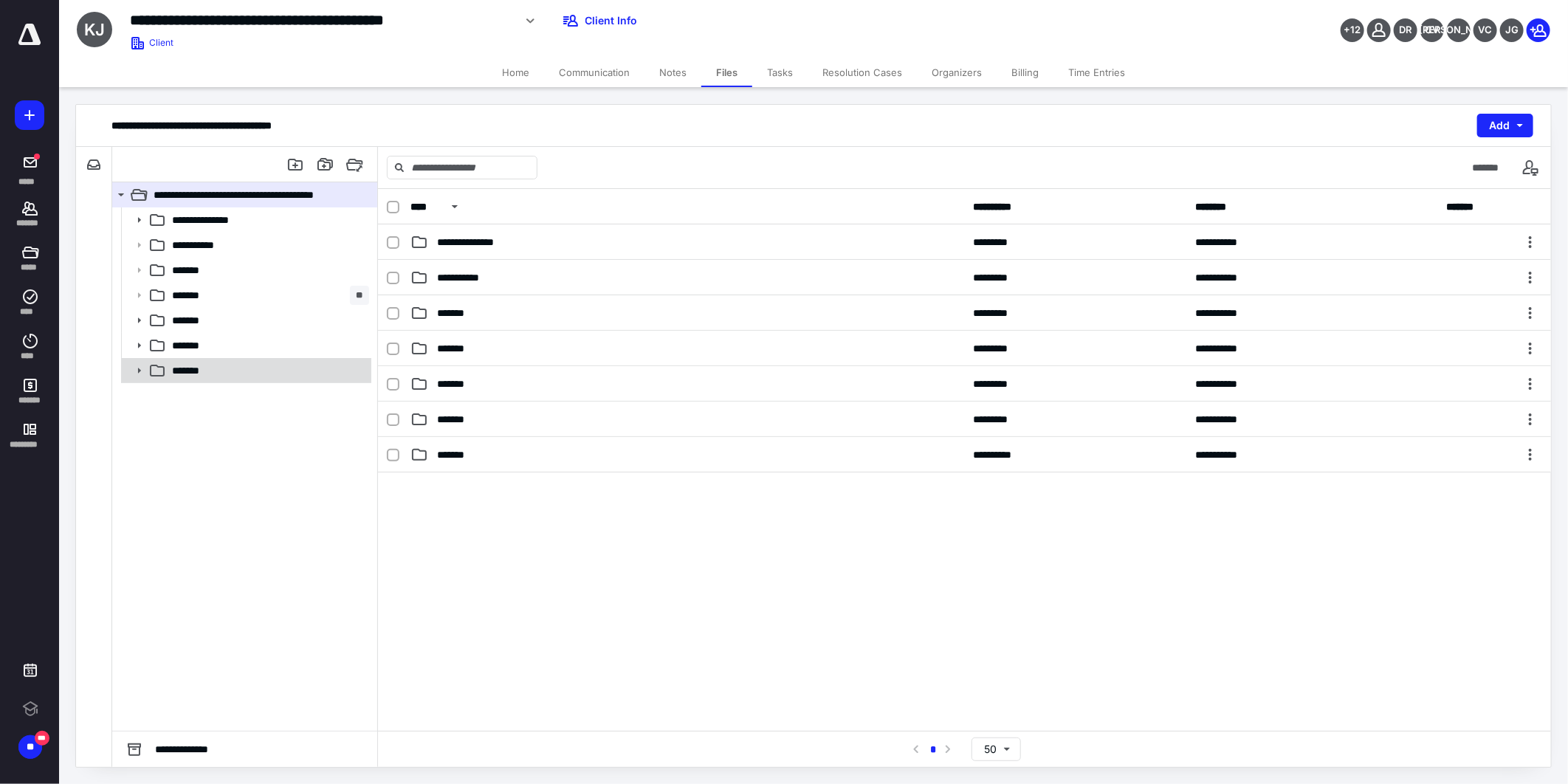 scroll, scrollTop: 0, scrollLeft: 0, axis: both 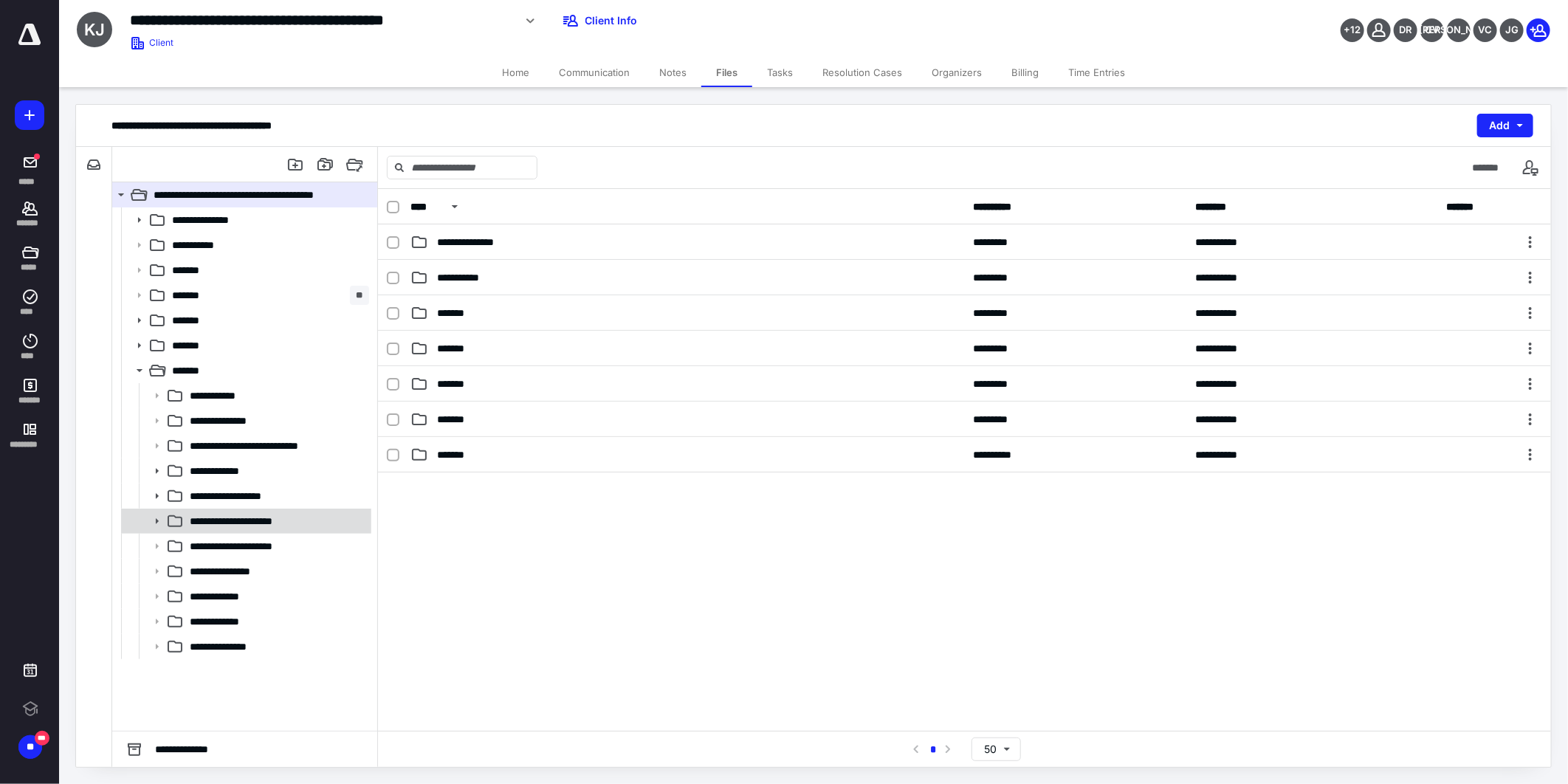 click 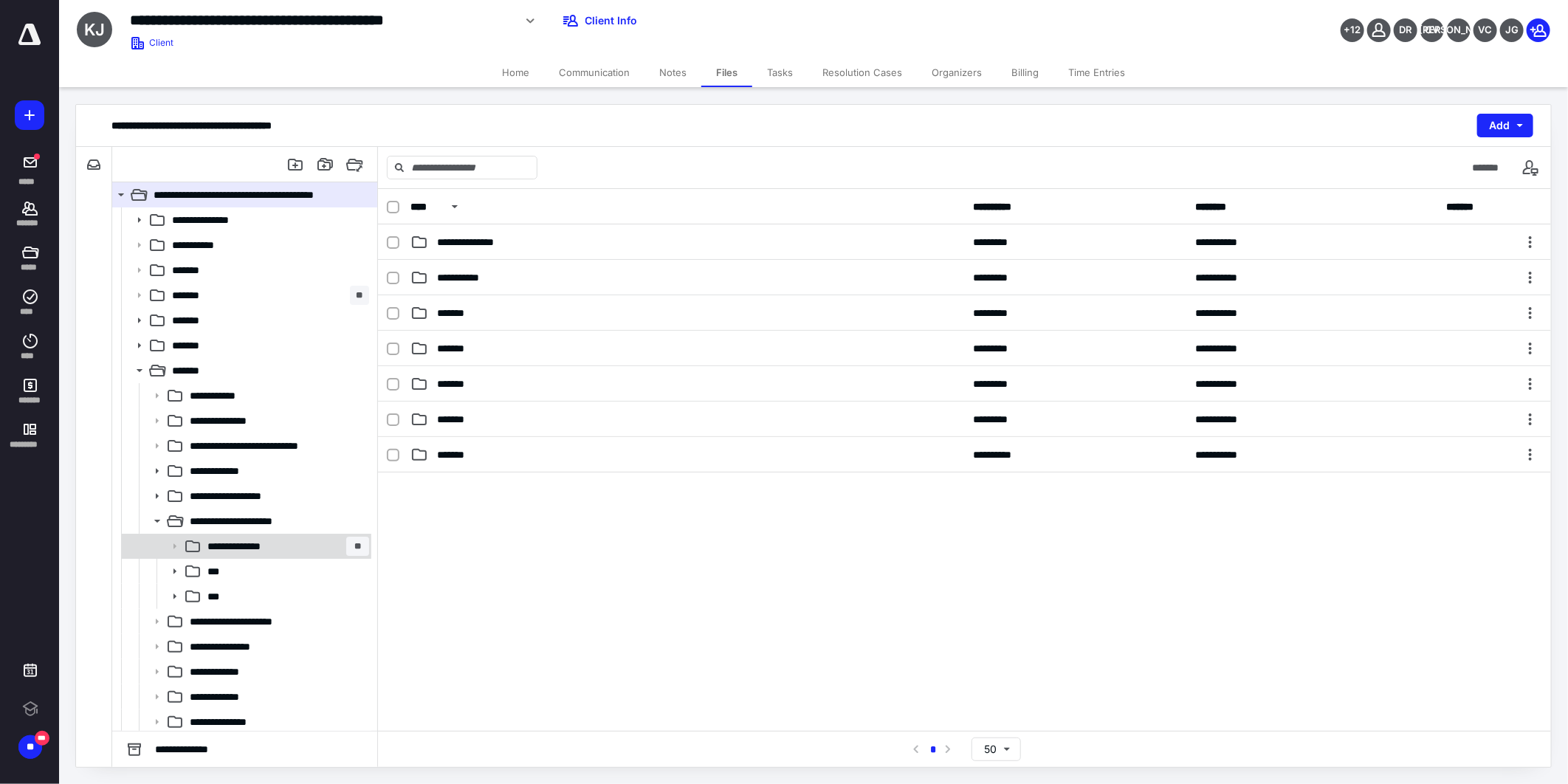 click 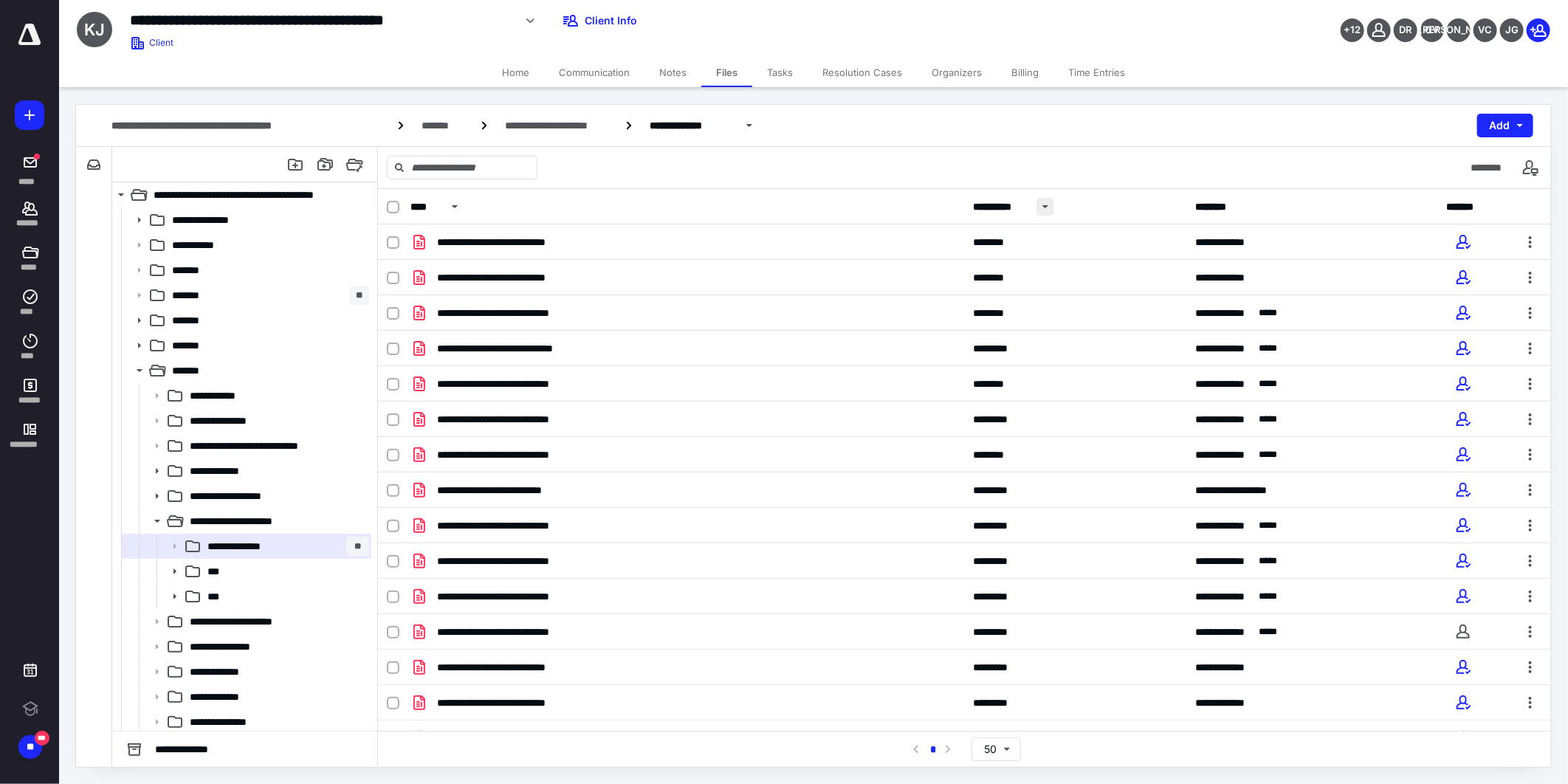 click at bounding box center (1045, 207) 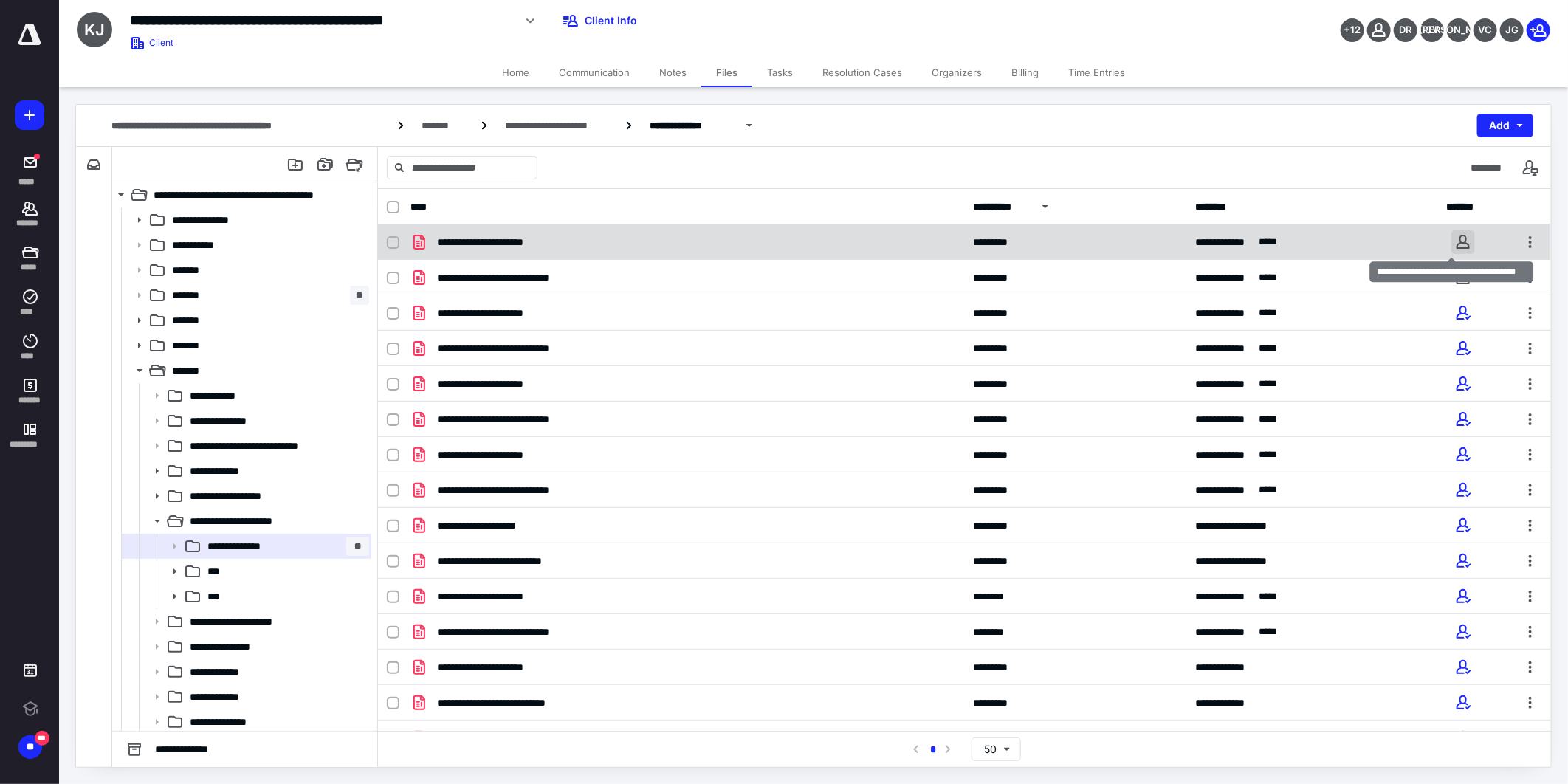click at bounding box center (1463, 242) 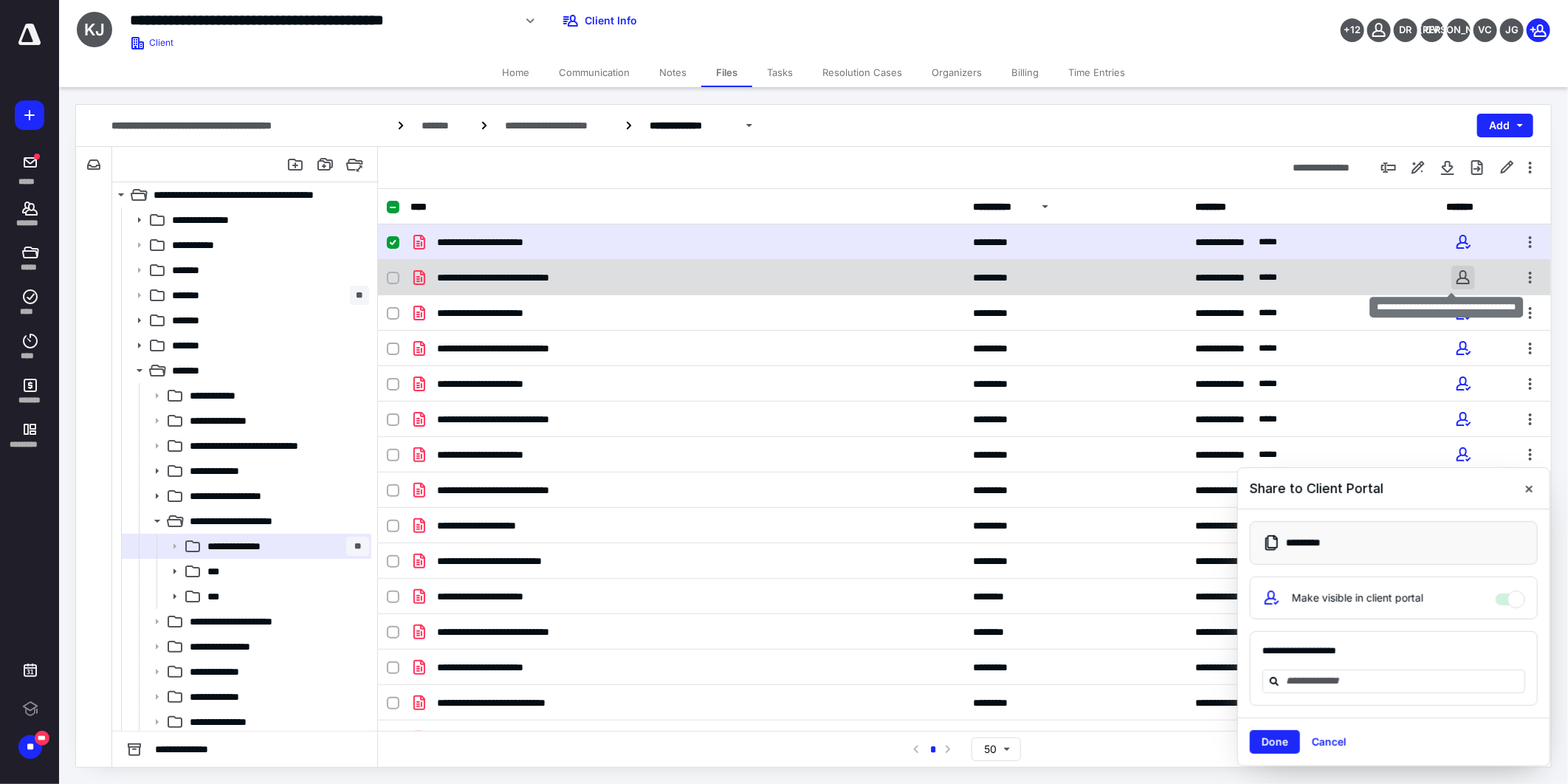 click at bounding box center (1463, 278) 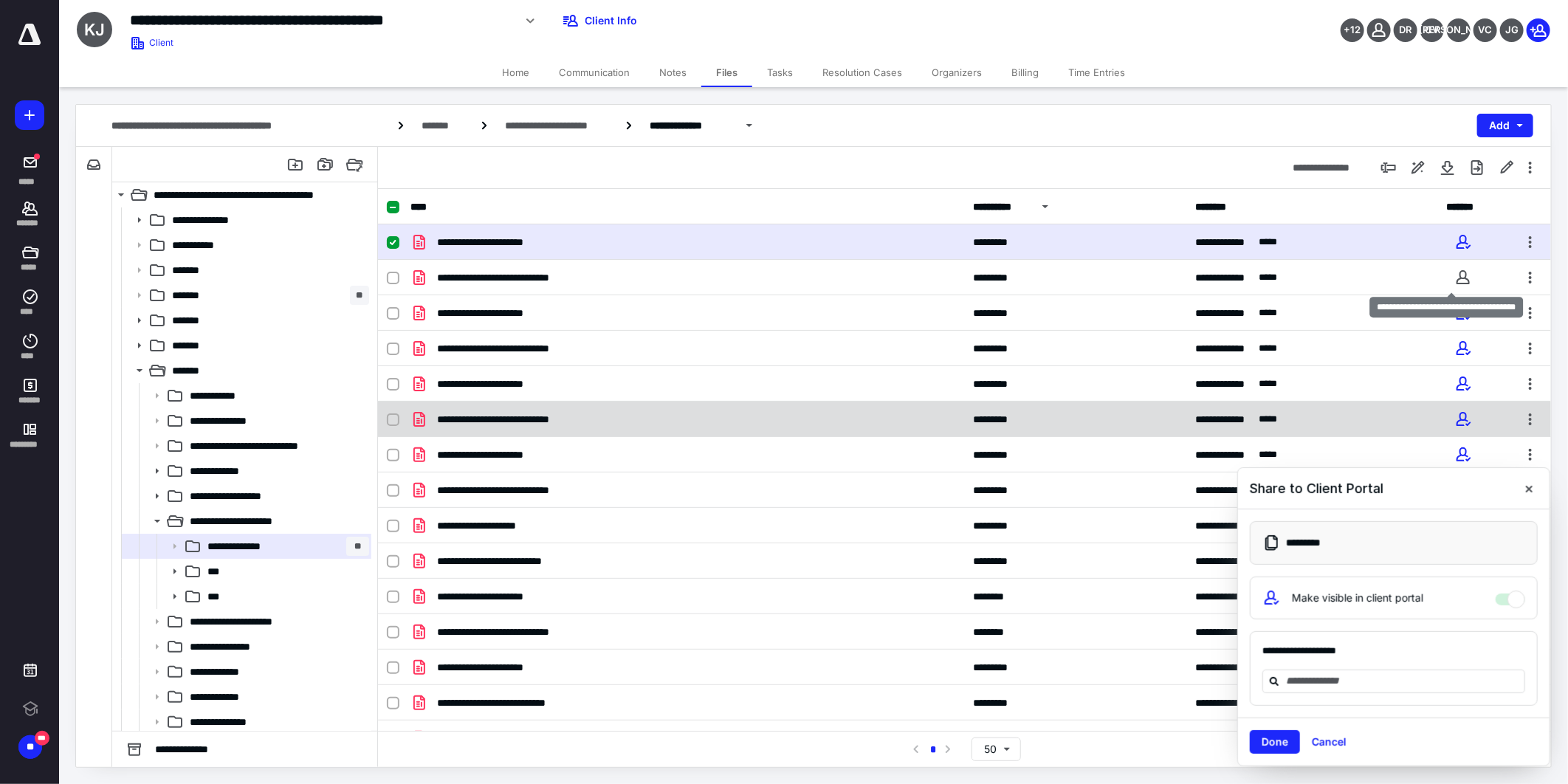 checkbox on "false" 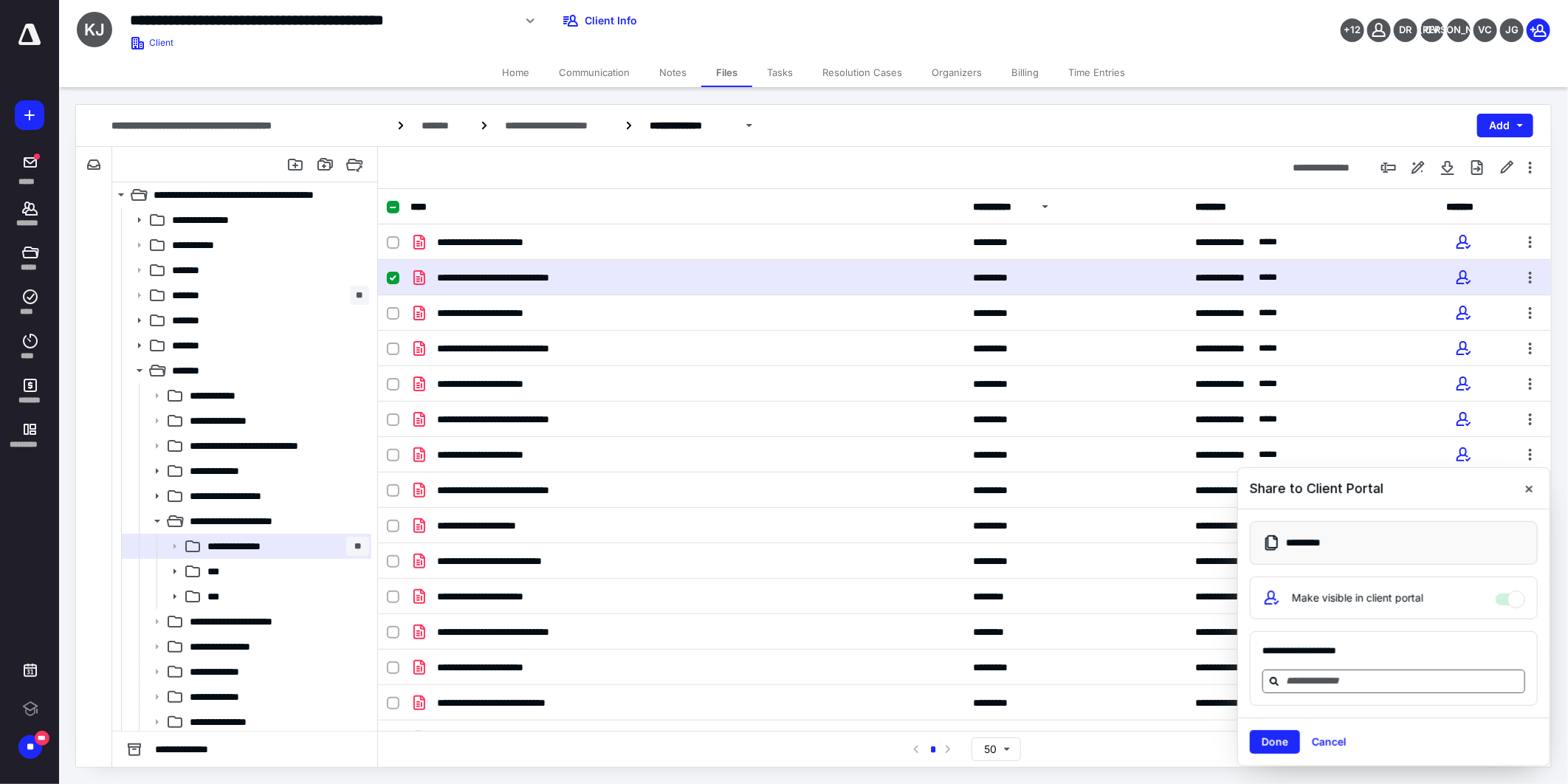 click at bounding box center [1403, 681] 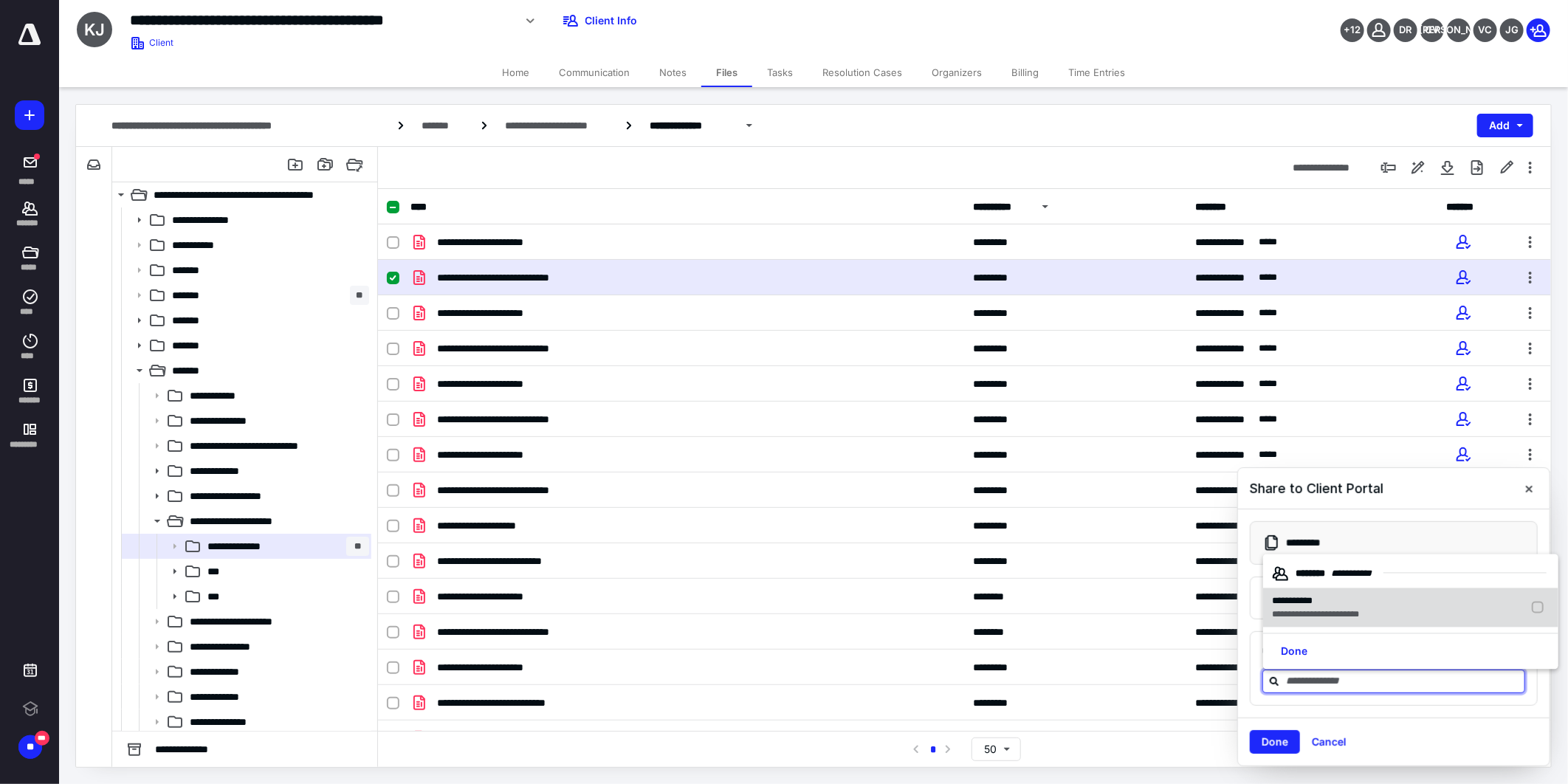 click on "**********" at bounding box center (1316, 615) 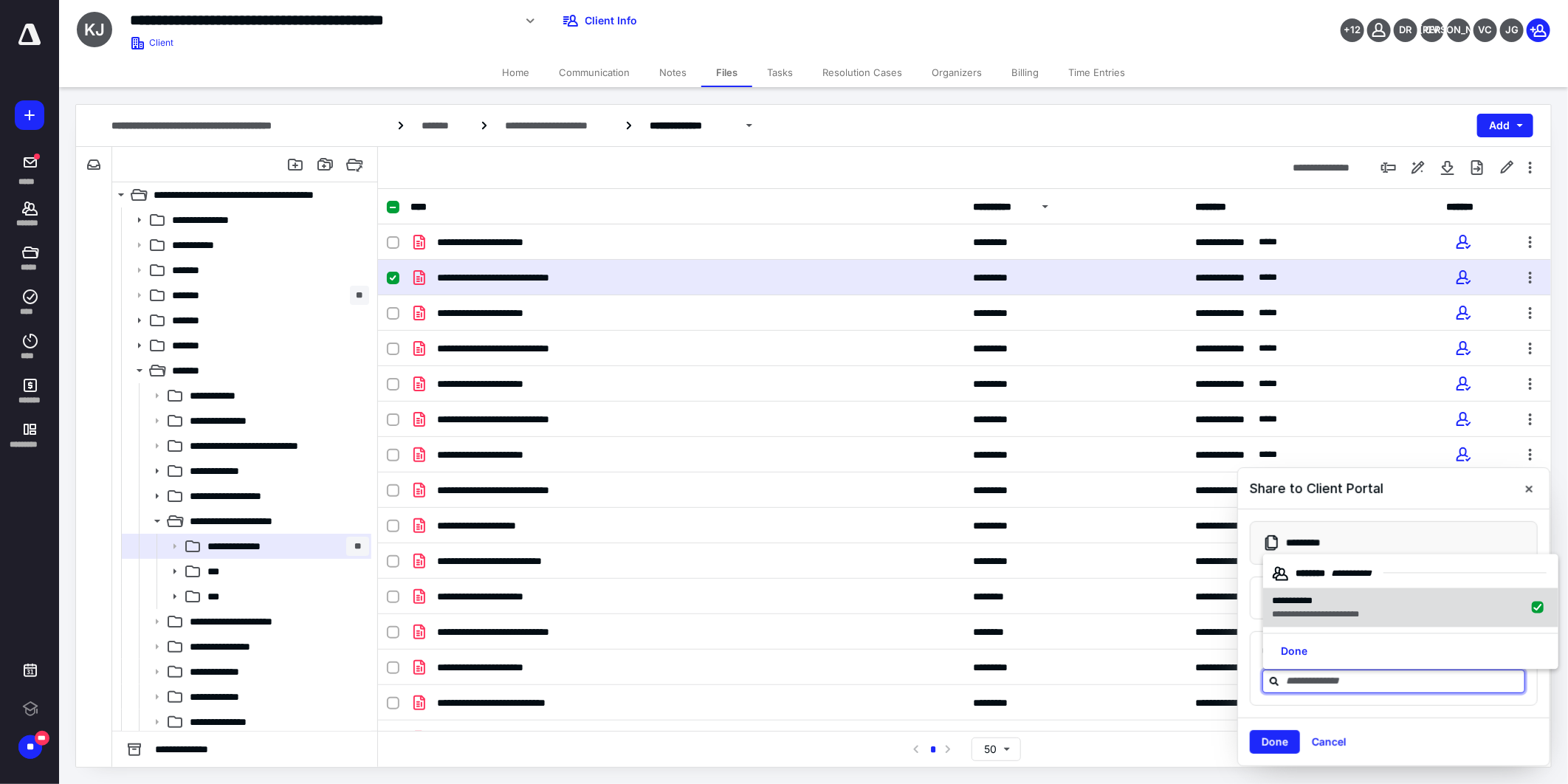 checkbox on "true" 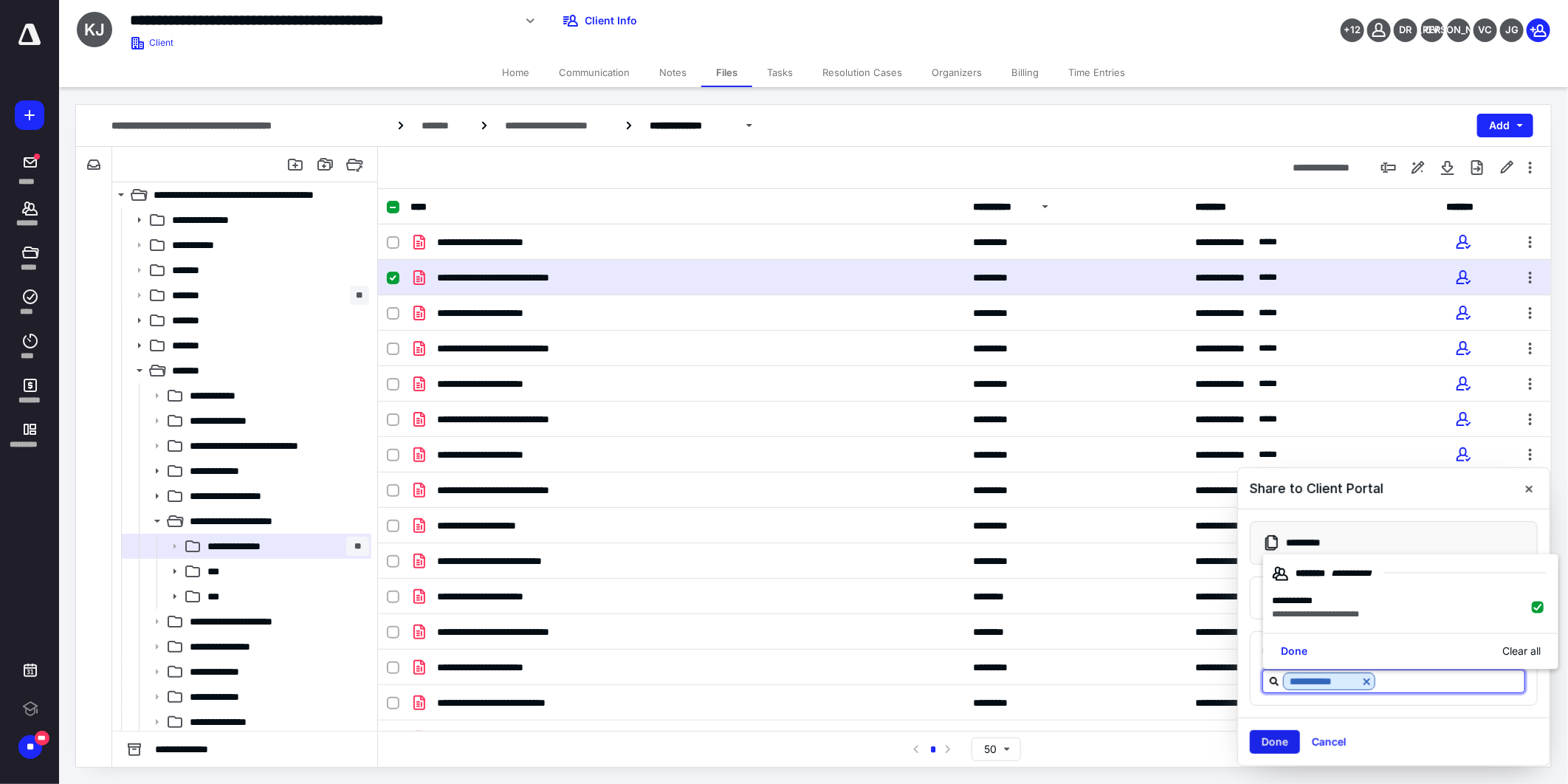 click on "Done" at bounding box center [1275, 742] 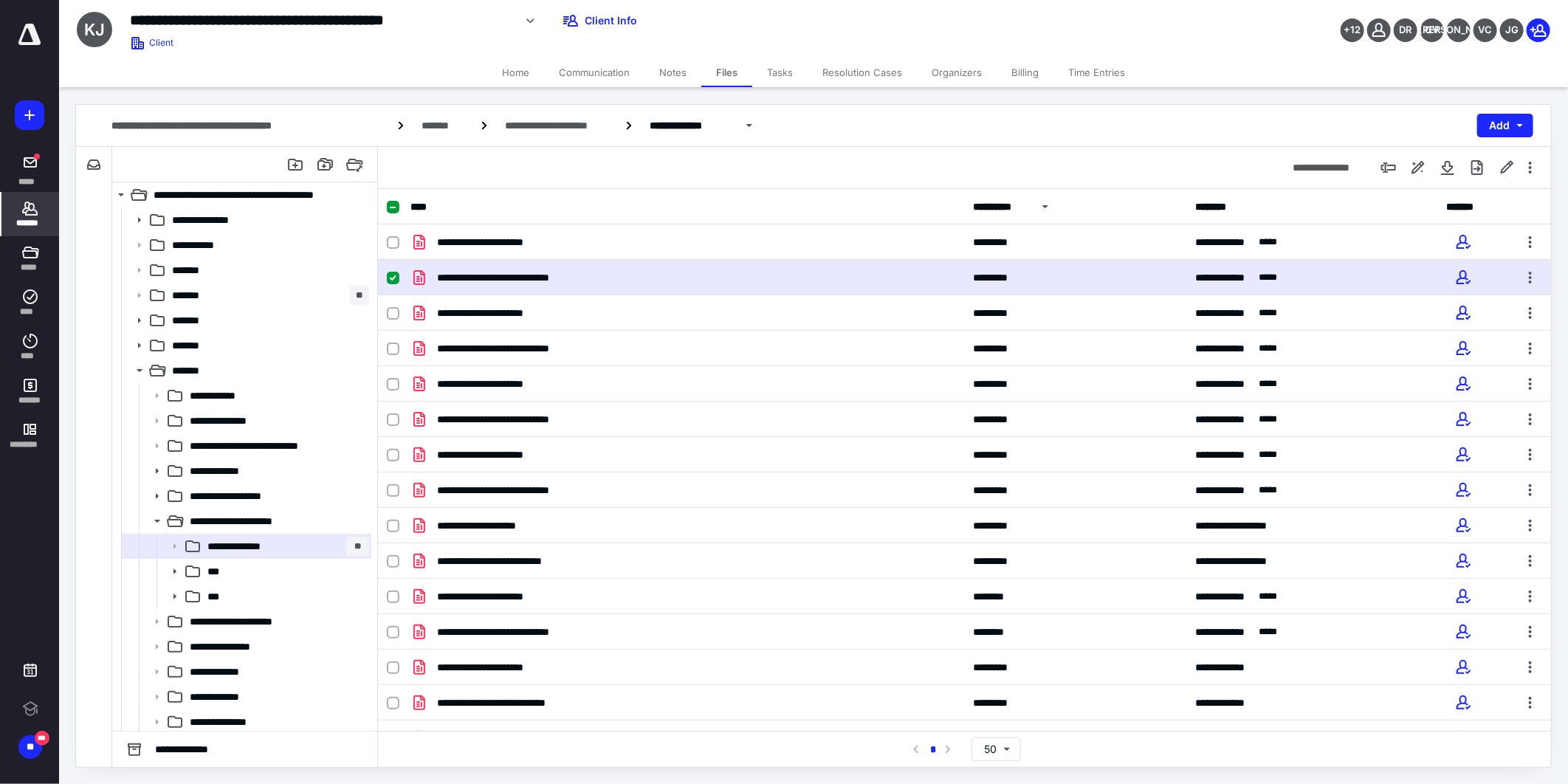 click 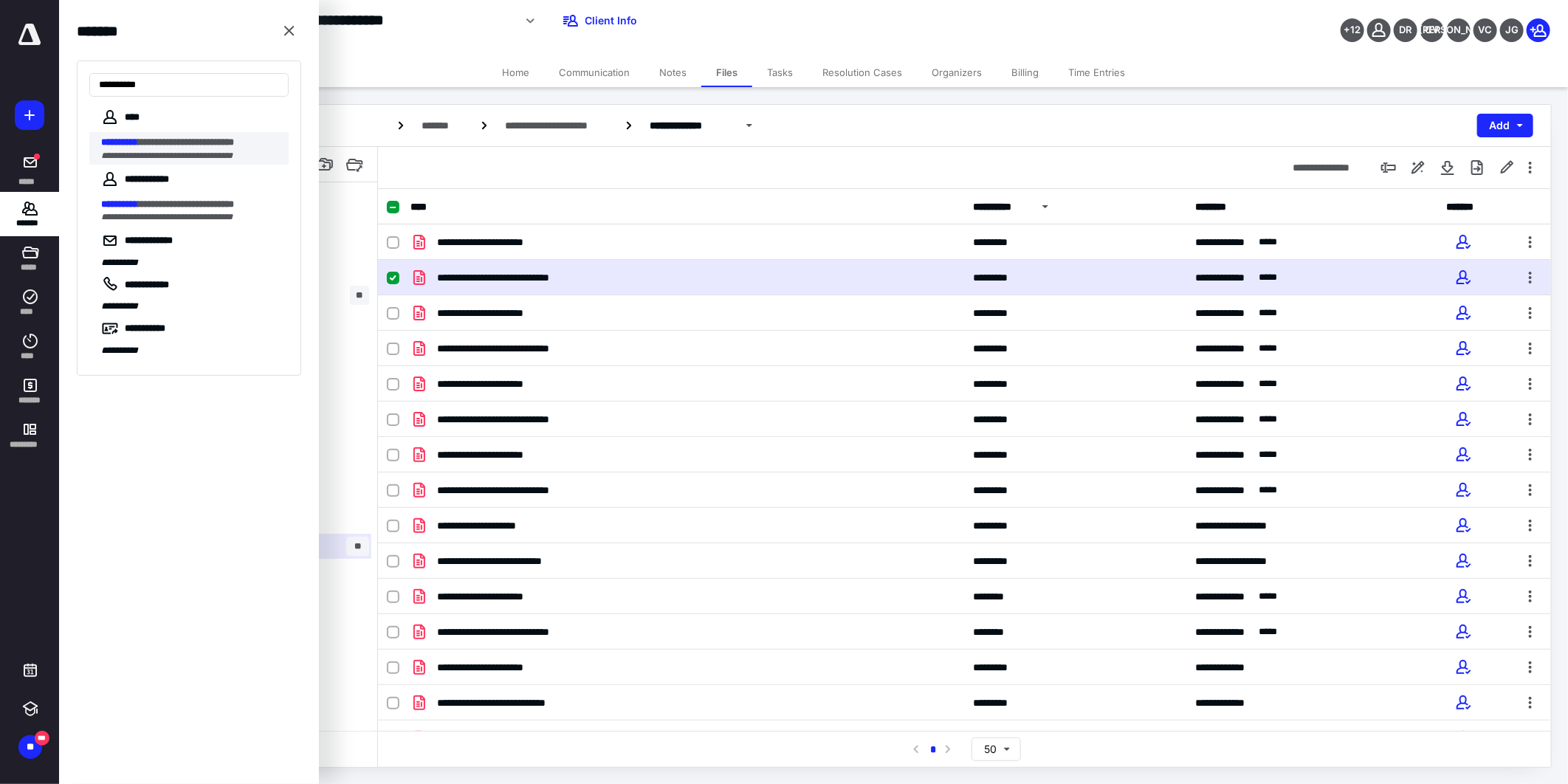 type on "**********" 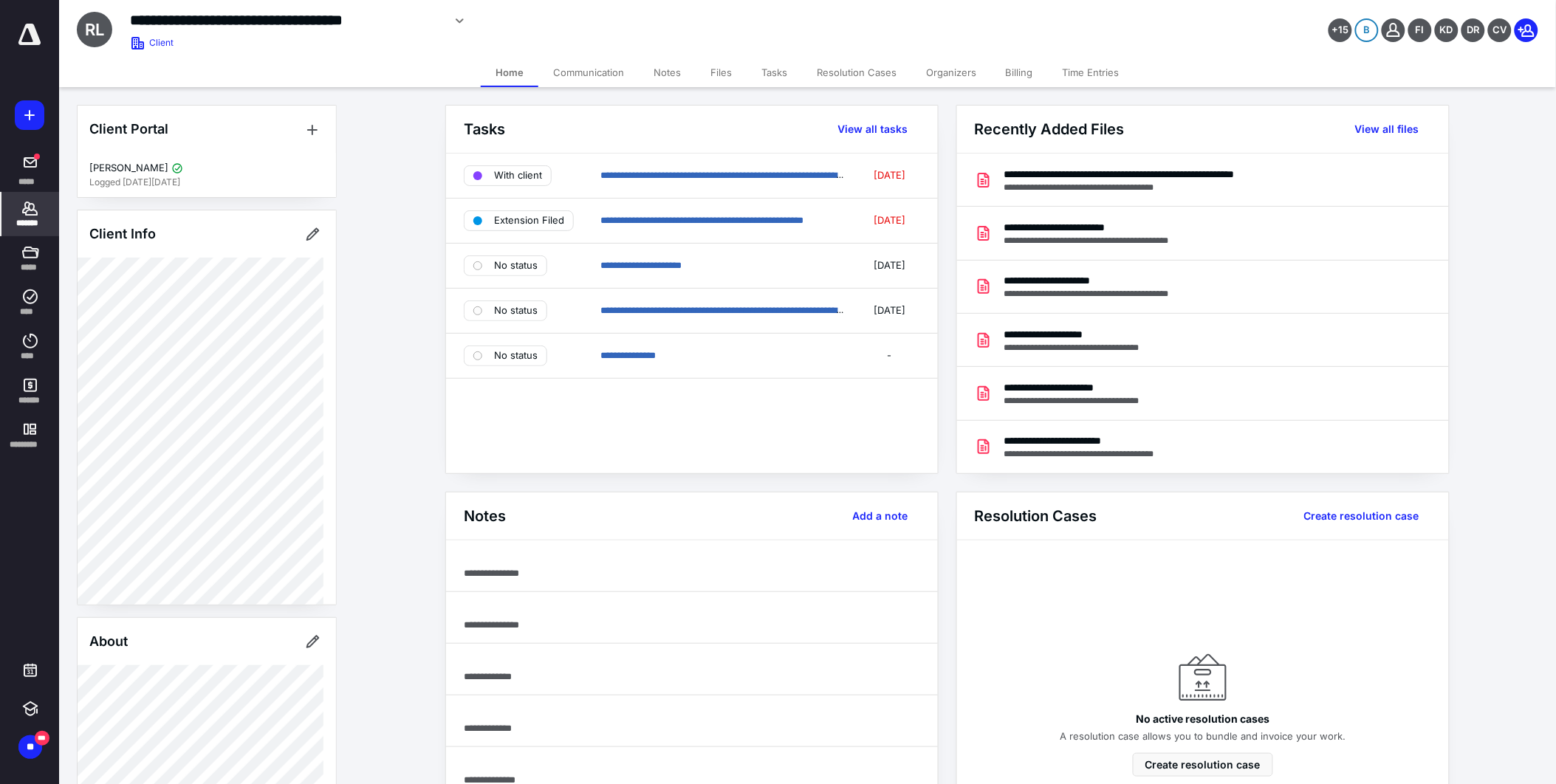 click on "Files" at bounding box center [721, 72] 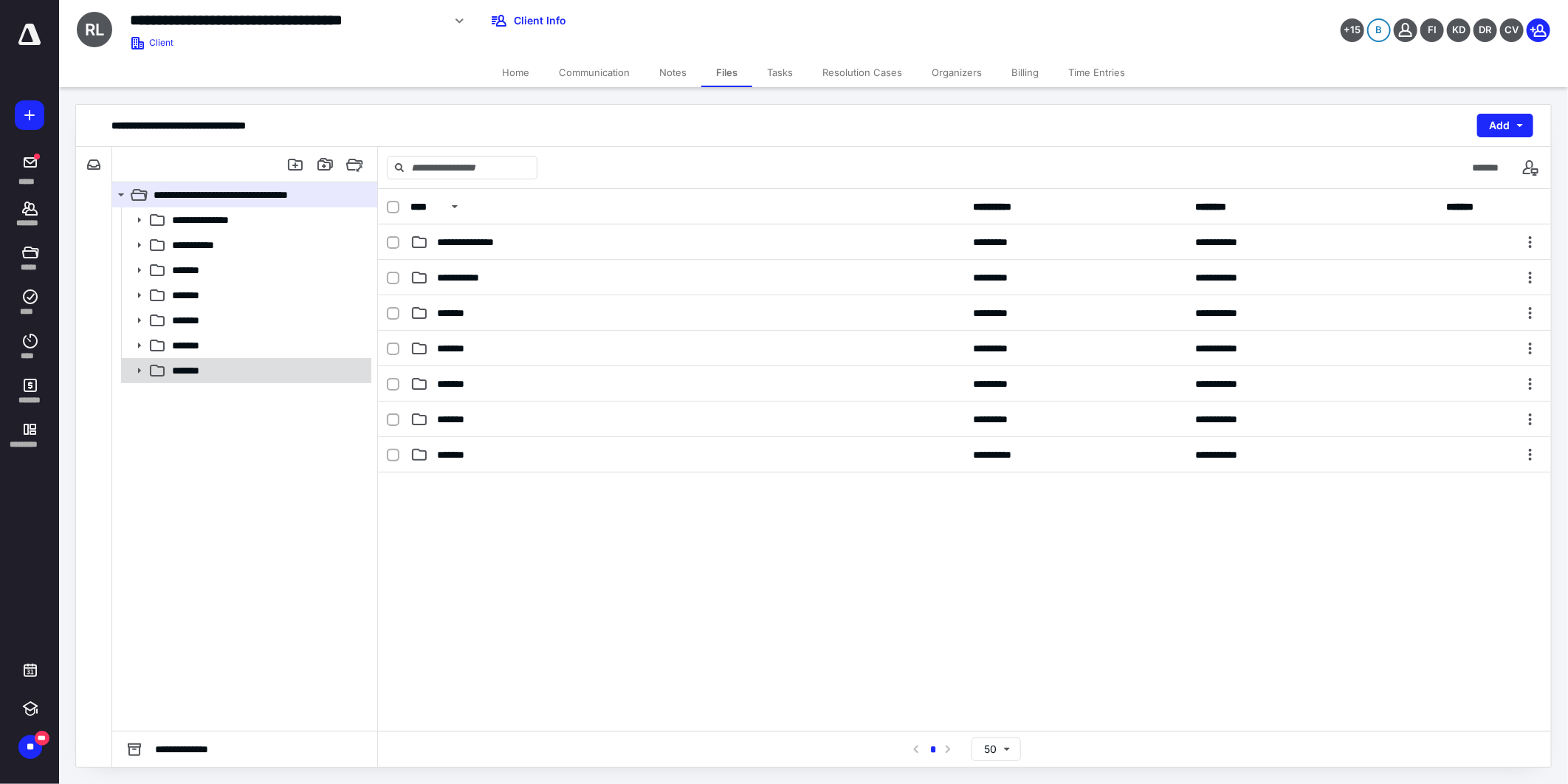 click 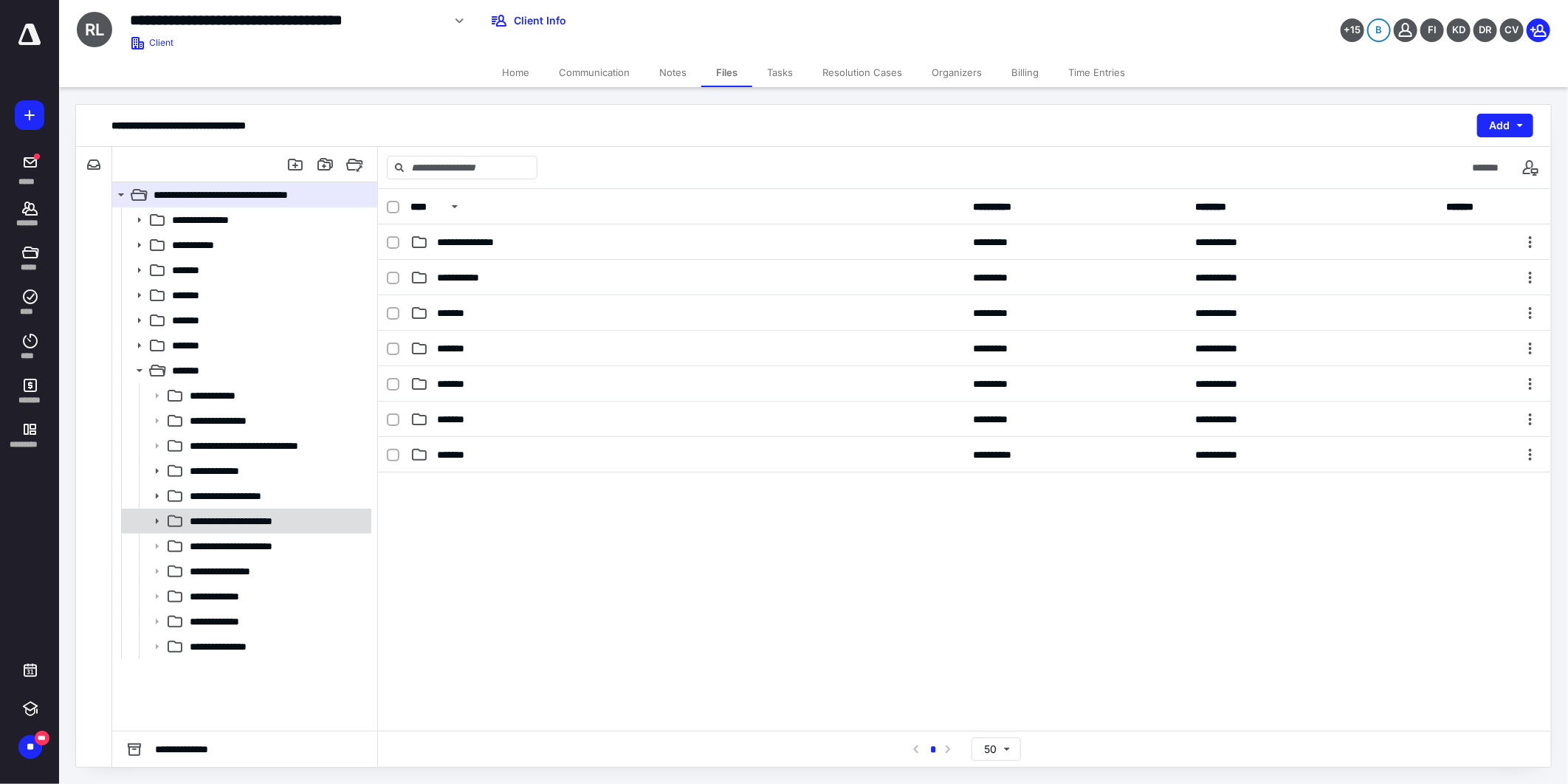 click 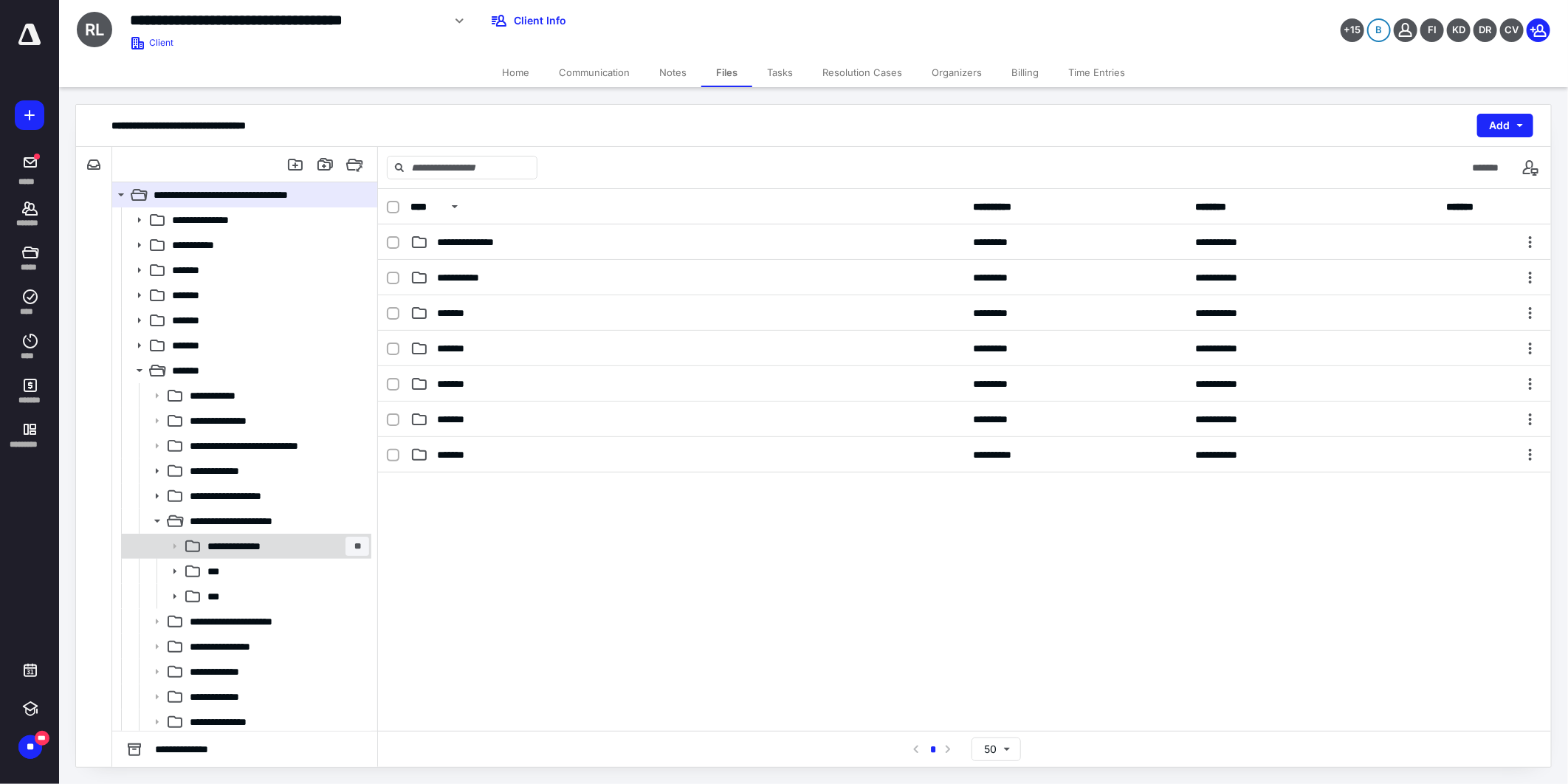click 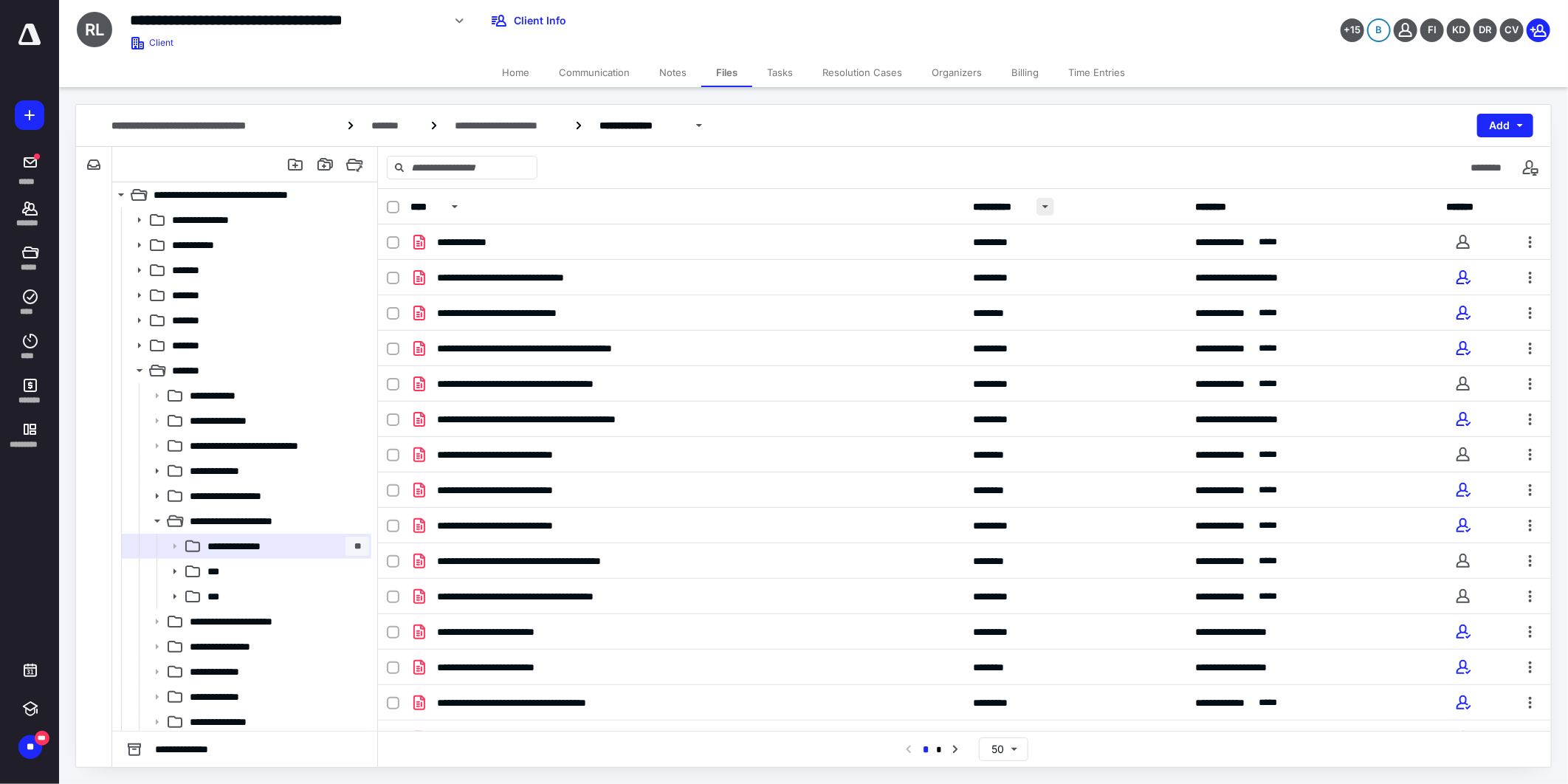 click at bounding box center (1045, 207) 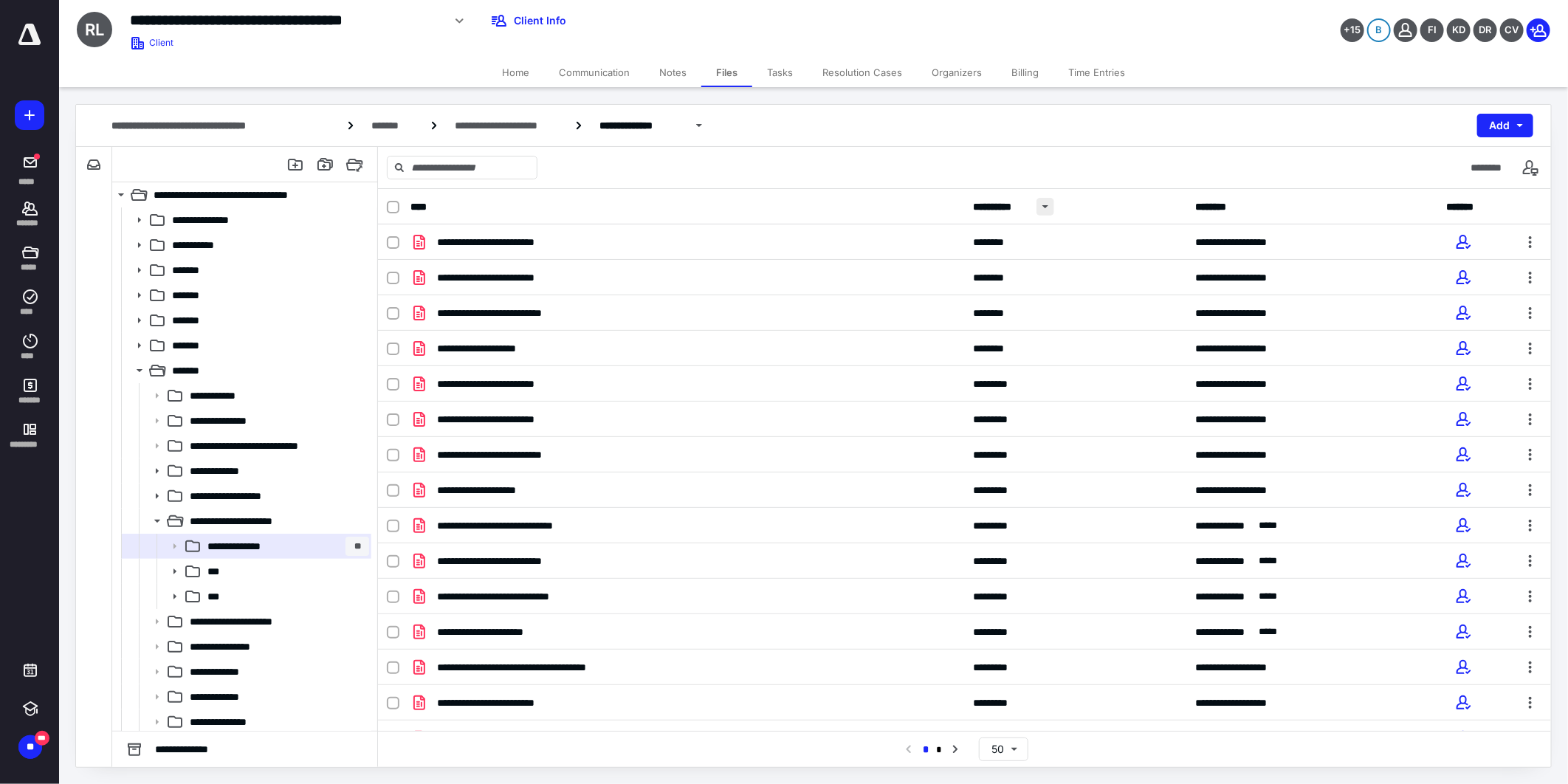 click at bounding box center (1045, 207) 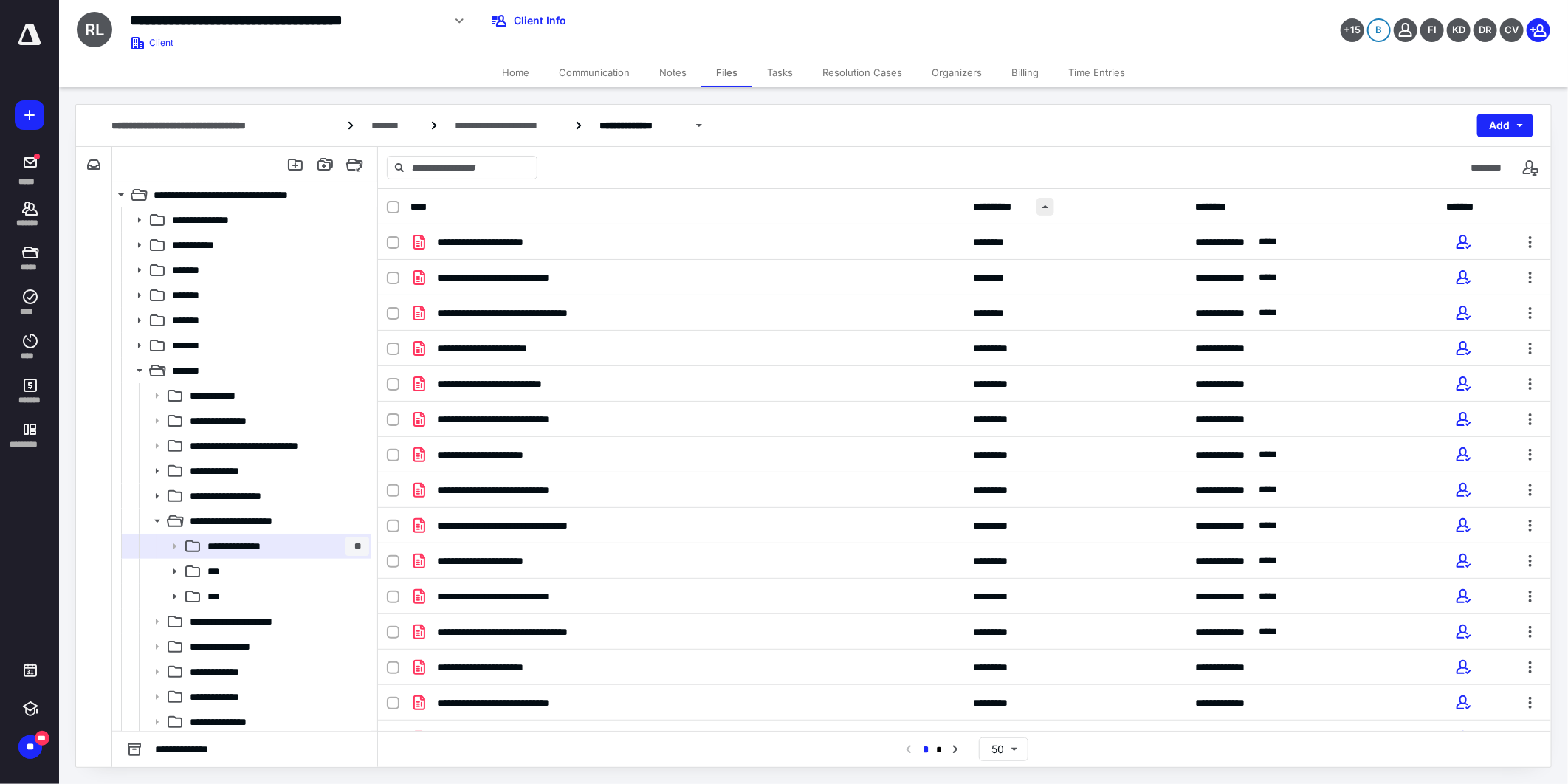 click at bounding box center (1045, 207) 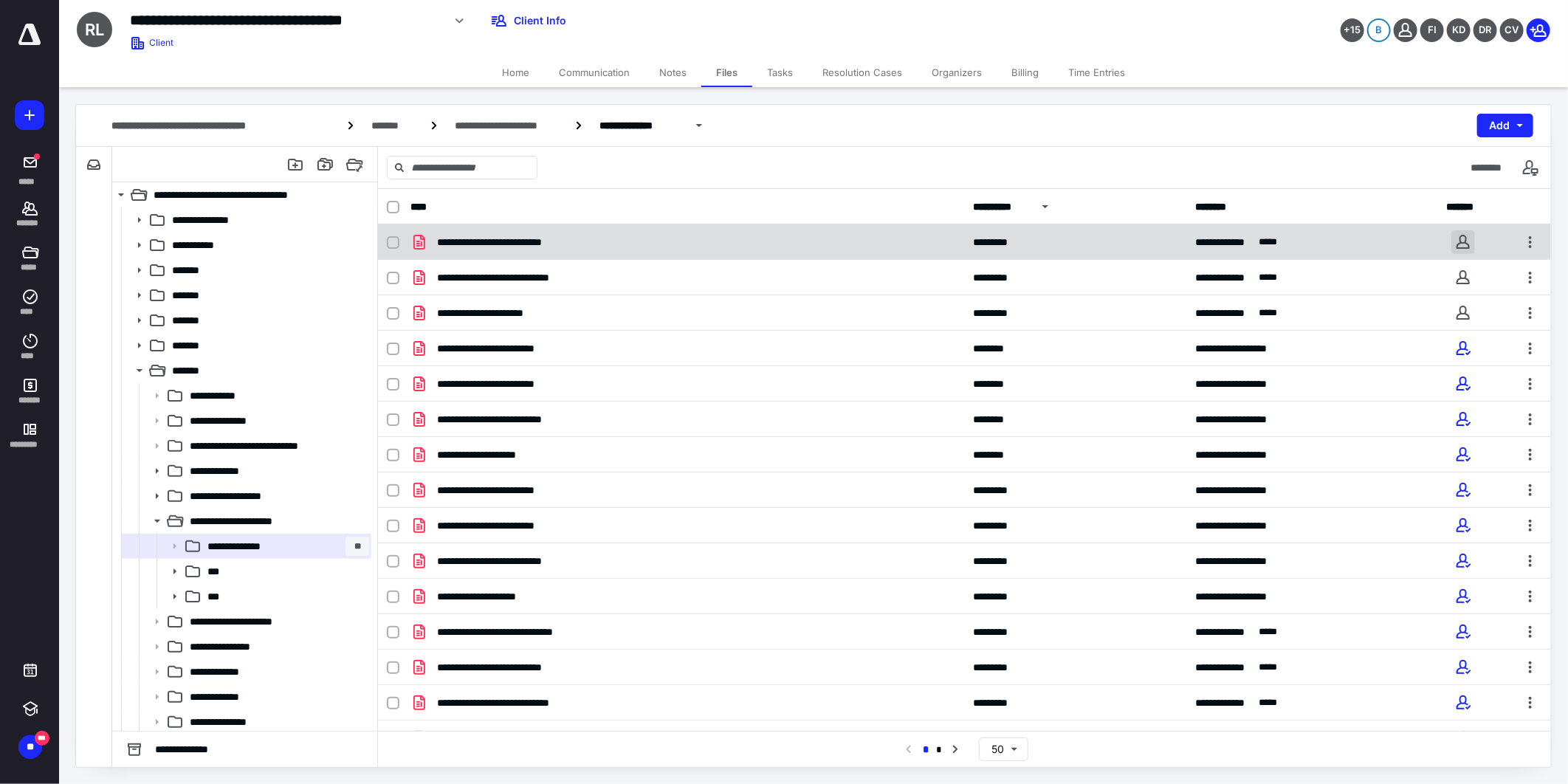 click at bounding box center (1463, 242) 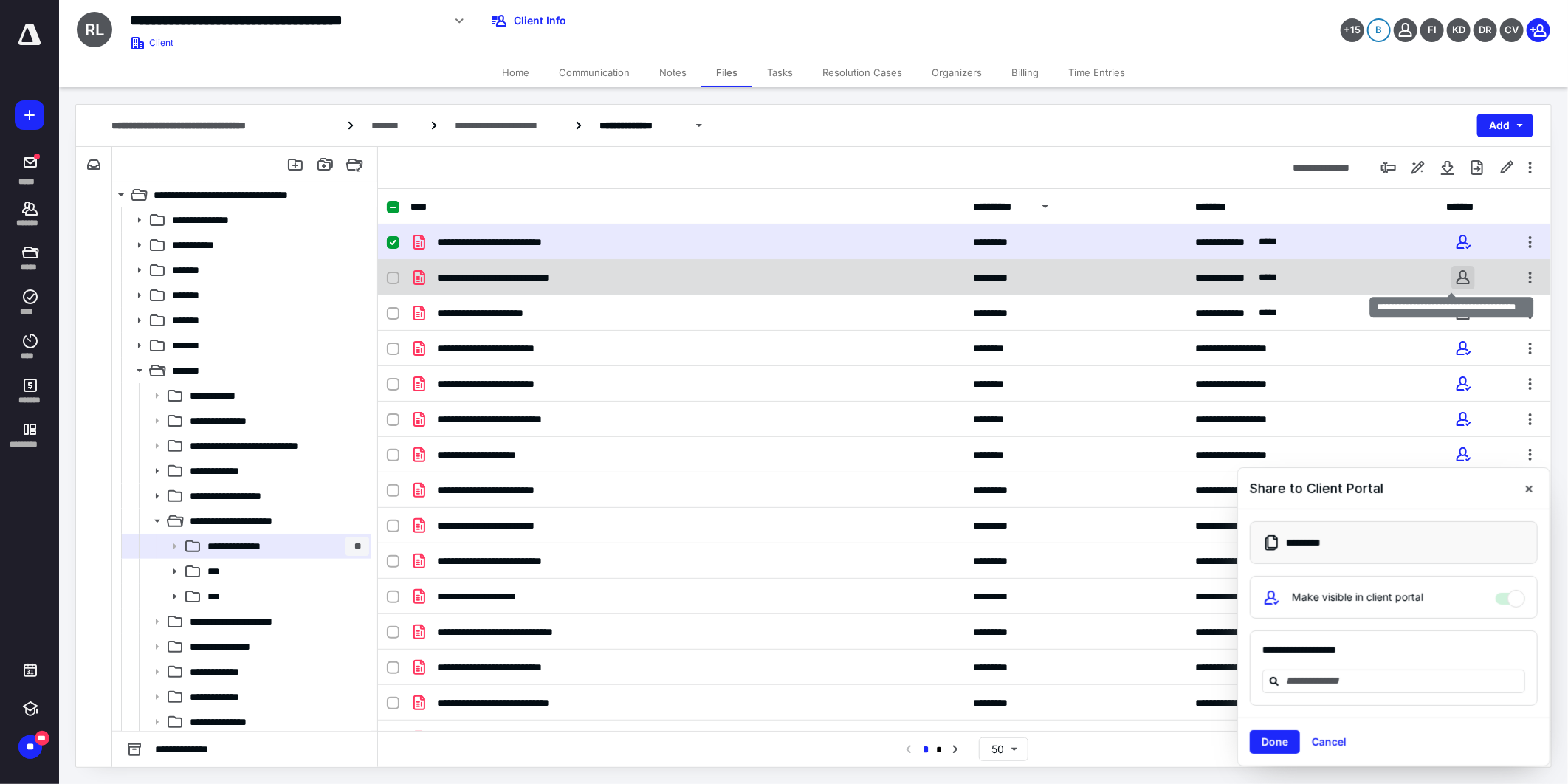 click at bounding box center (1463, 278) 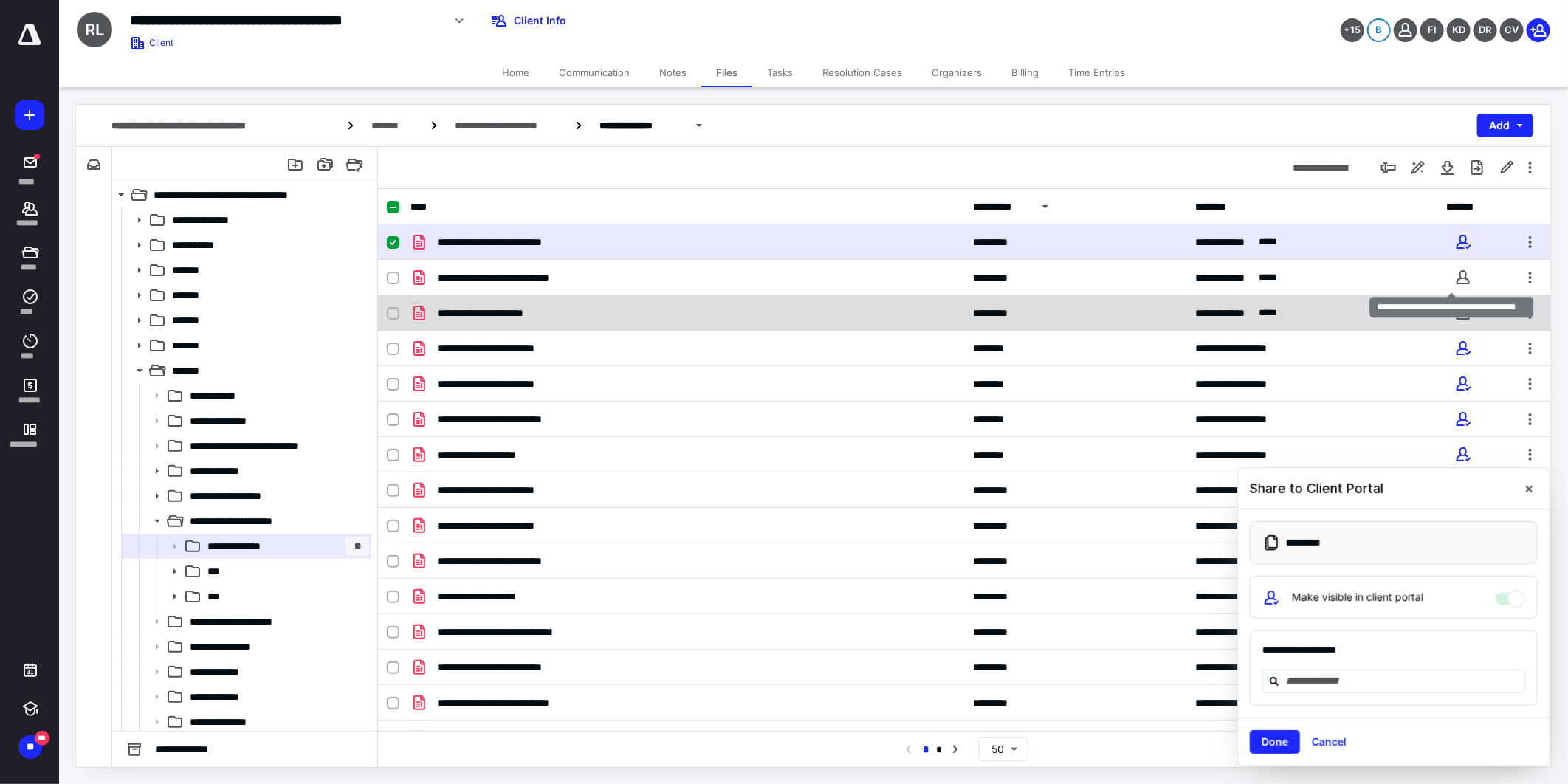checkbox on "false" 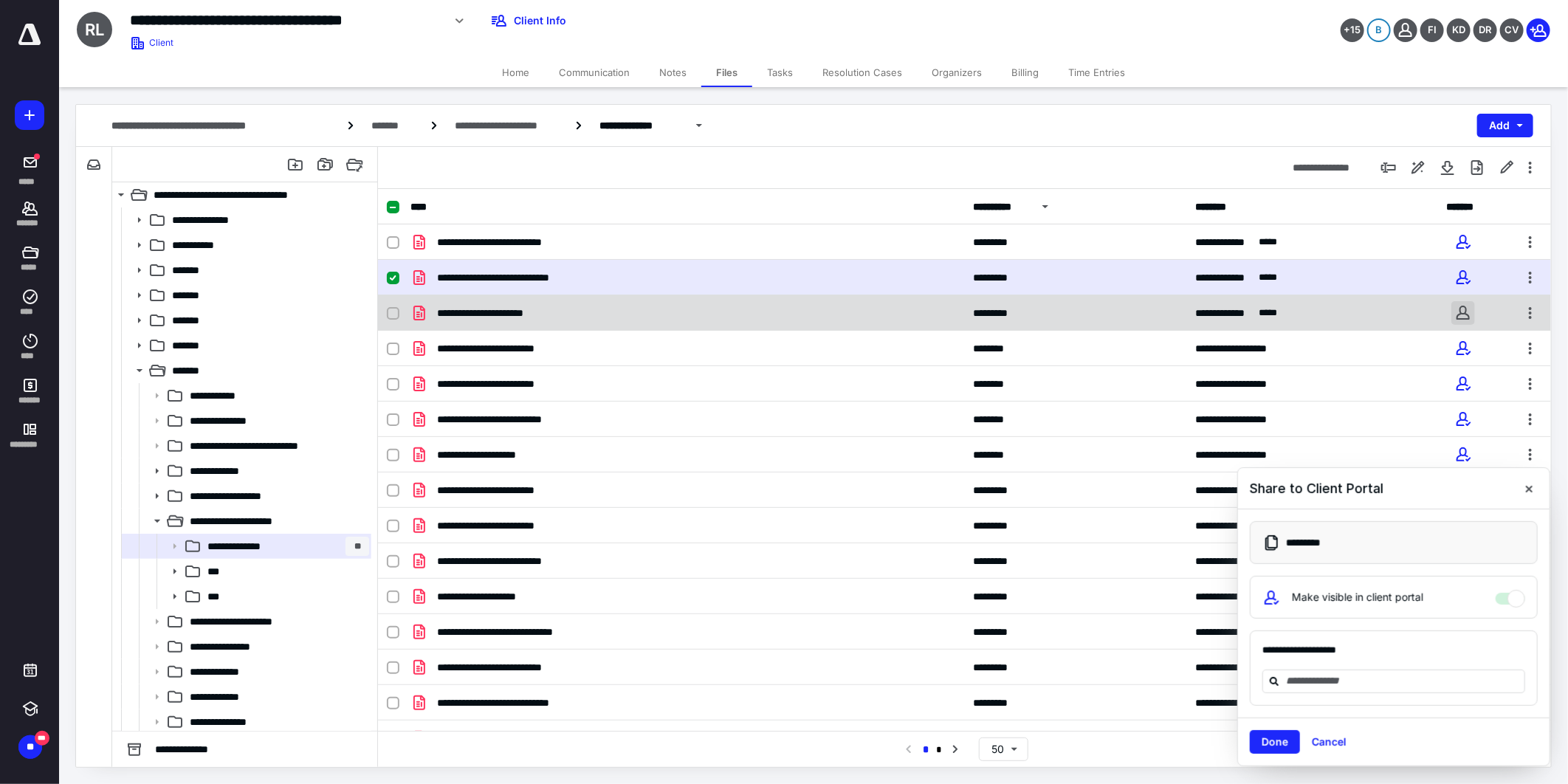 click at bounding box center (1463, 313) 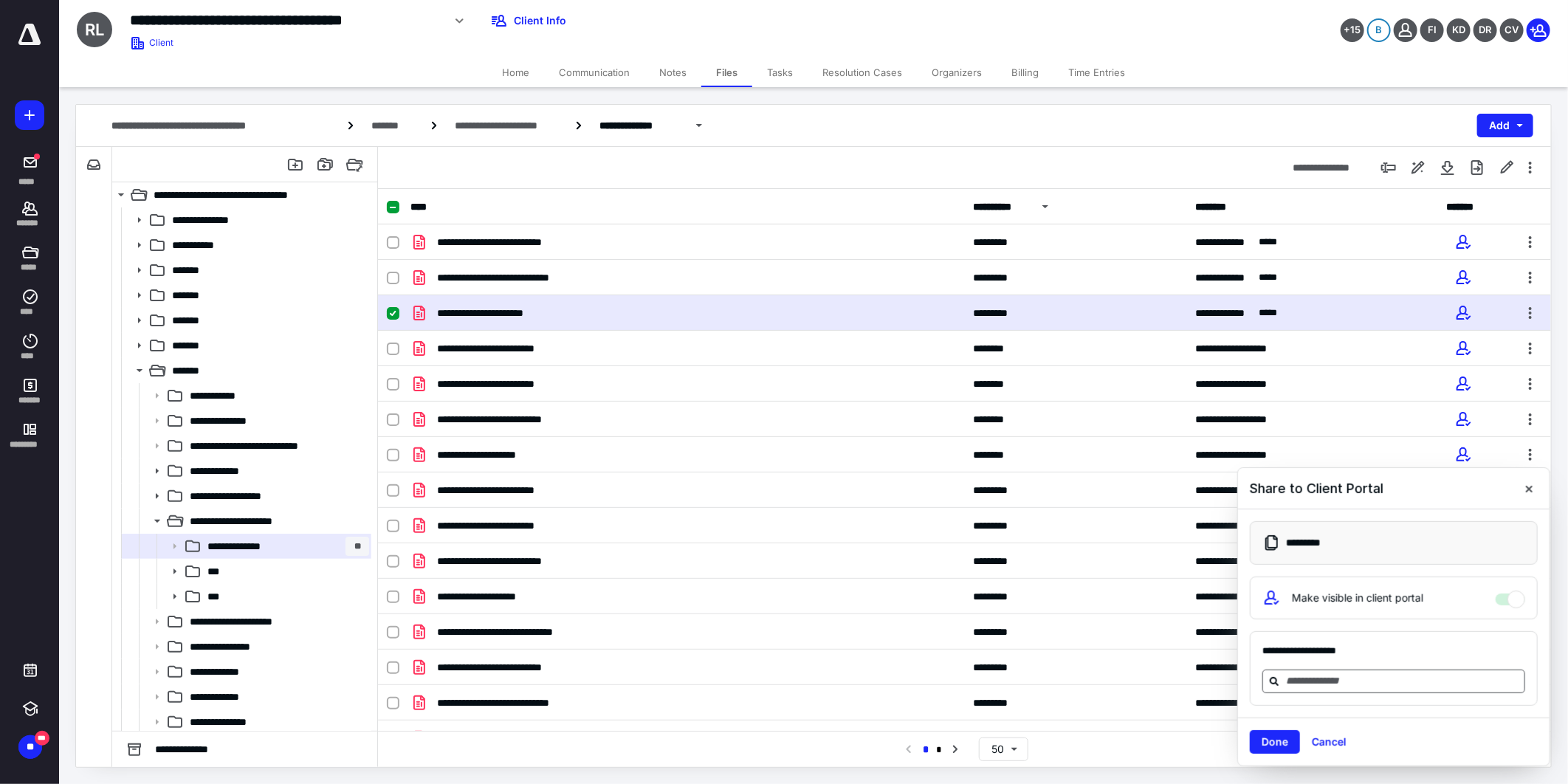 click at bounding box center (1403, 681) 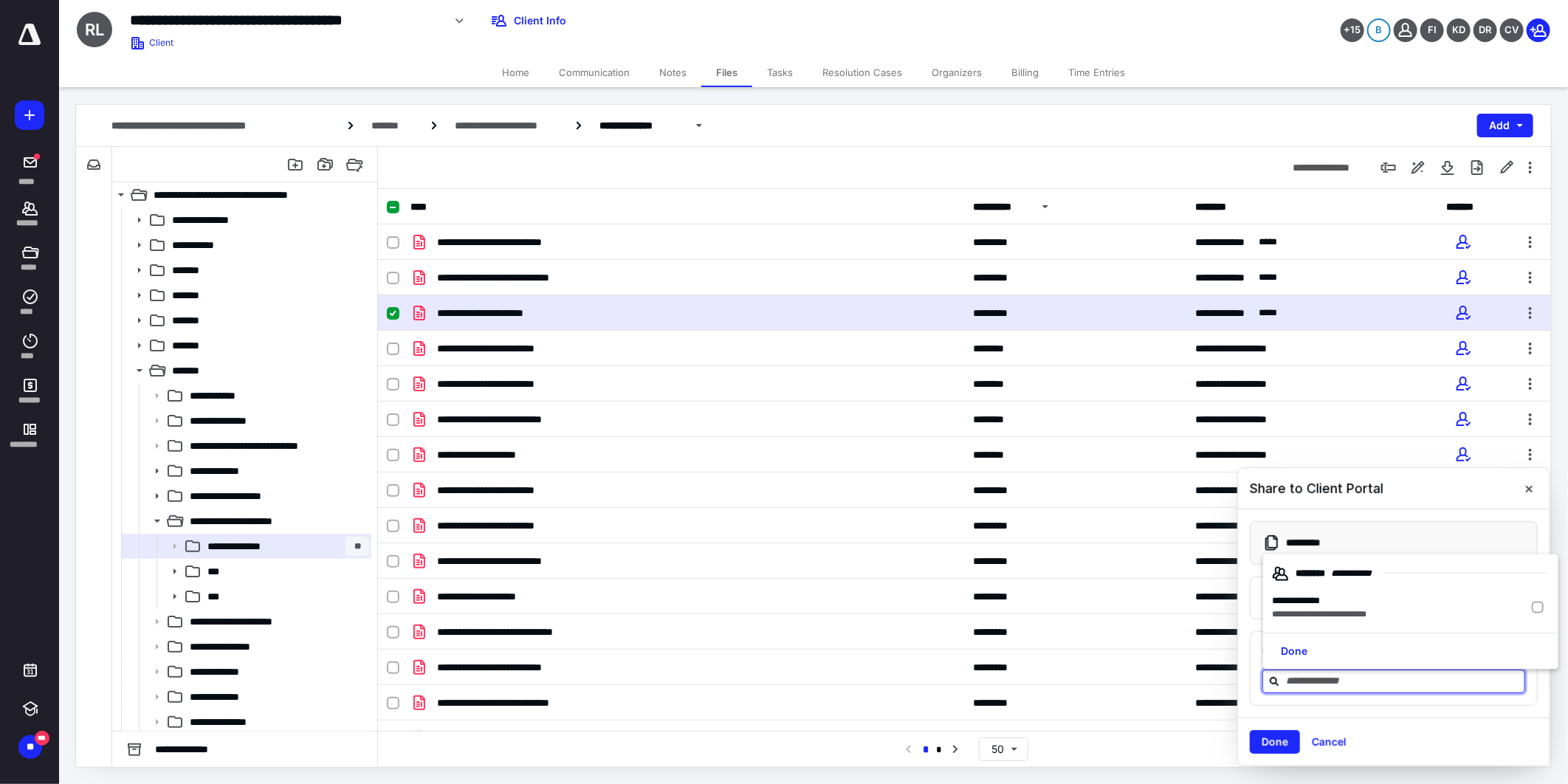 drag, startPoint x: 1313, startPoint y: 614, endPoint x: 1308, endPoint y: 690, distance: 76.1643 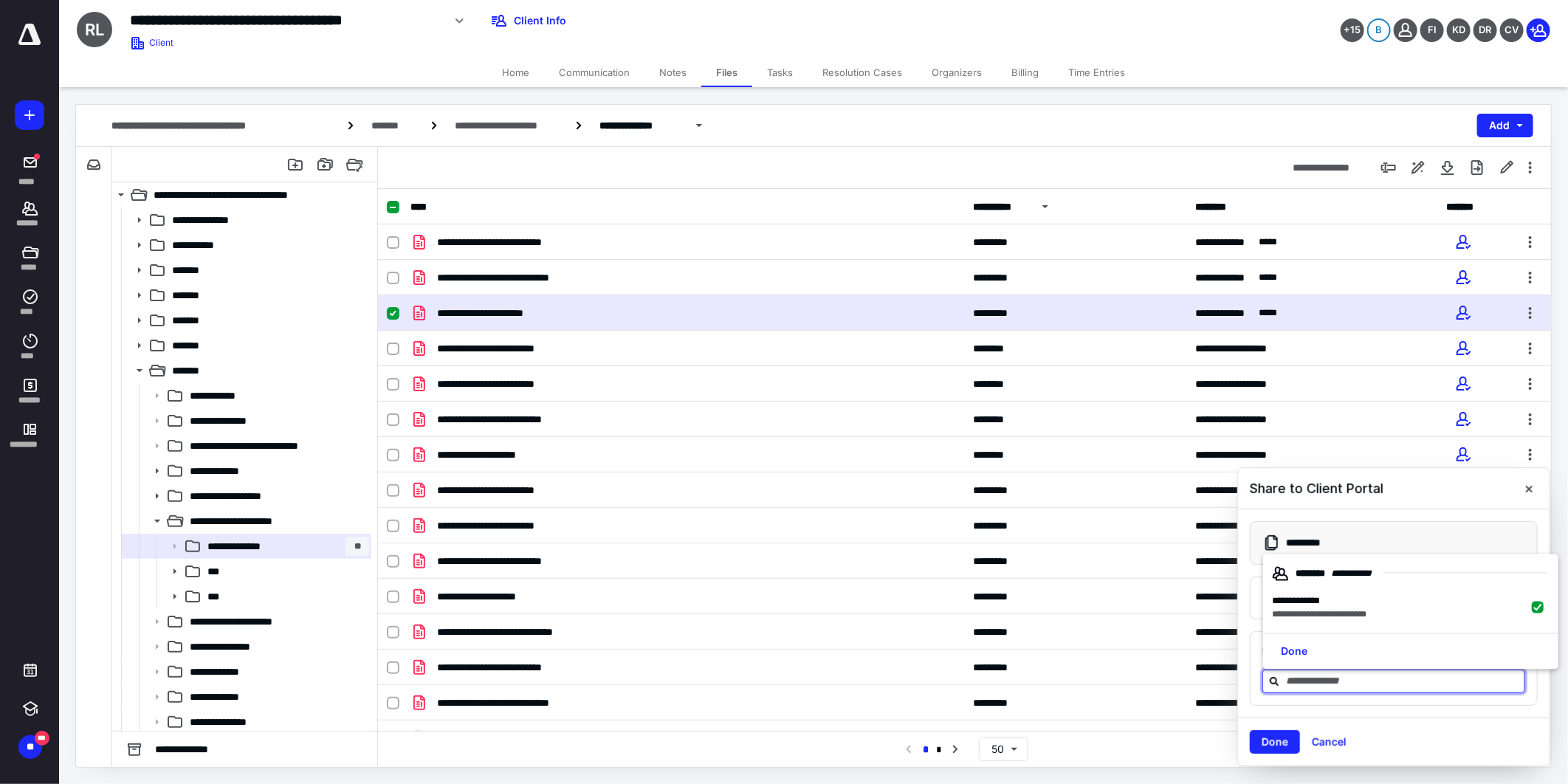 checkbox on "true" 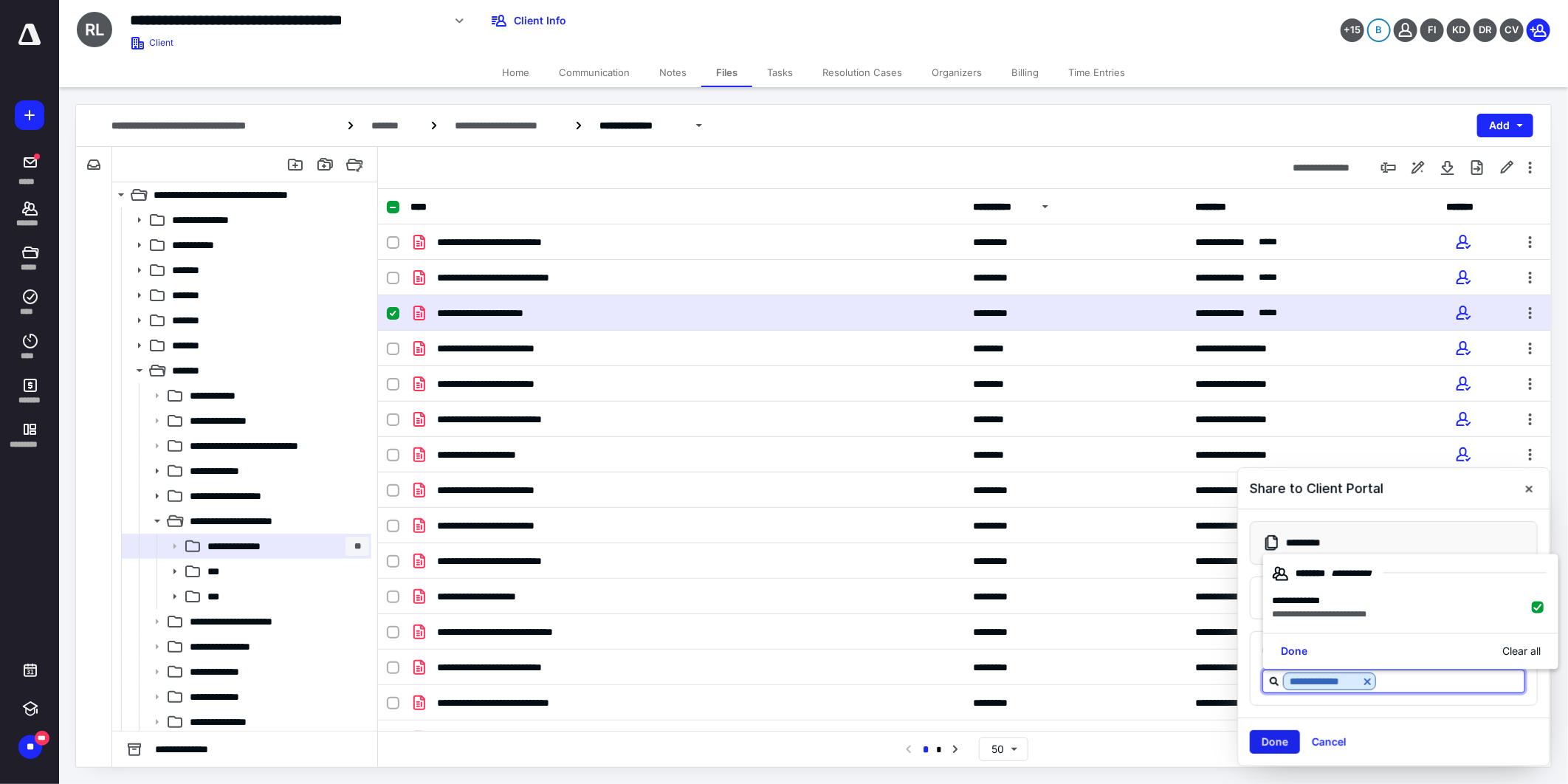click on "Done" at bounding box center (1275, 742) 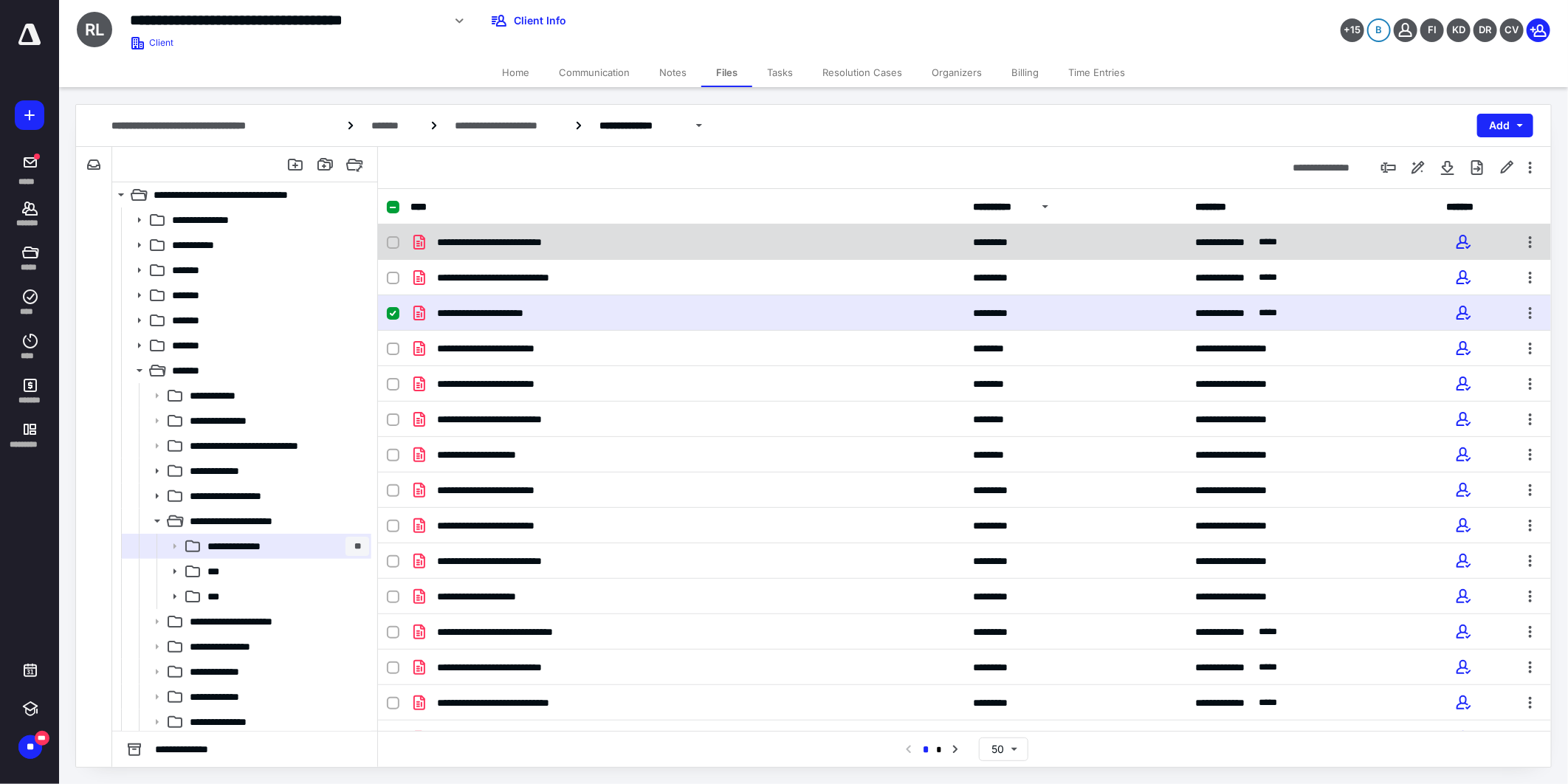 click on "**********" at bounding box center (500, 242) 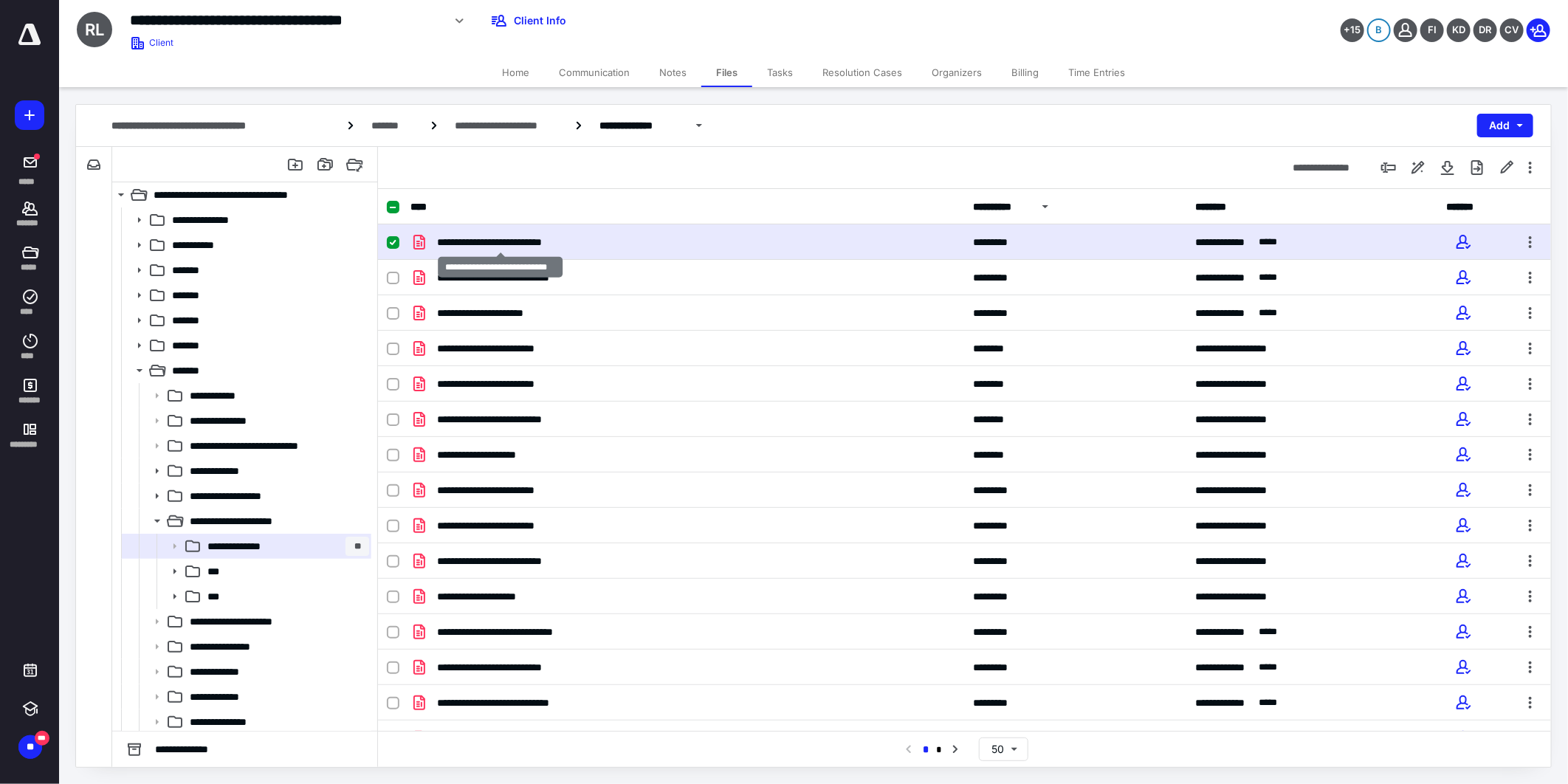 click on "**********" at bounding box center [500, 242] 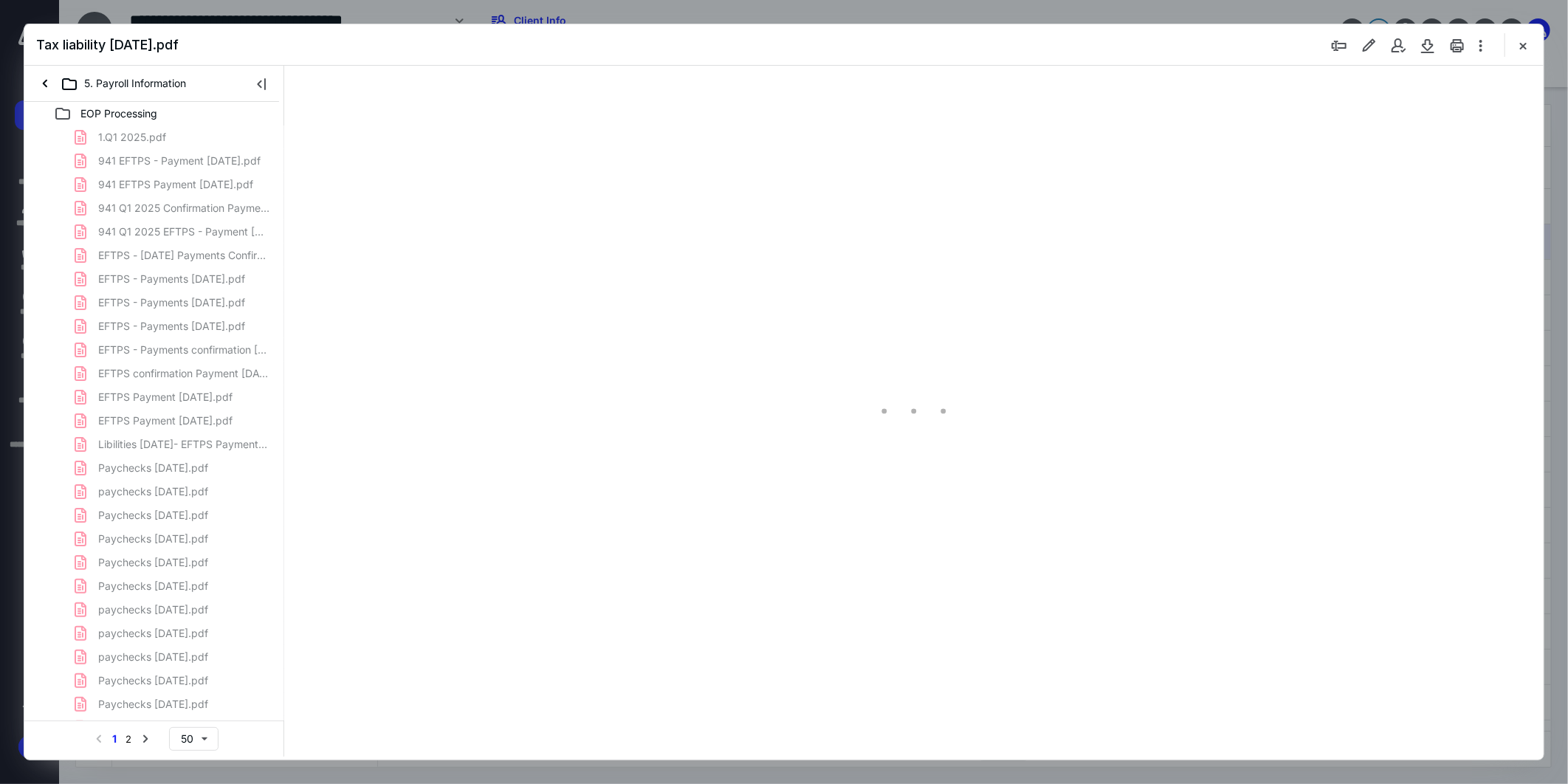 scroll, scrollTop: 0, scrollLeft: 0, axis: both 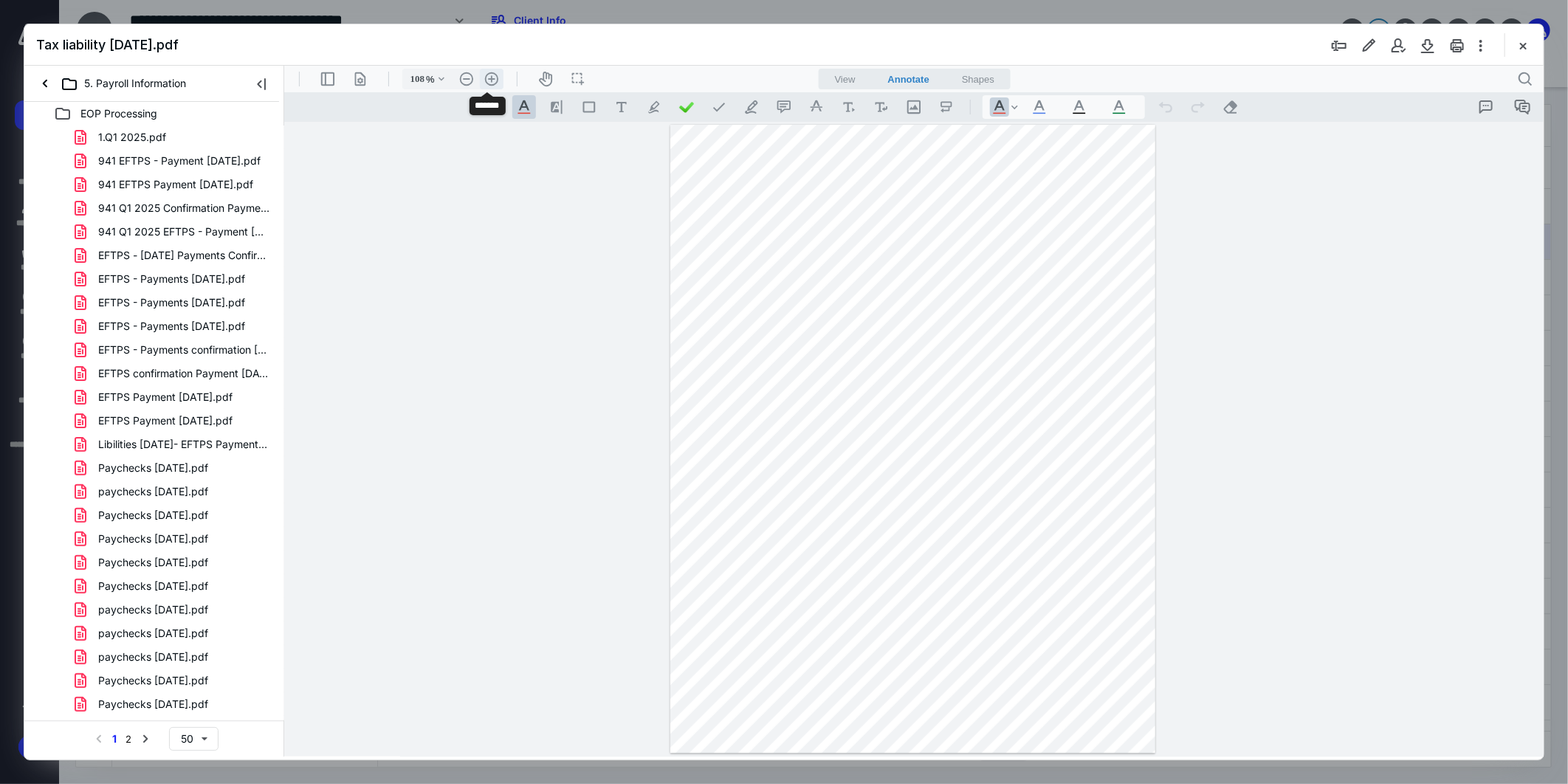 click on ".cls-1{fill:#abb0c4;} icon - header - zoom - in - line" at bounding box center [491, 78] 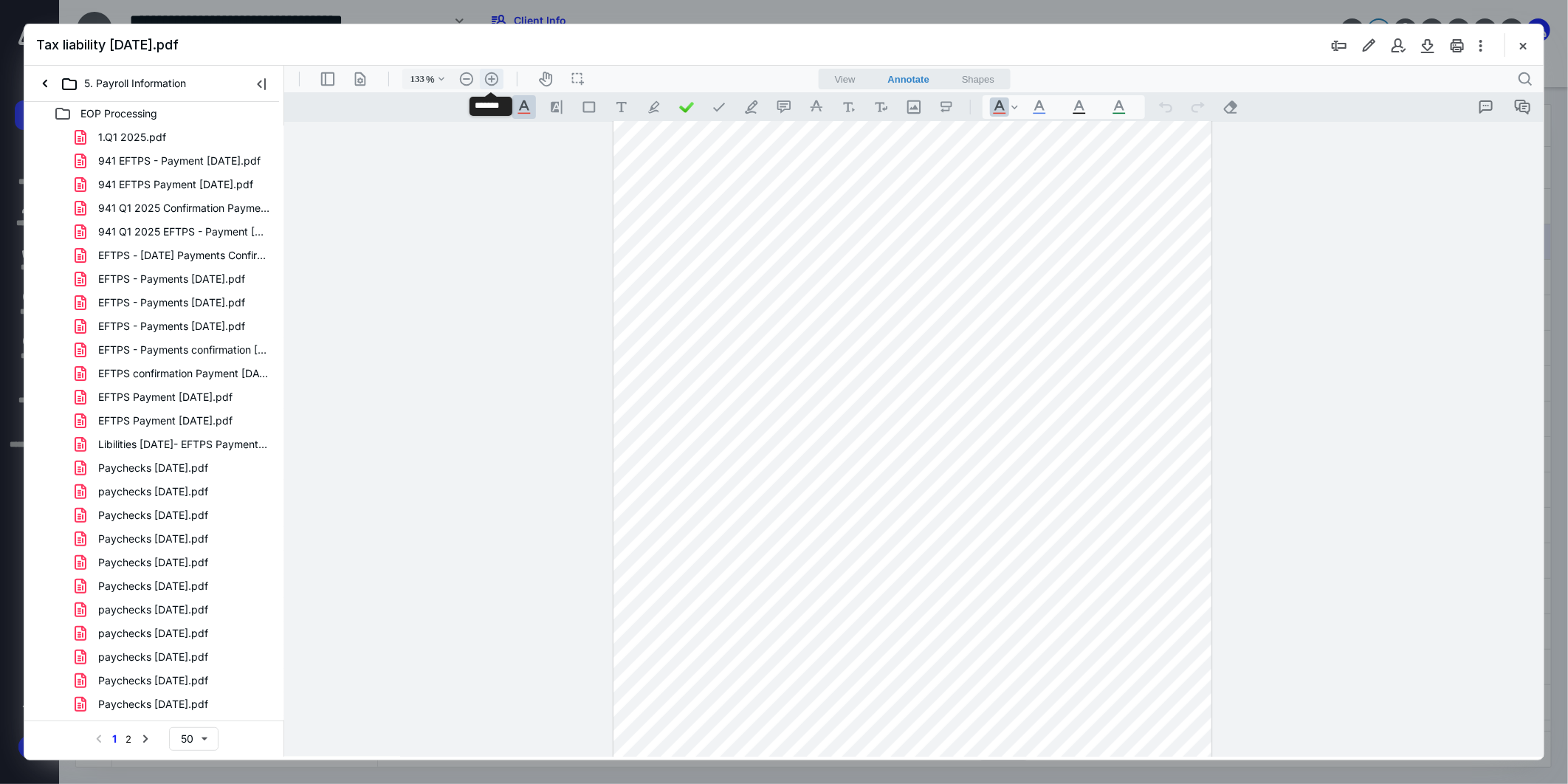click on ".cls-1{fill:#abb0c4;} icon - header - zoom - in - line" at bounding box center [491, 78] 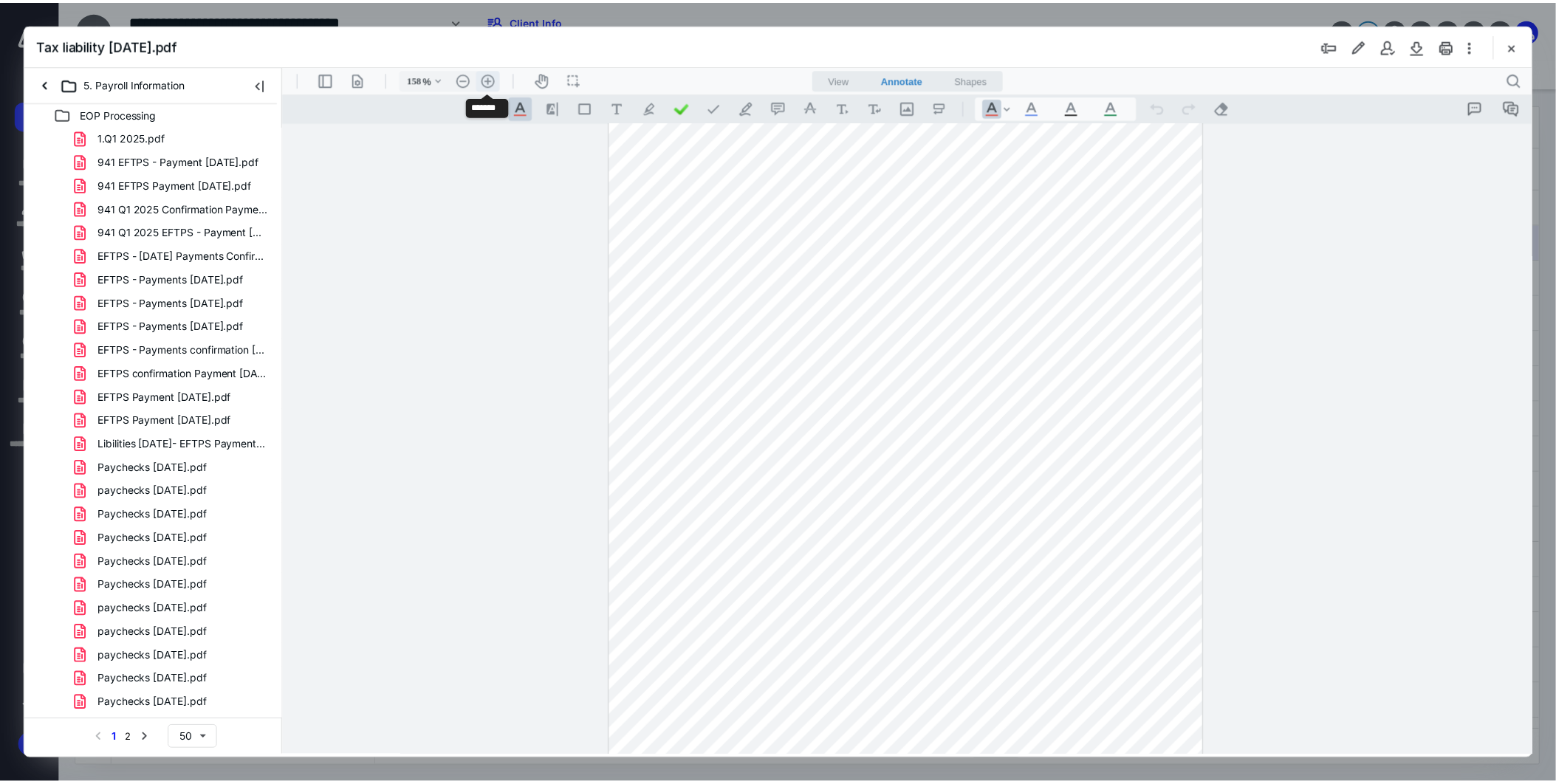 scroll, scrollTop: 133, scrollLeft: 0, axis: vertical 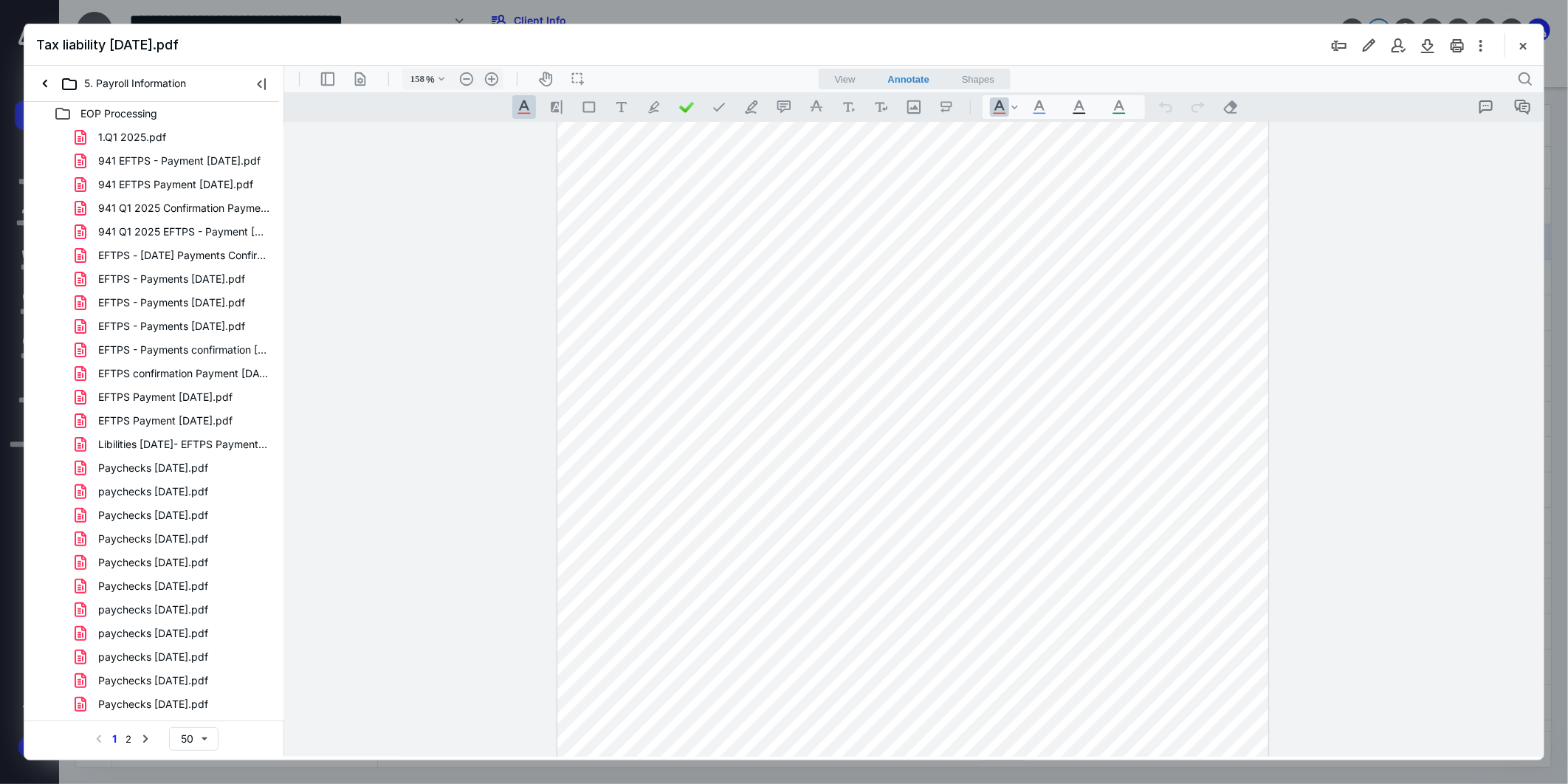 drag, startPoint x: 1525, startPoint y: 46, endPoint x: 1414, endPoint y: 32, distance: 111.8794 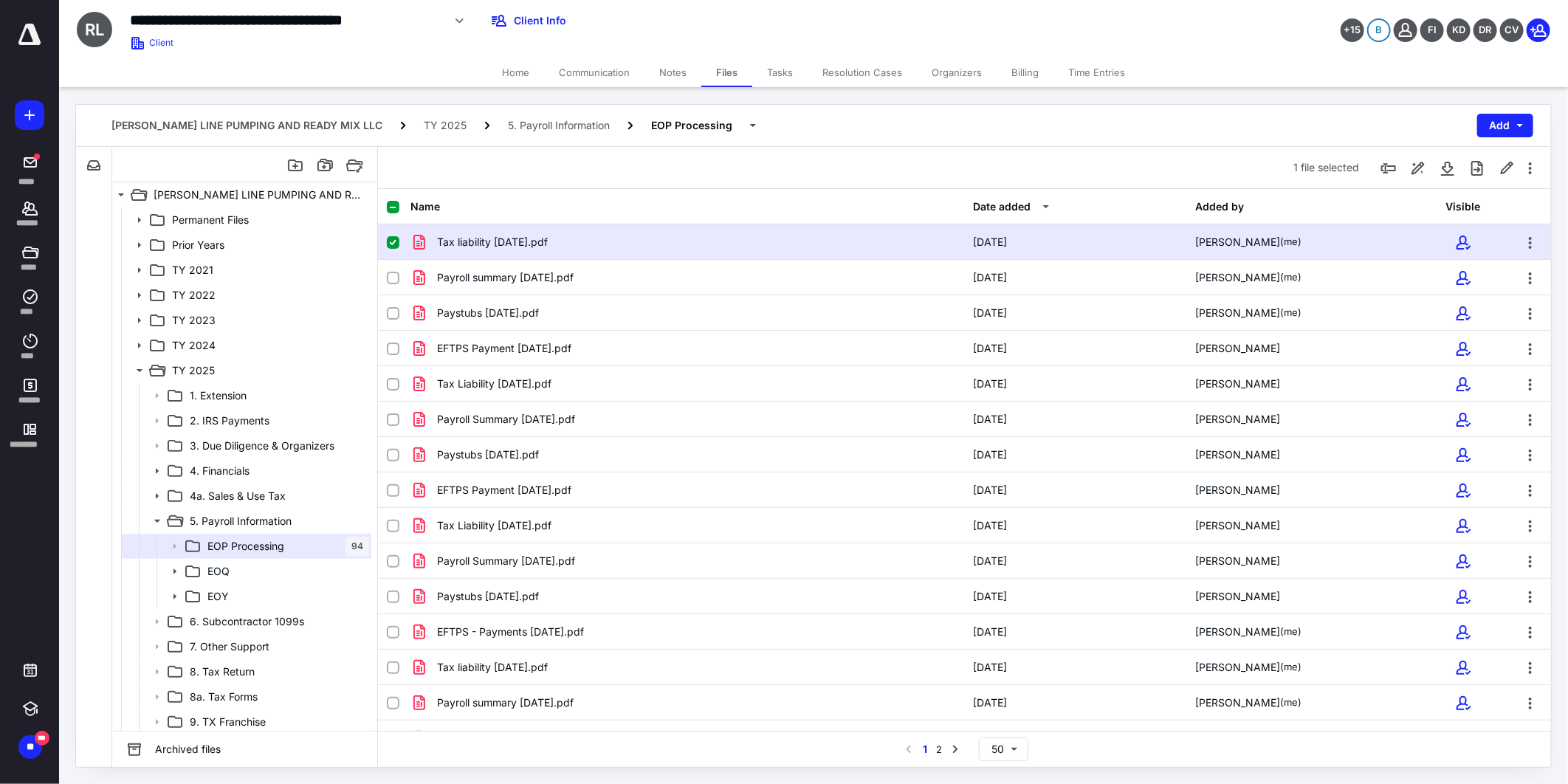 click on "Notes" at bounding box center [673, 72] 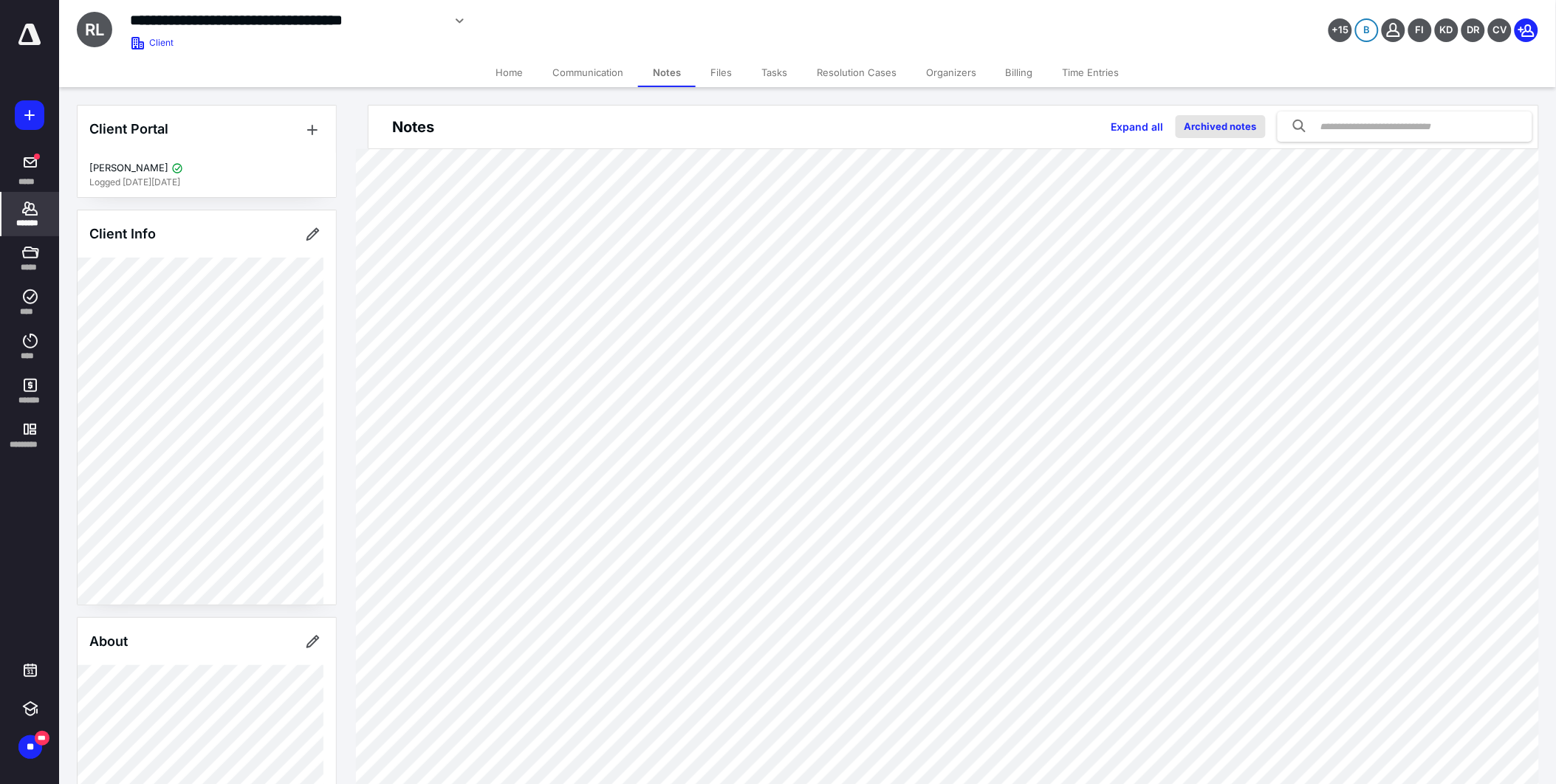 click on "Archived notes" at bounding box center (1221, 126) 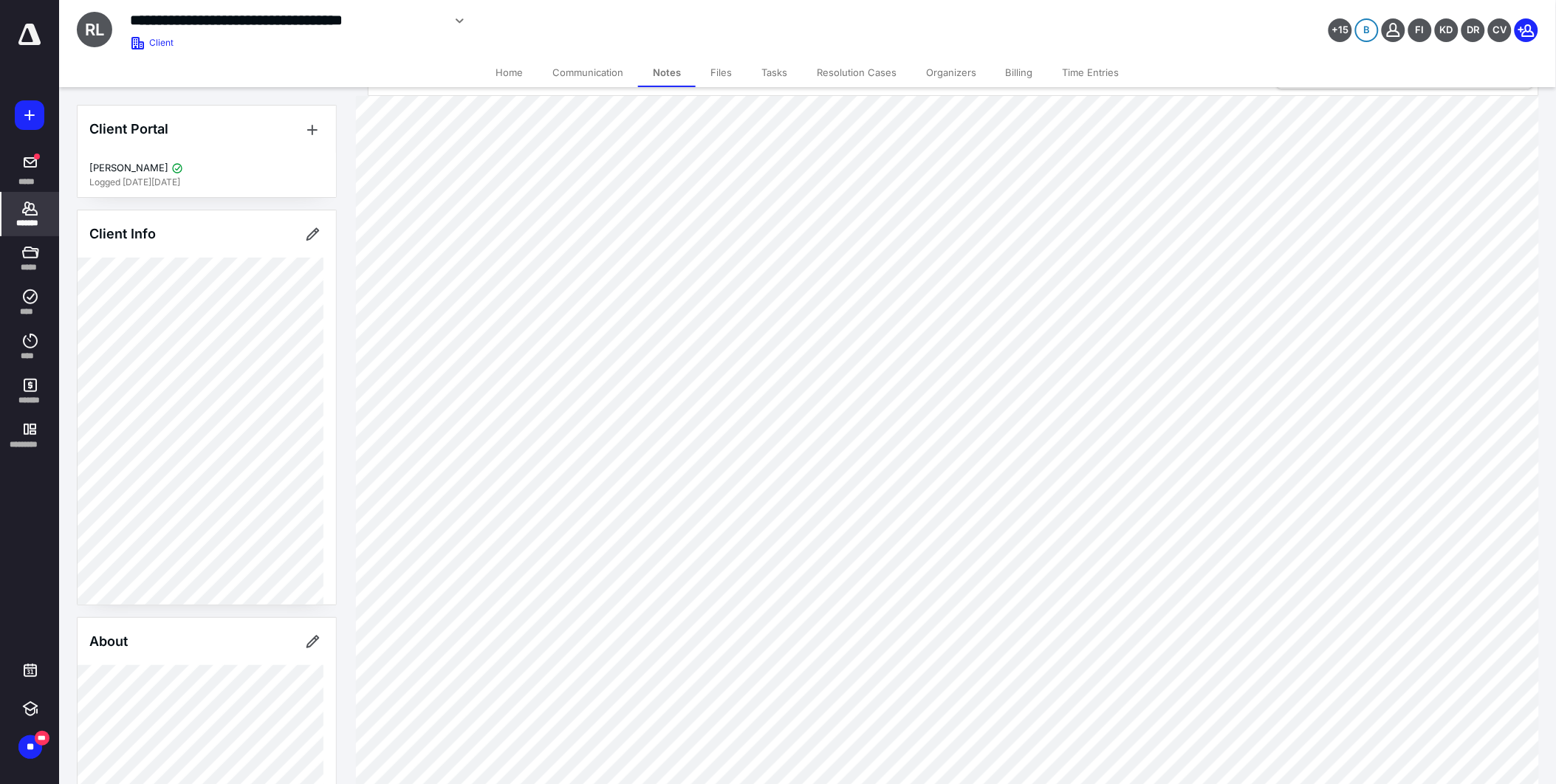 scroll, scrollTop: 82, scrollLeft: 0, axis: vertical 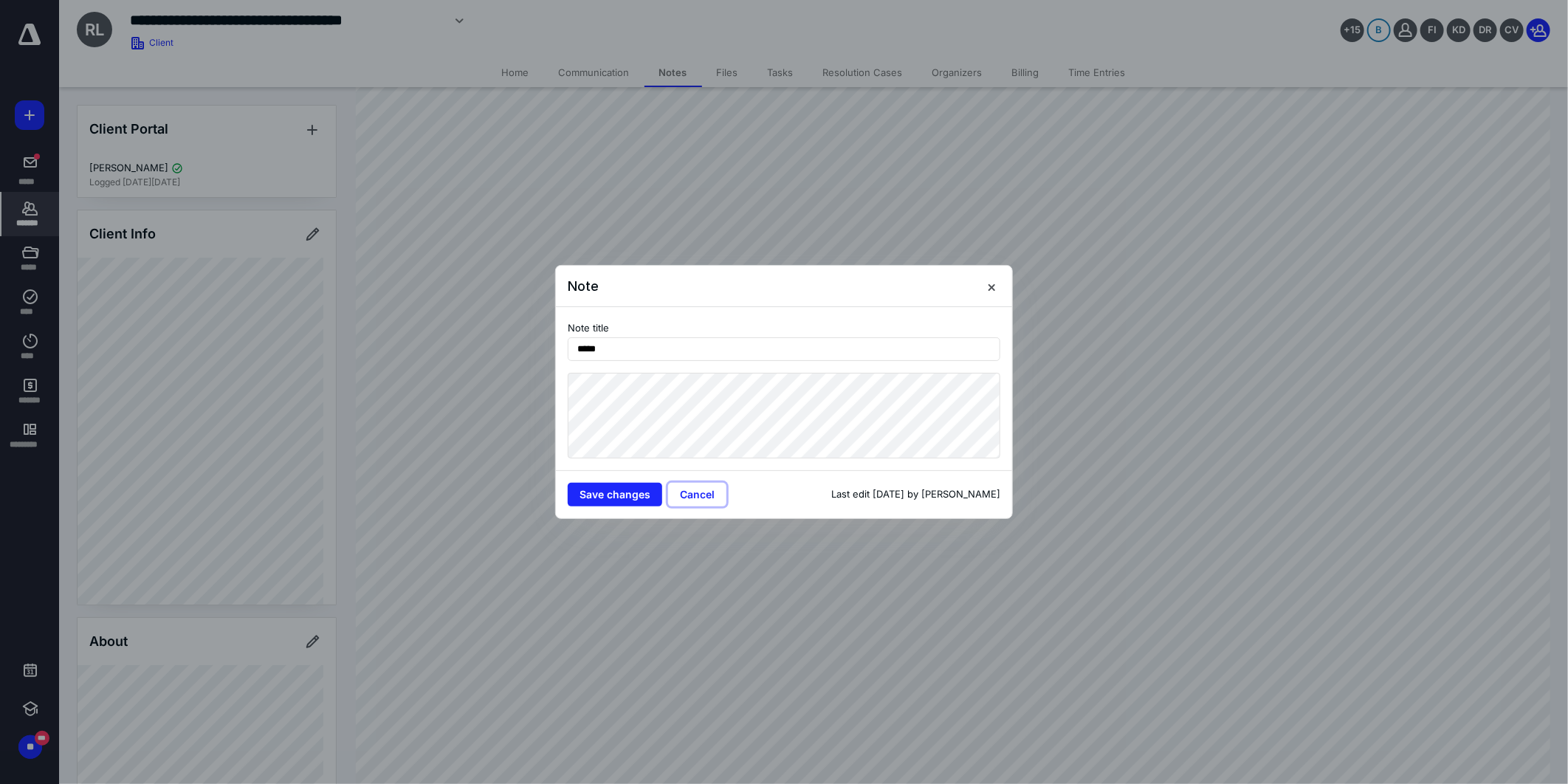 drag, startPoint x: 701, startPoint y: 498, endPoint x: 678, endPoint y: 468, distance: 37.802116 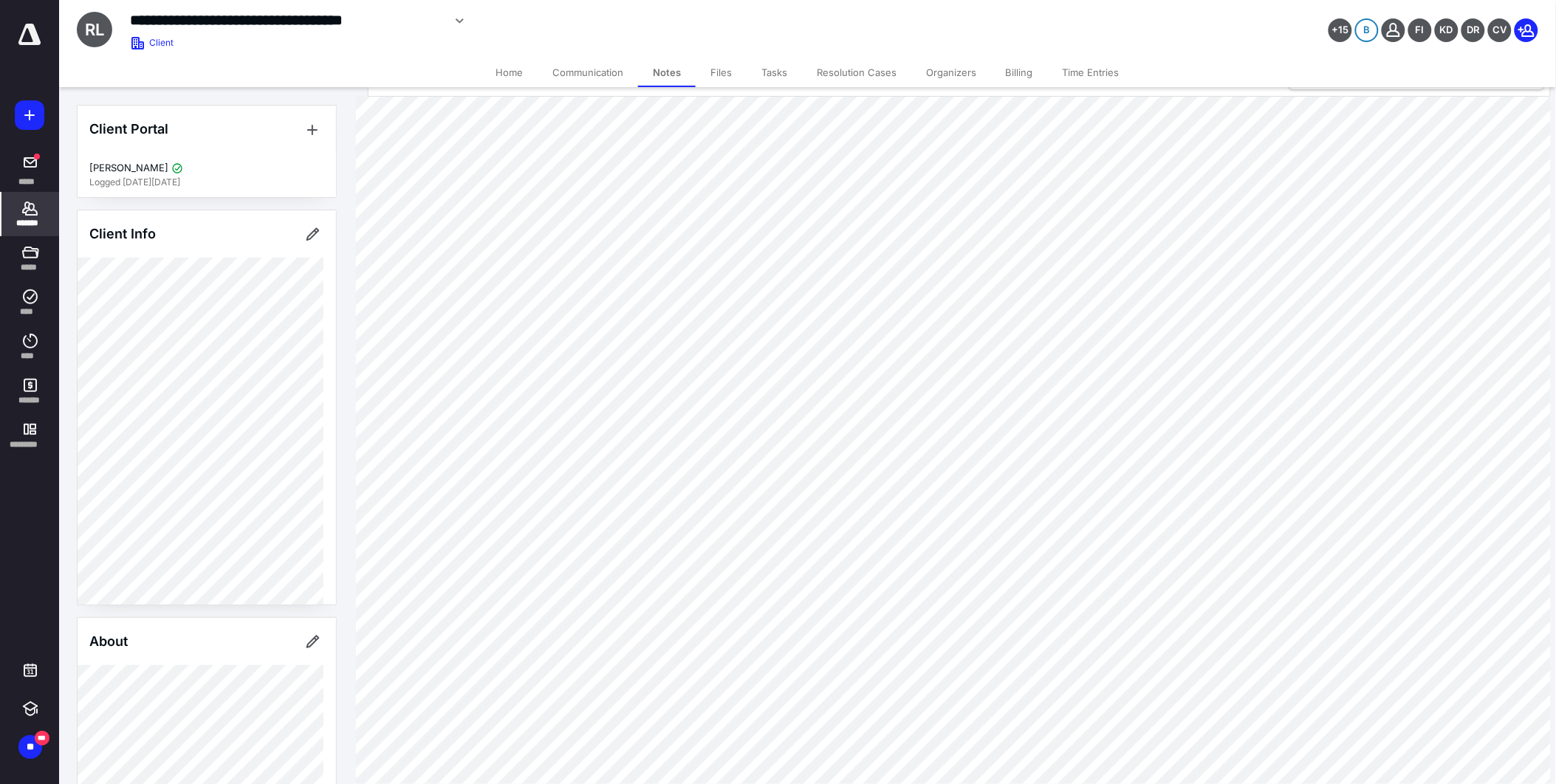 scroll, scrollTop: 0, scrollLeft: 0, axis: both 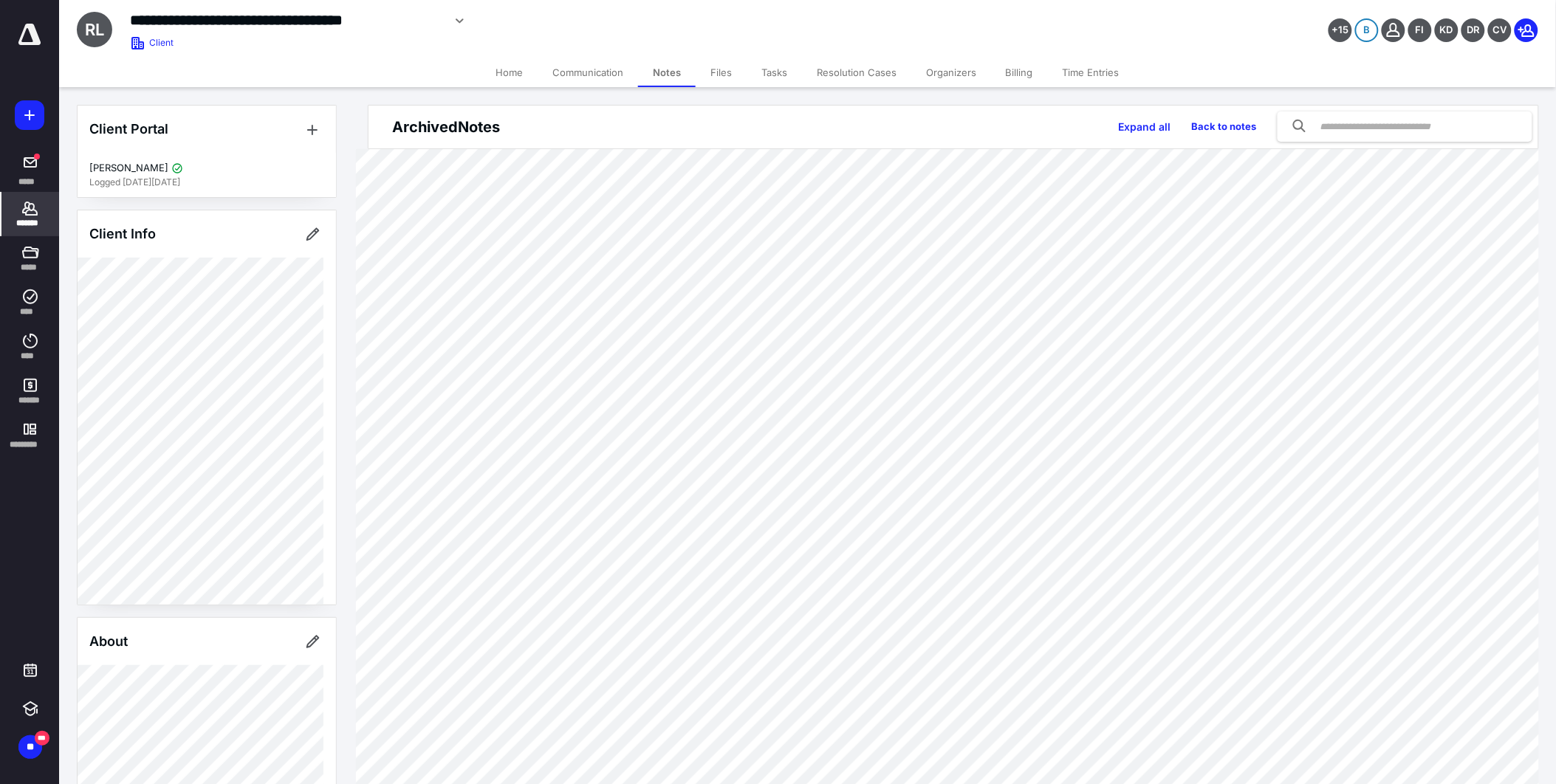 click 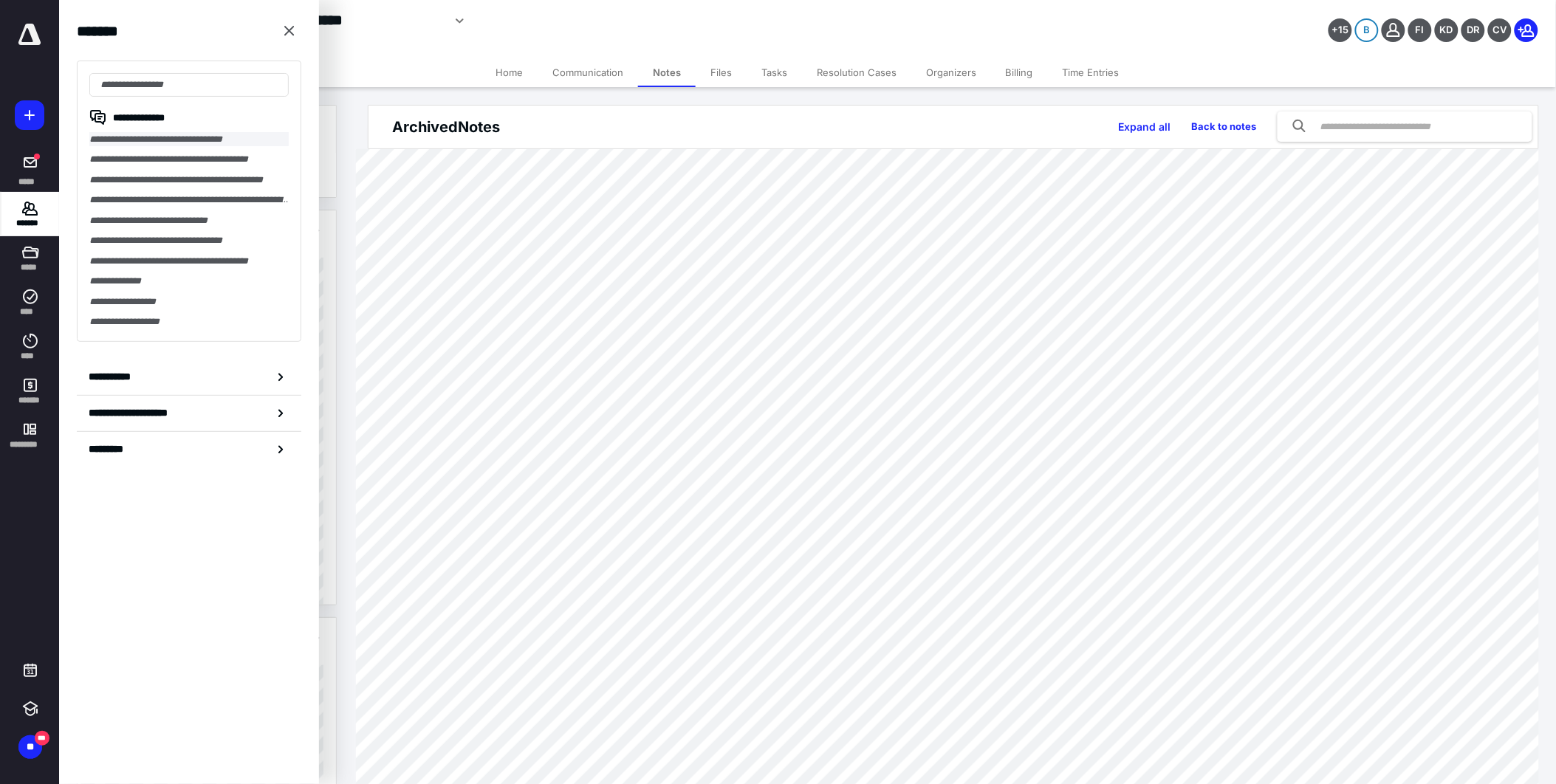click on "**********" at bounding box center (189, 139) 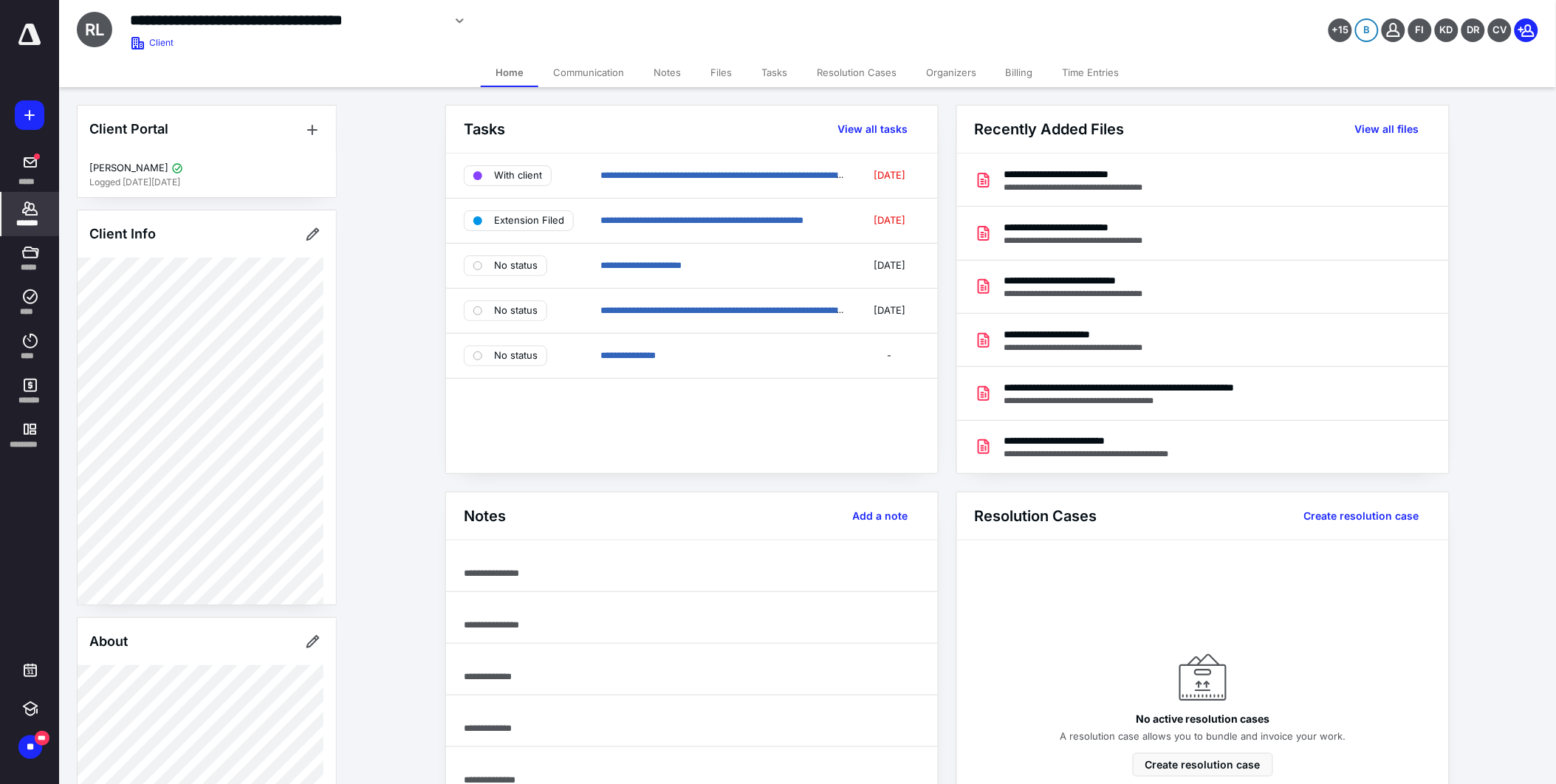 click on "Files" at bounding box center [721, 72] 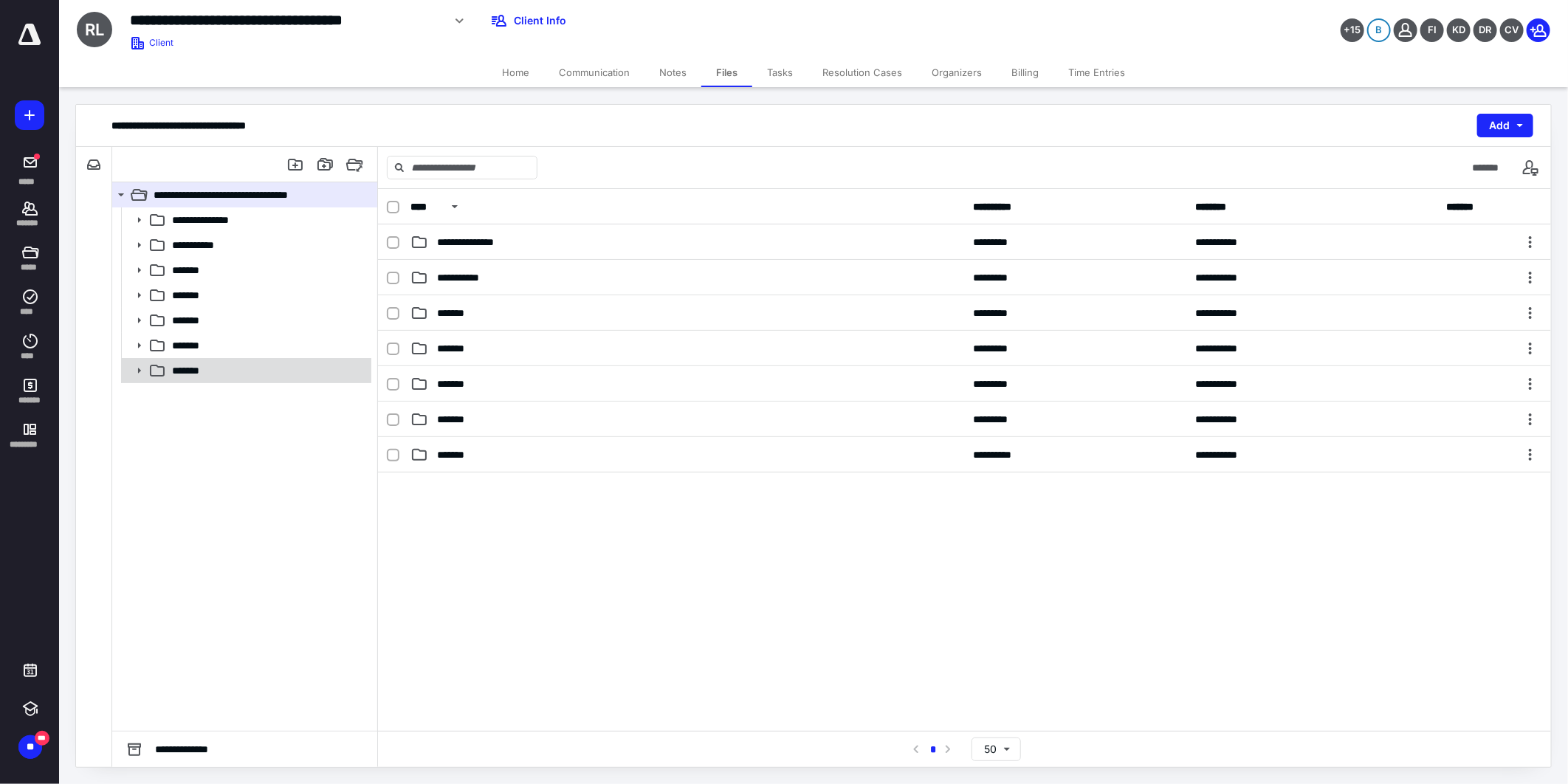 click 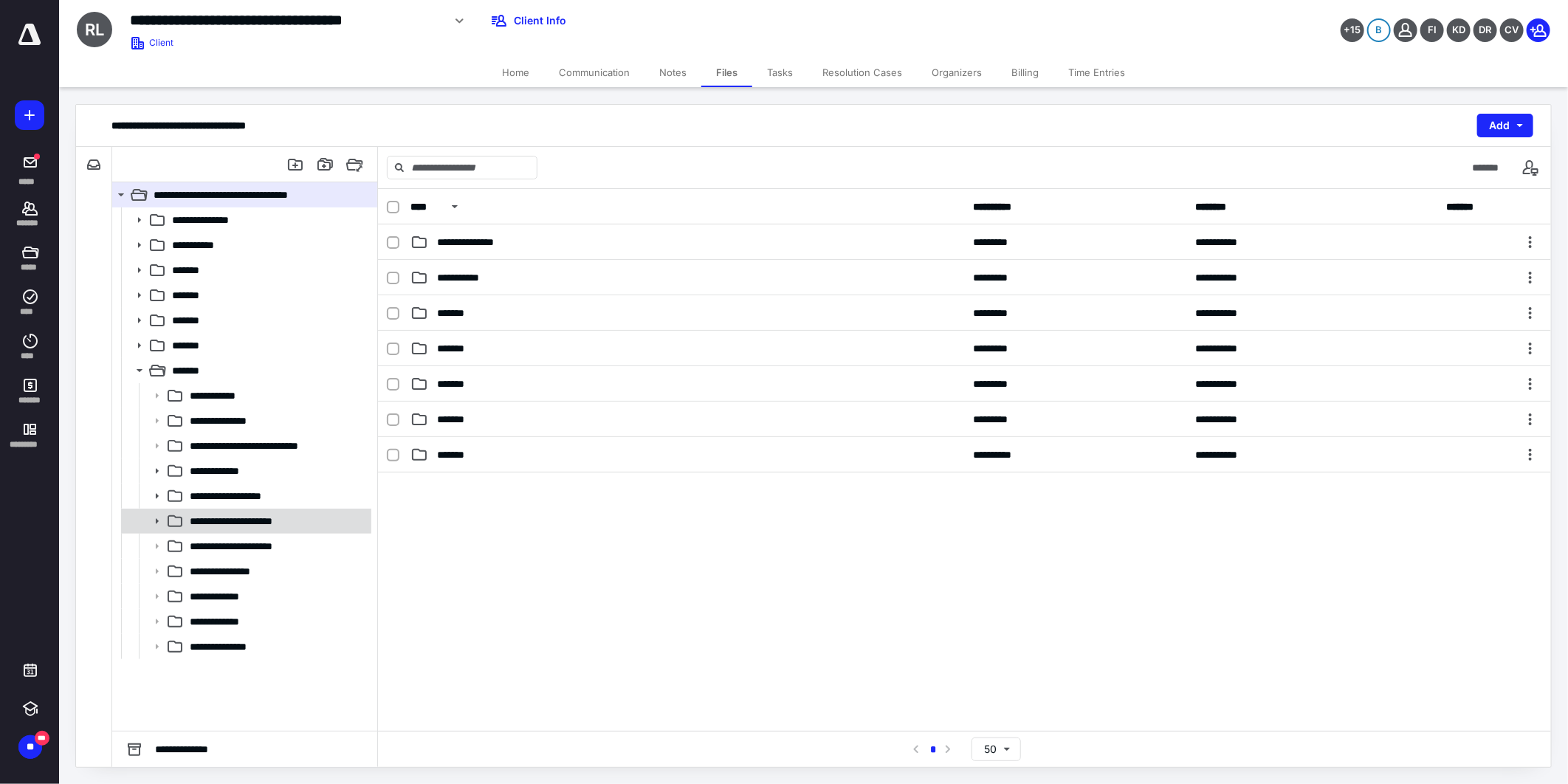 click 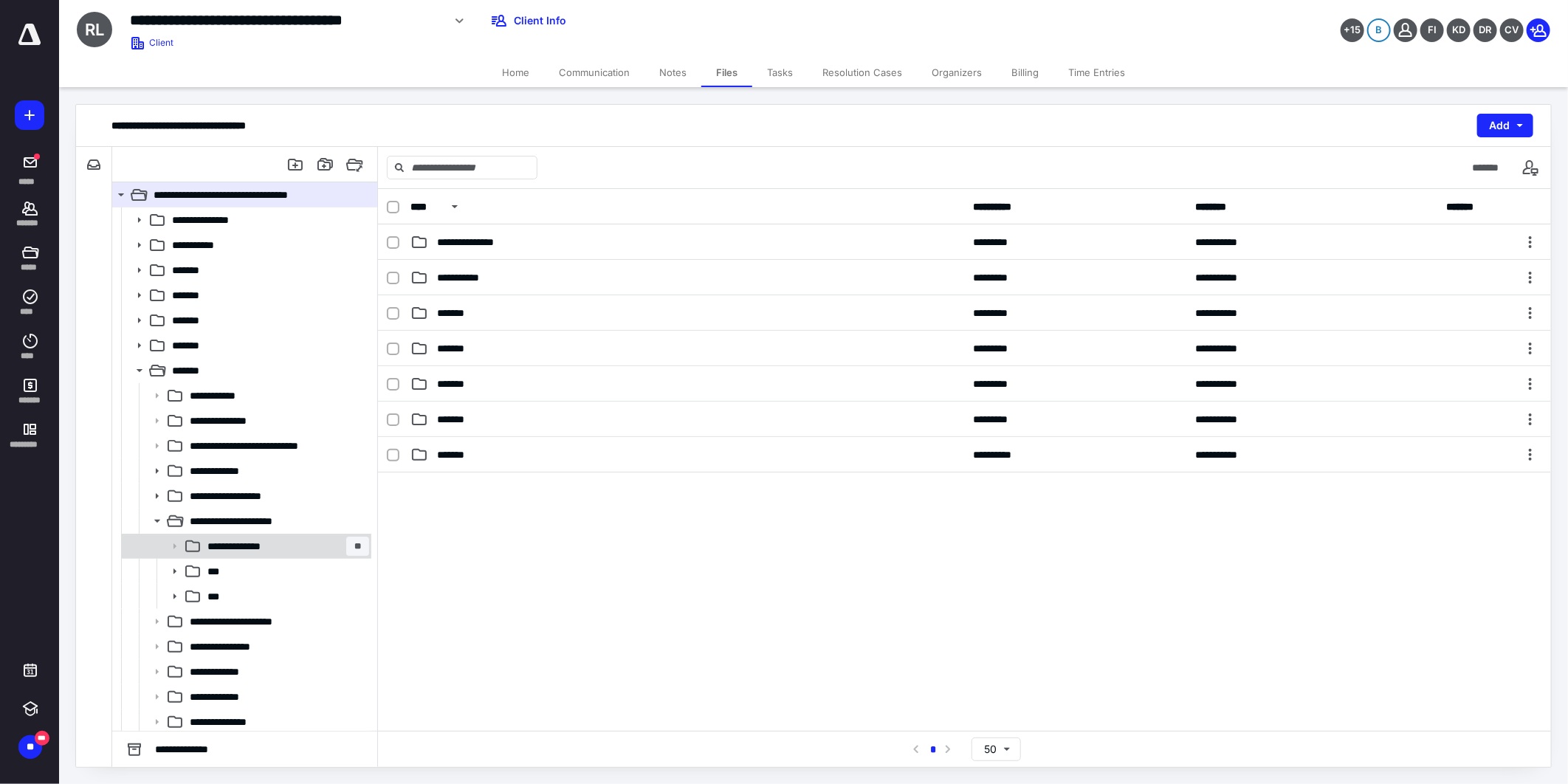 click 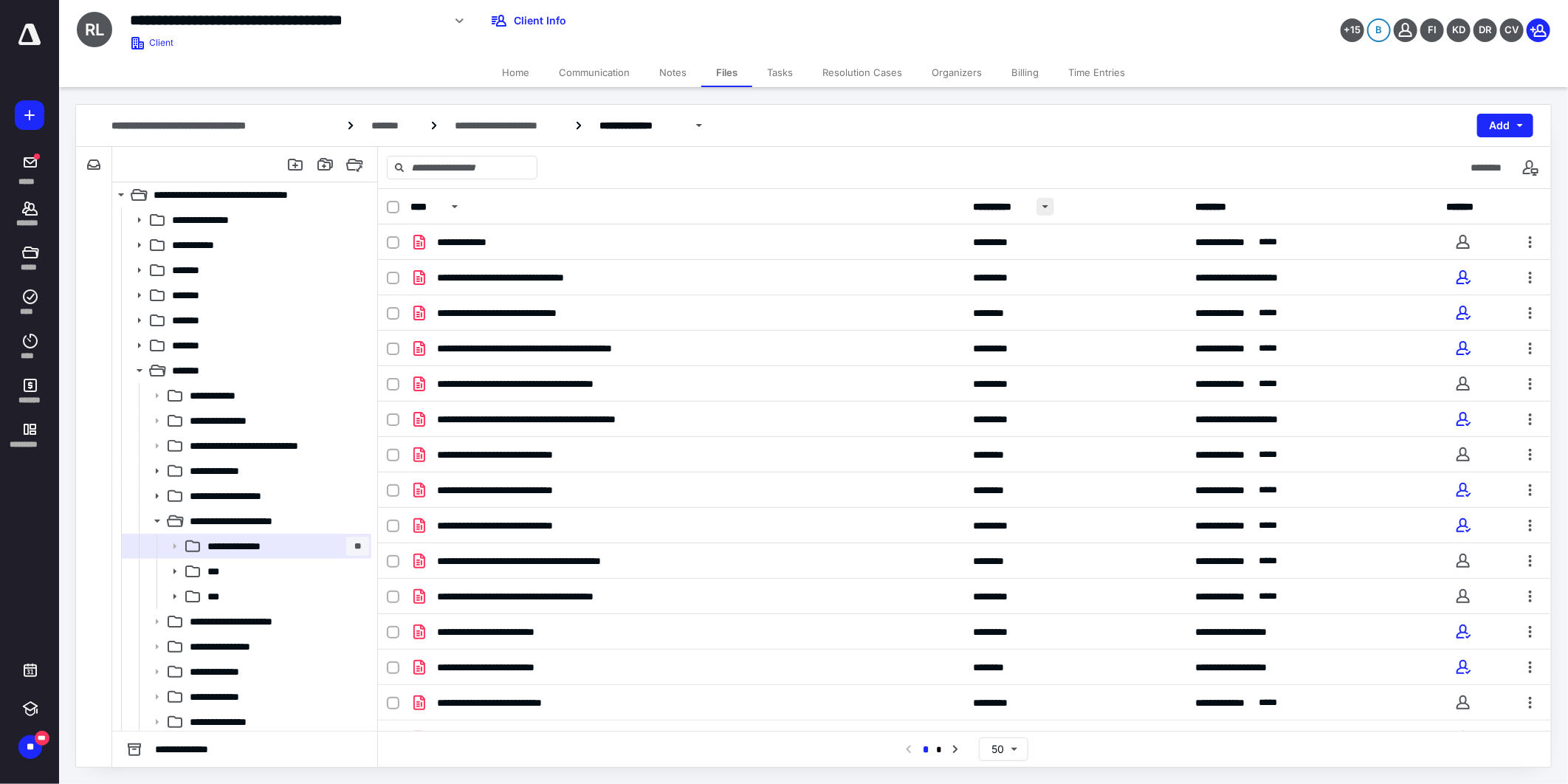 click at bounding box center (1045, 207) 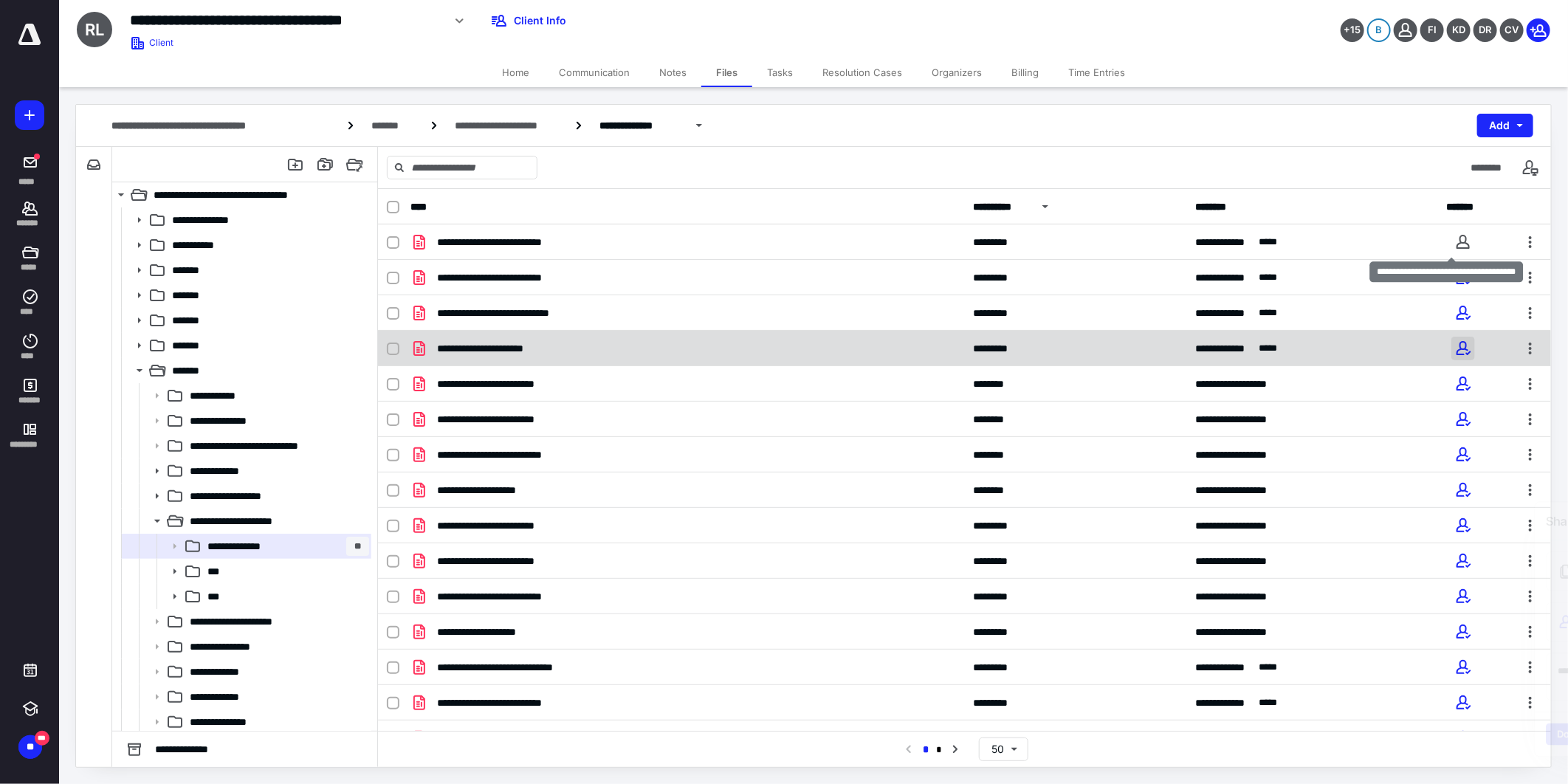 drag, startPoint x: 1448, startPoint y: 238, endPoint x: 1451, endPoint y: 354, distance: 116.03879 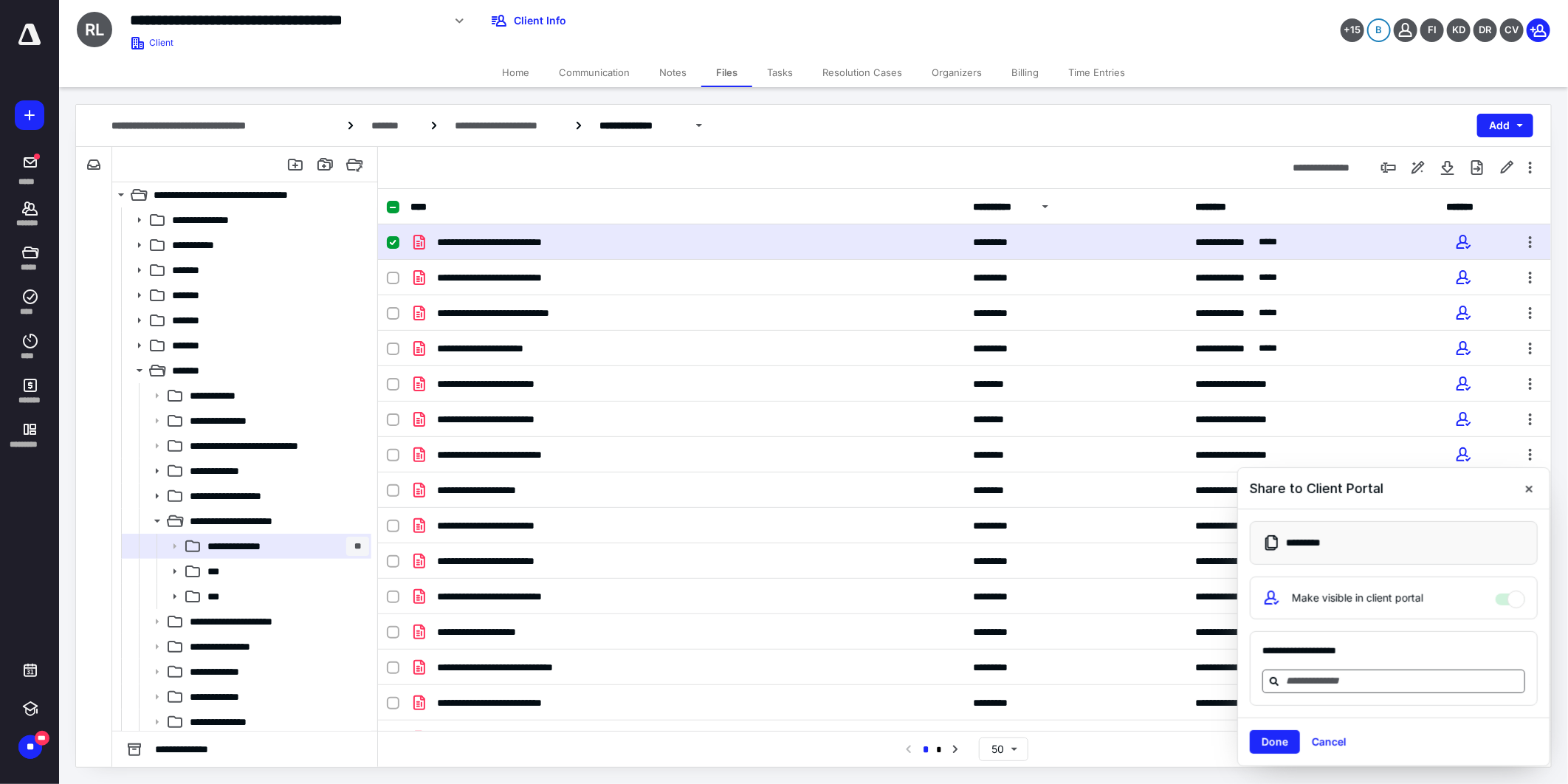 click at bounding box center (1403, 681) 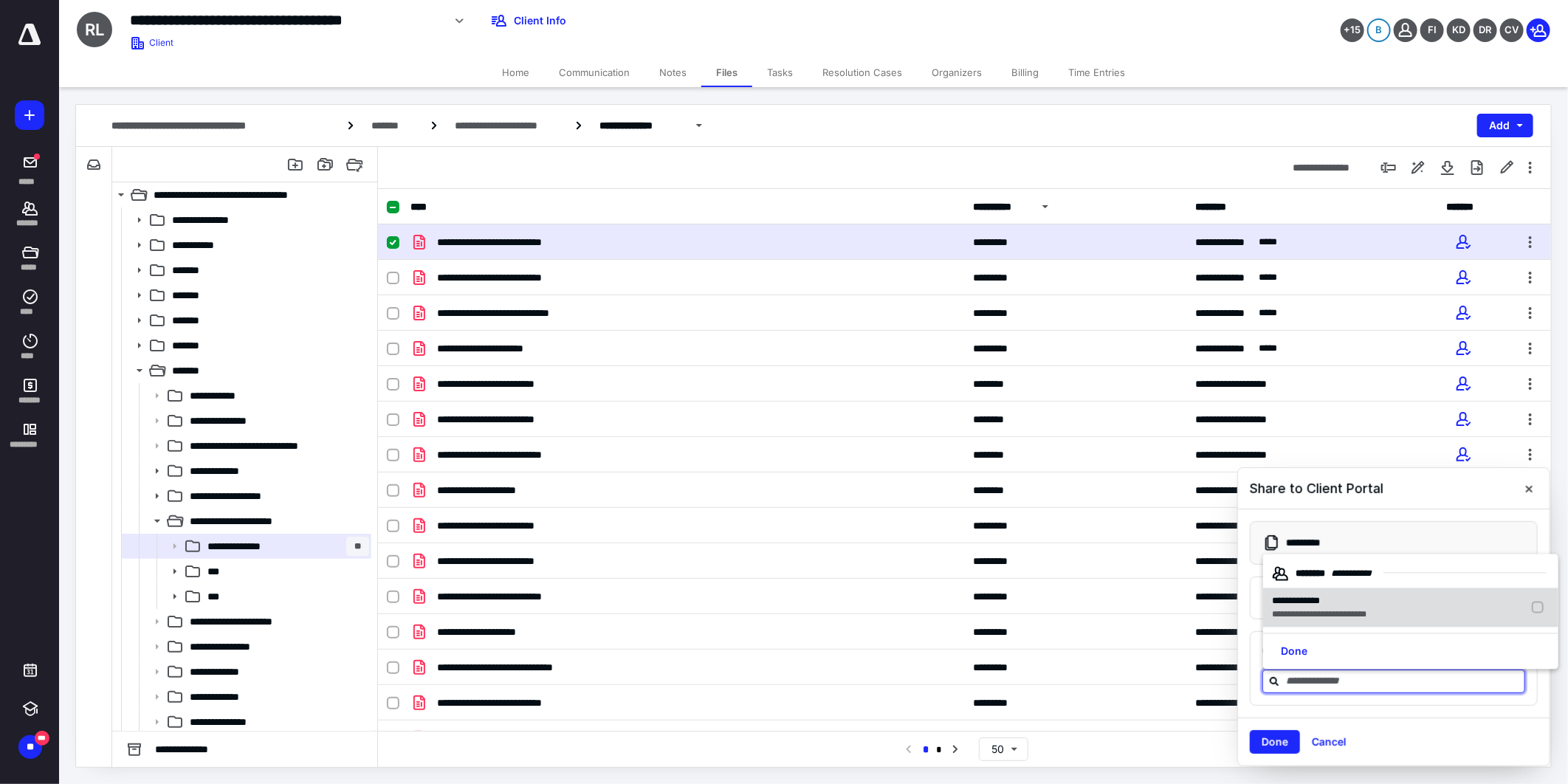 click on "**********" at bounding box center (1296, 600) 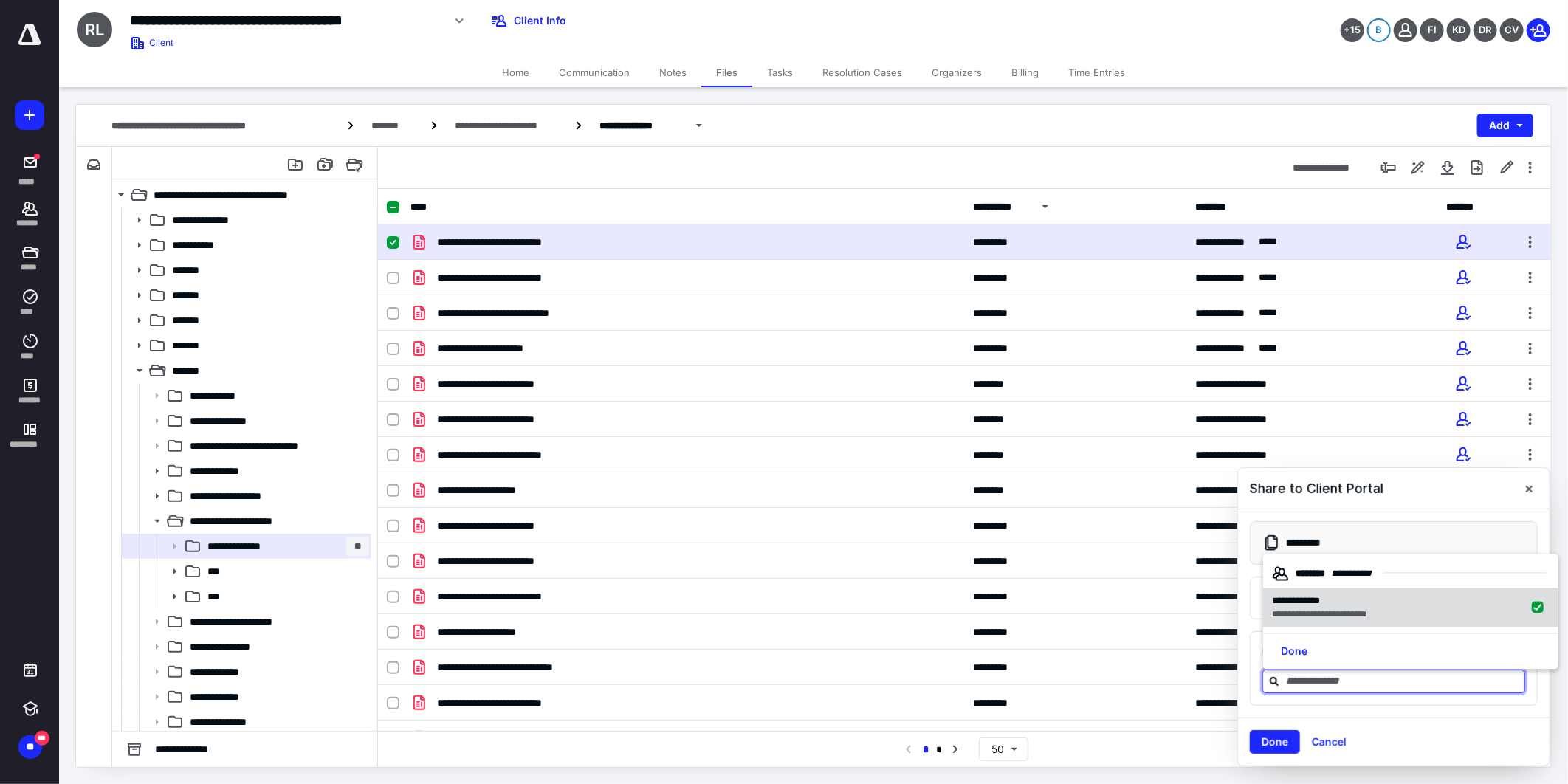 checkbox on "true" 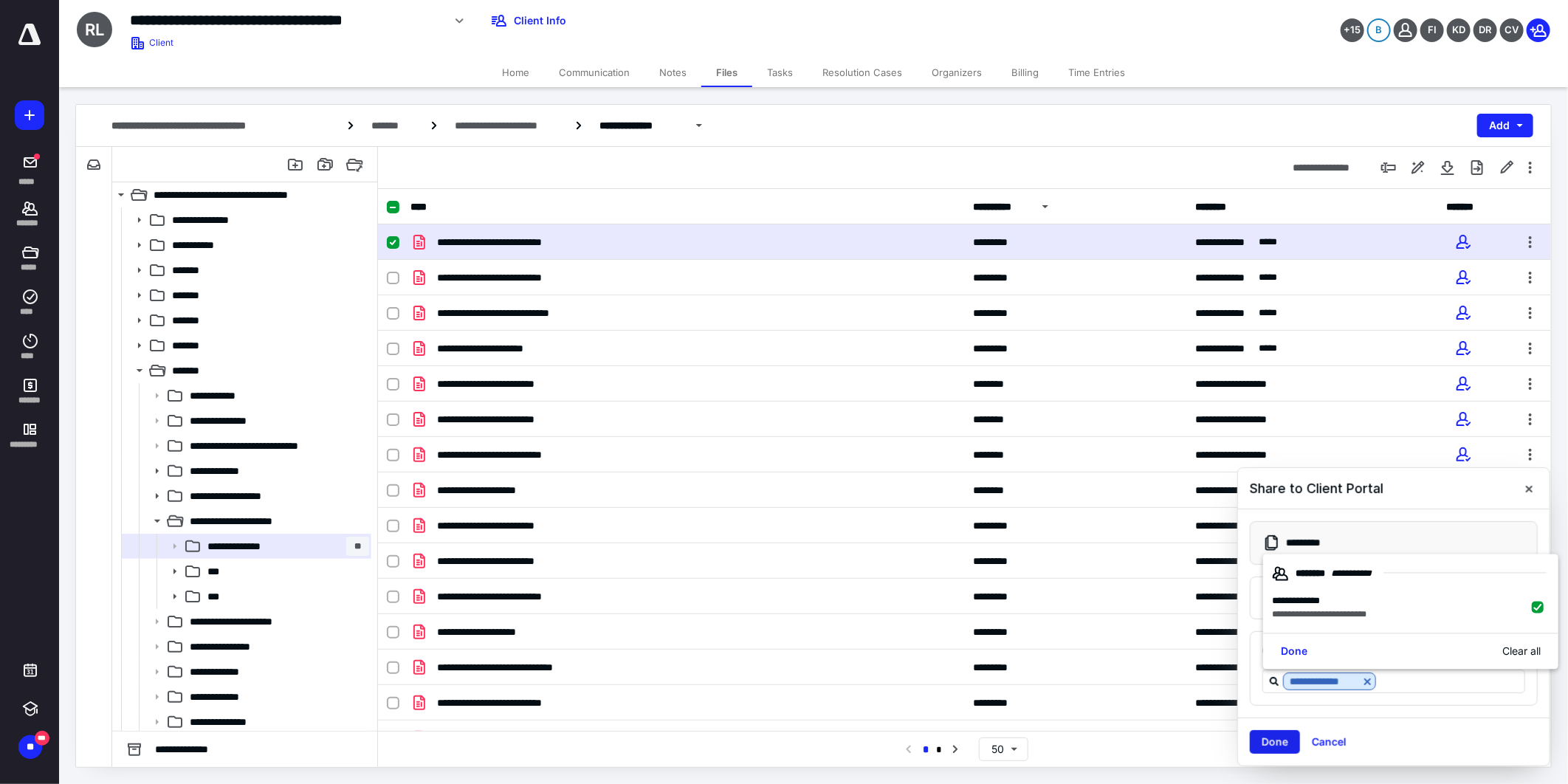 click on "Done" at bounding box center [1275, 742] 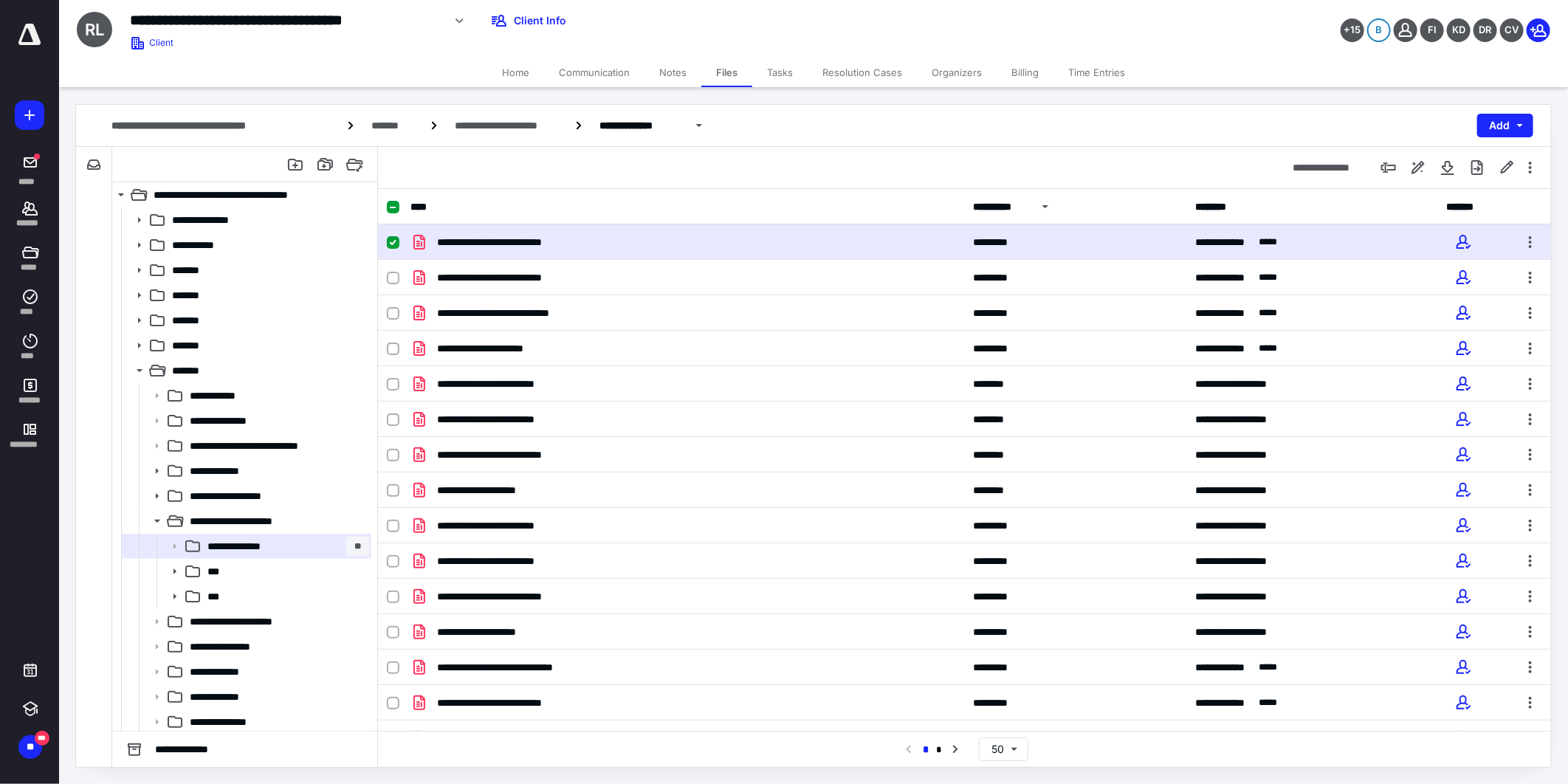 click on "Home" at bounding box center (515, 72) 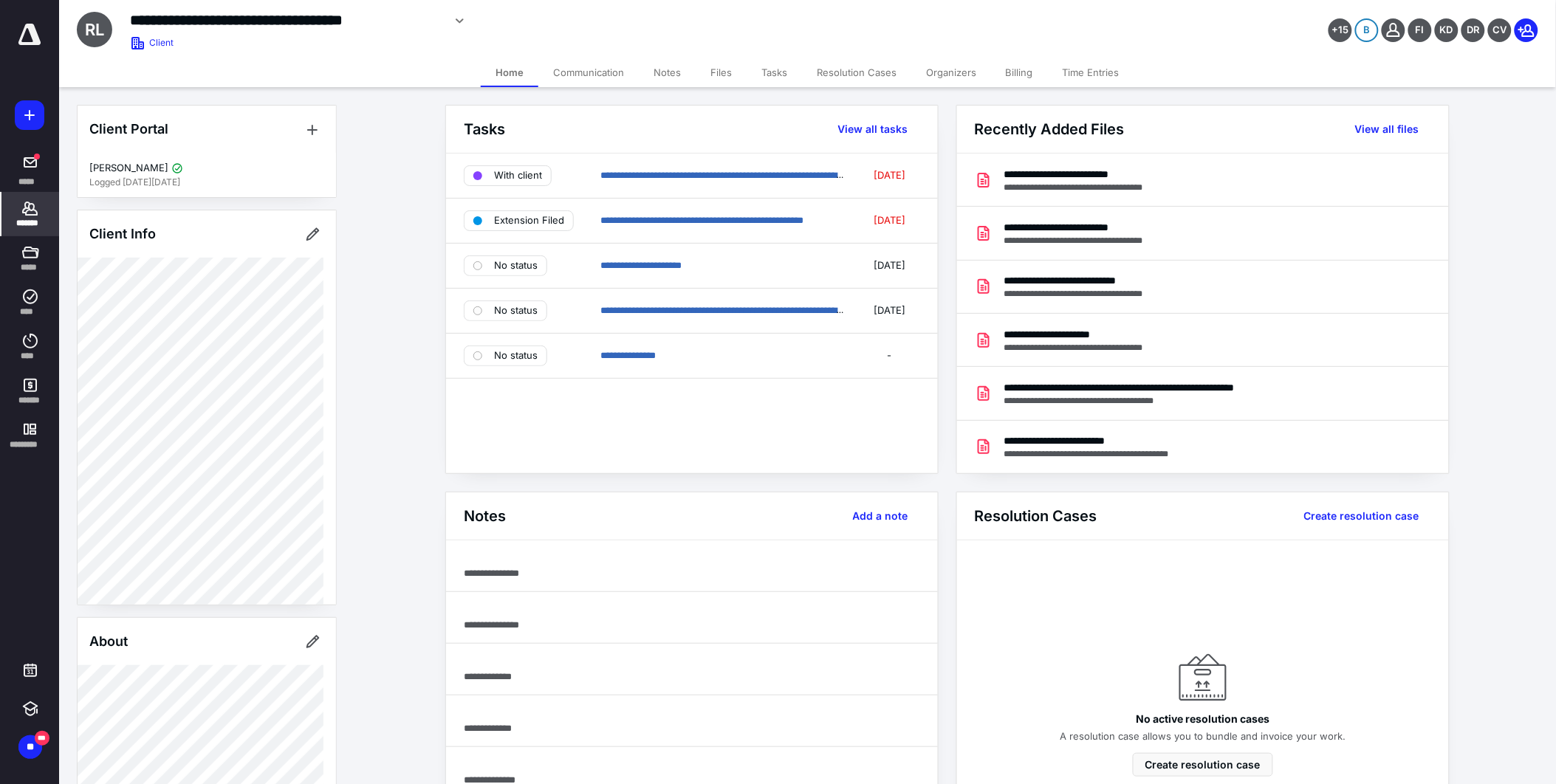 click 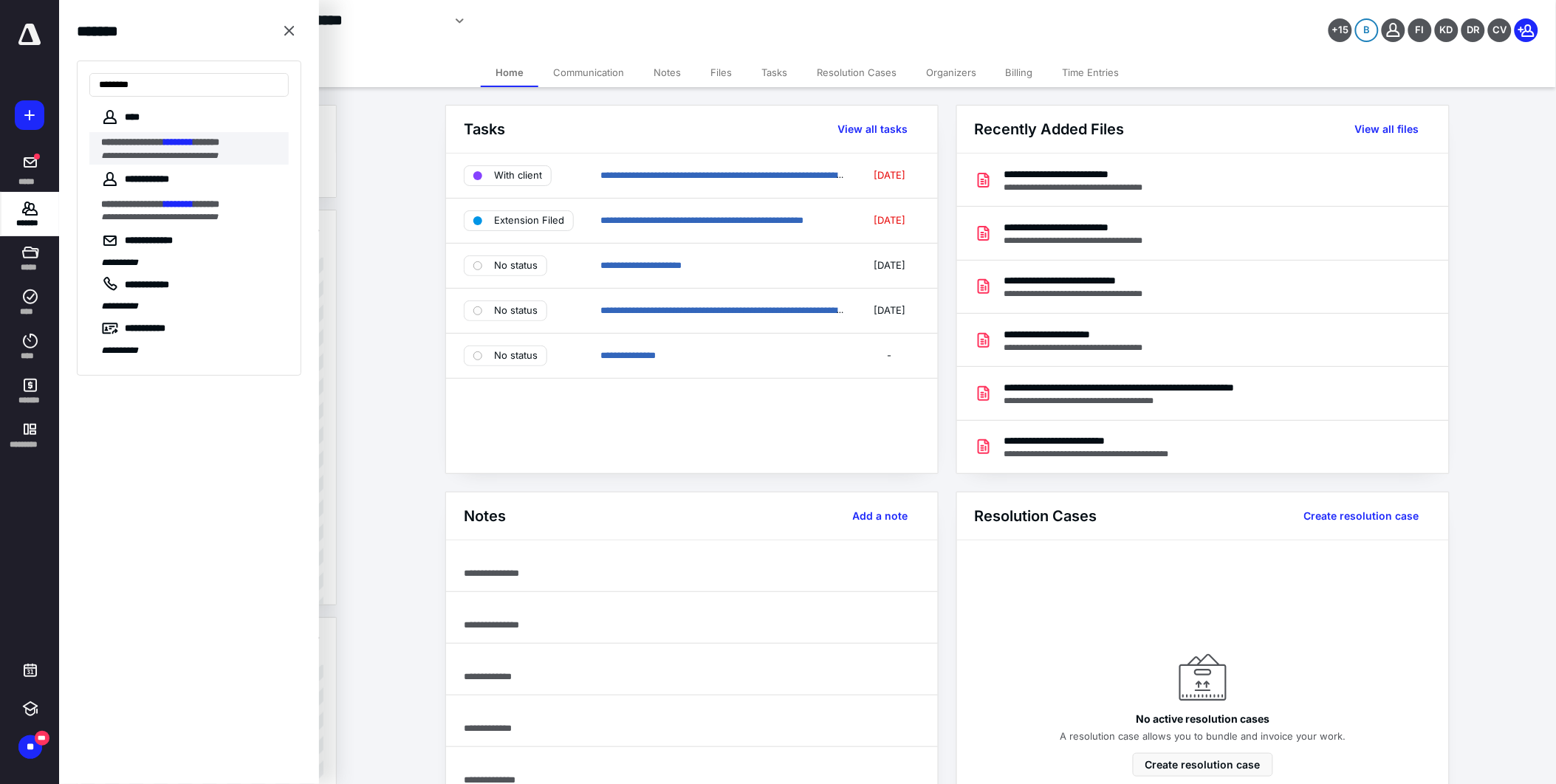 type on "********" 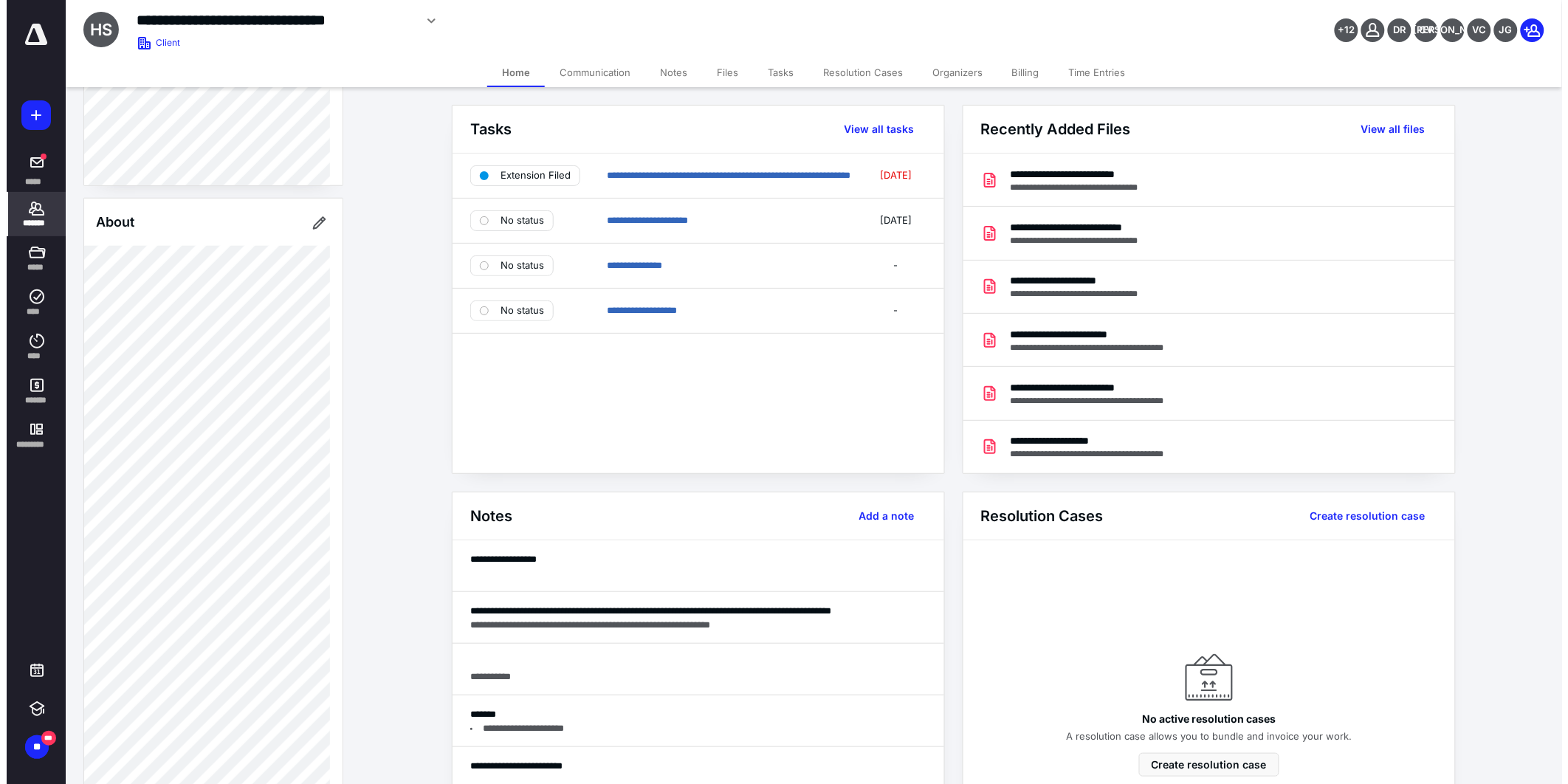 scroll, scrollTop: 947, scrollLeft: 0, axis: vertical 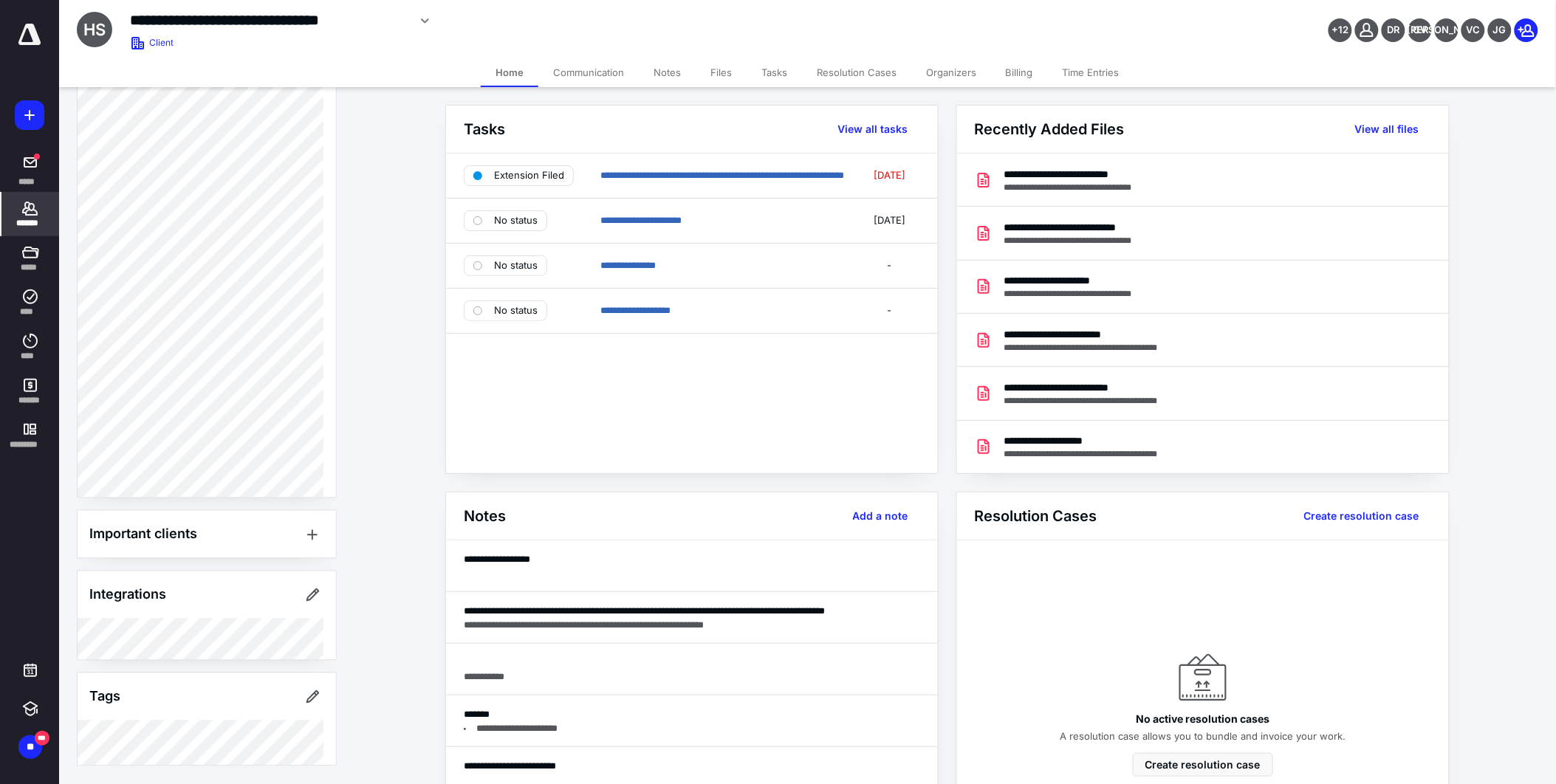 click on "Files" at bounding box center [721, 72] 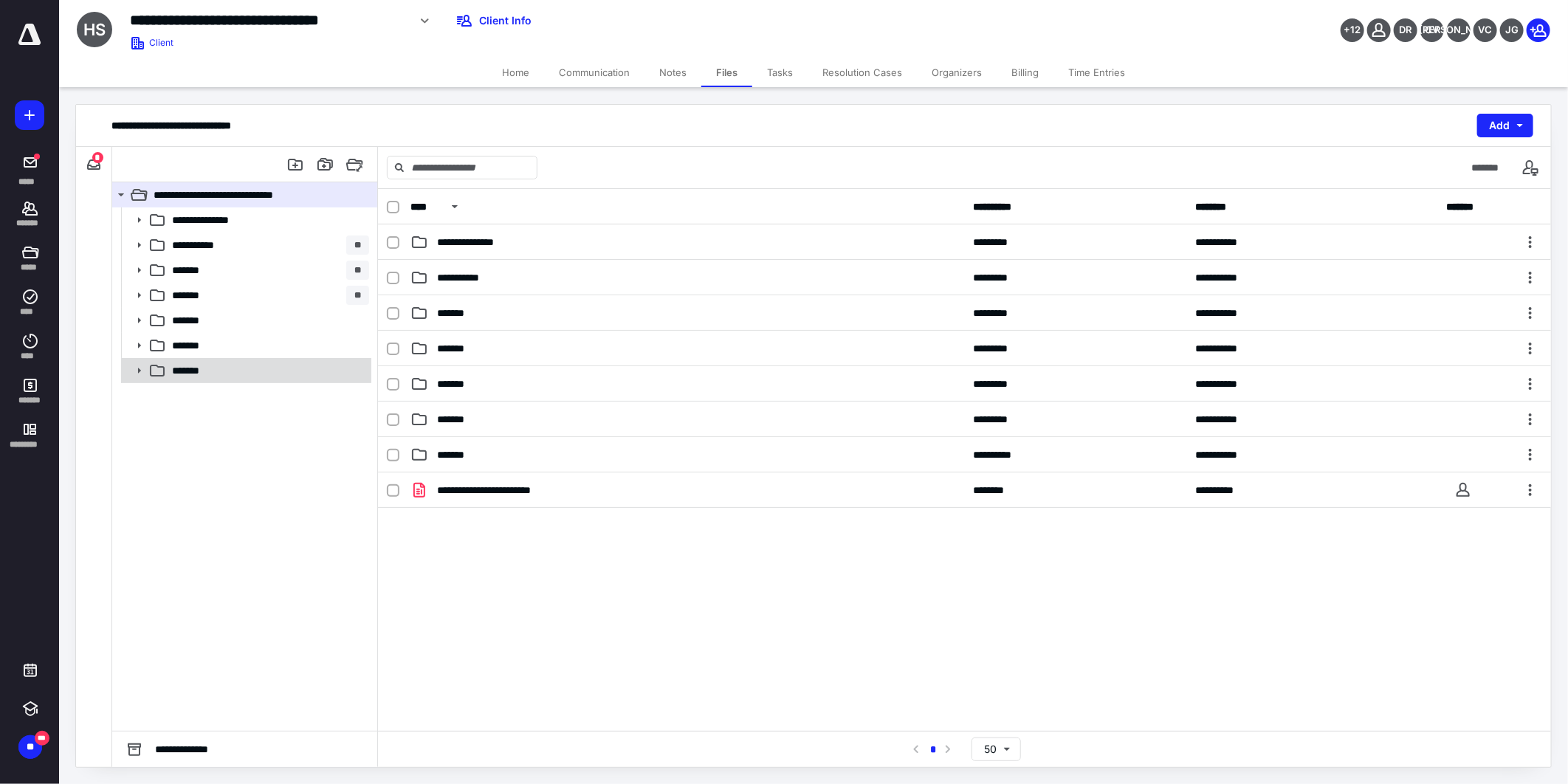 click 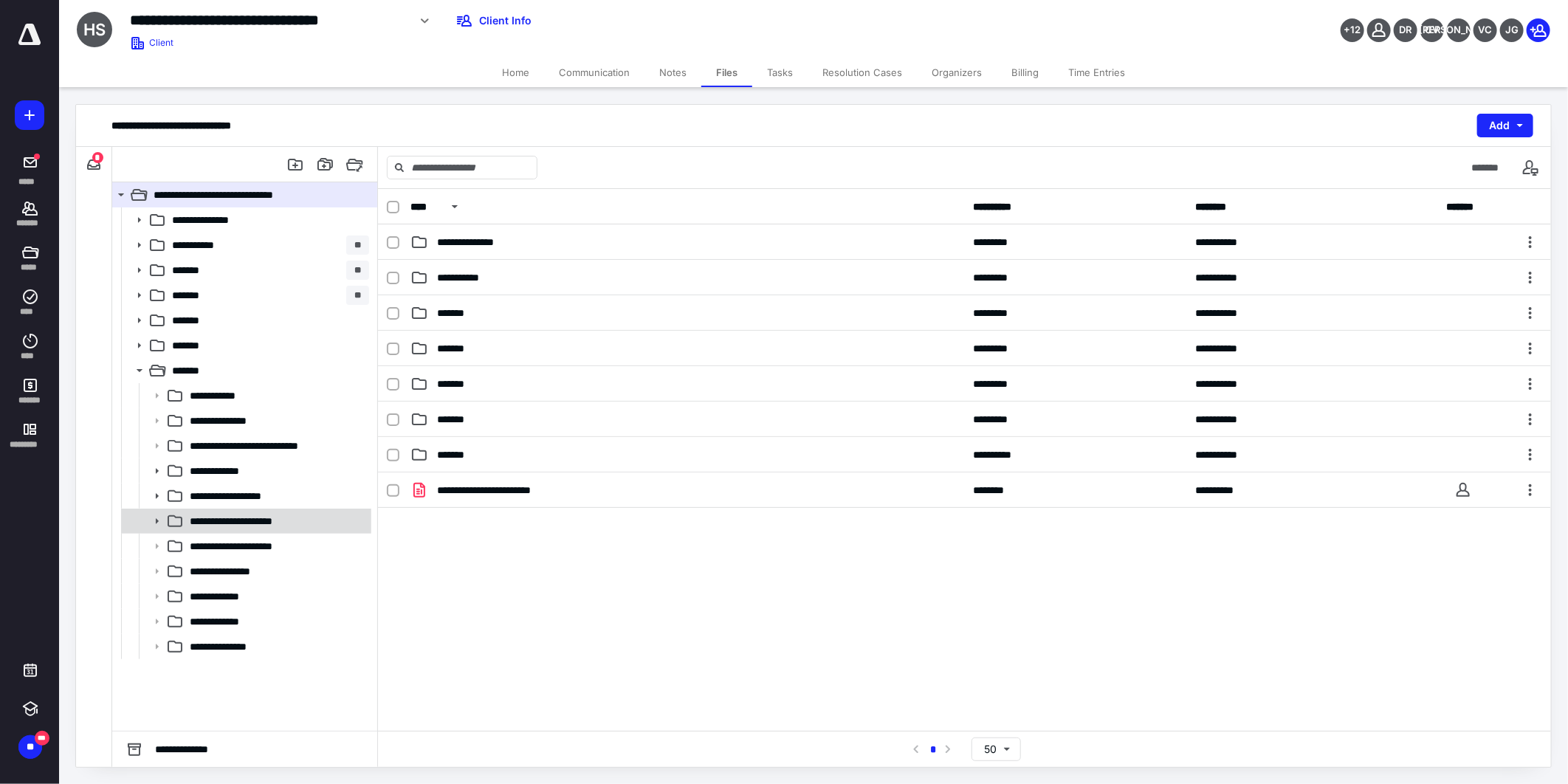 click 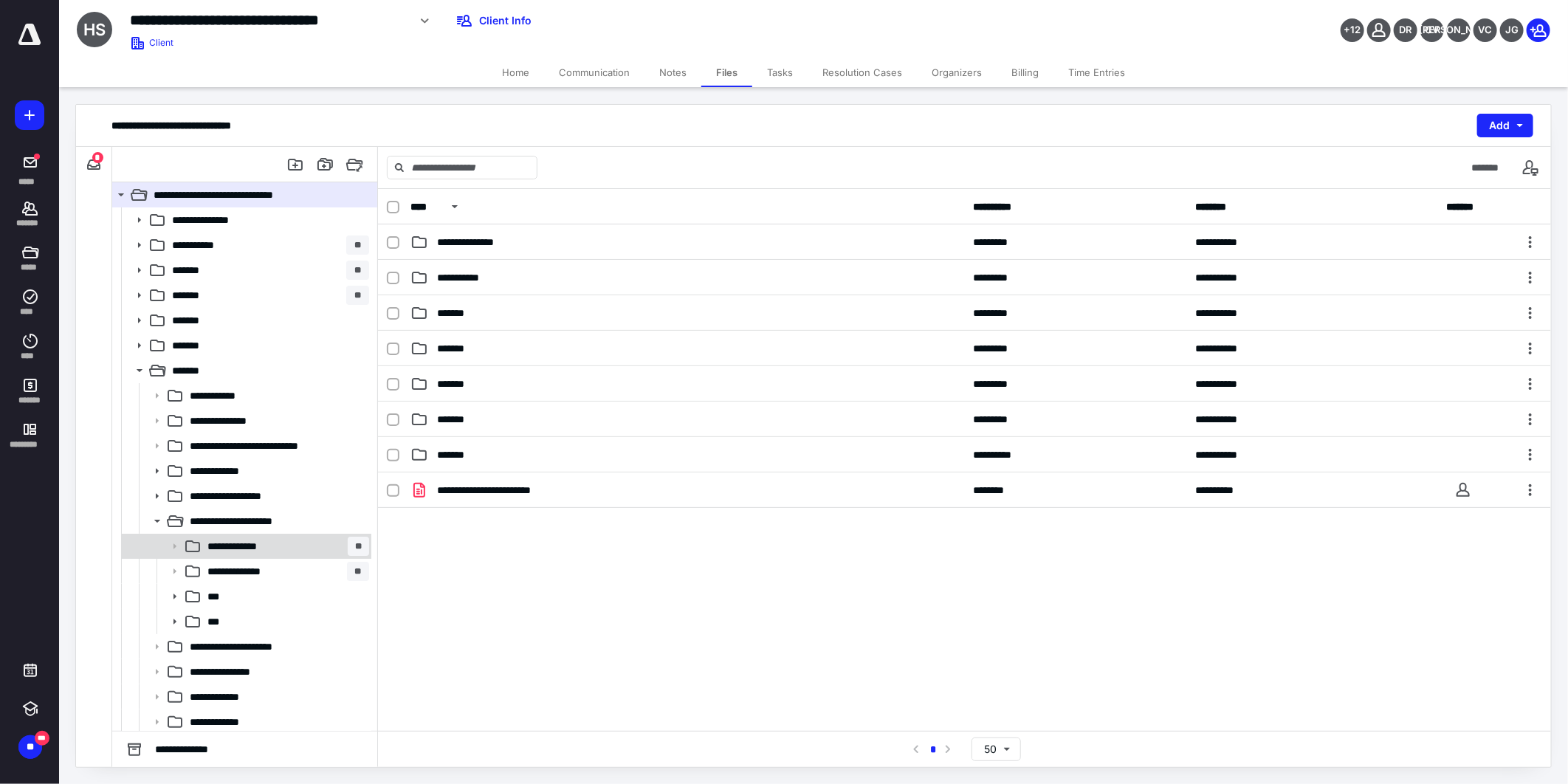 click 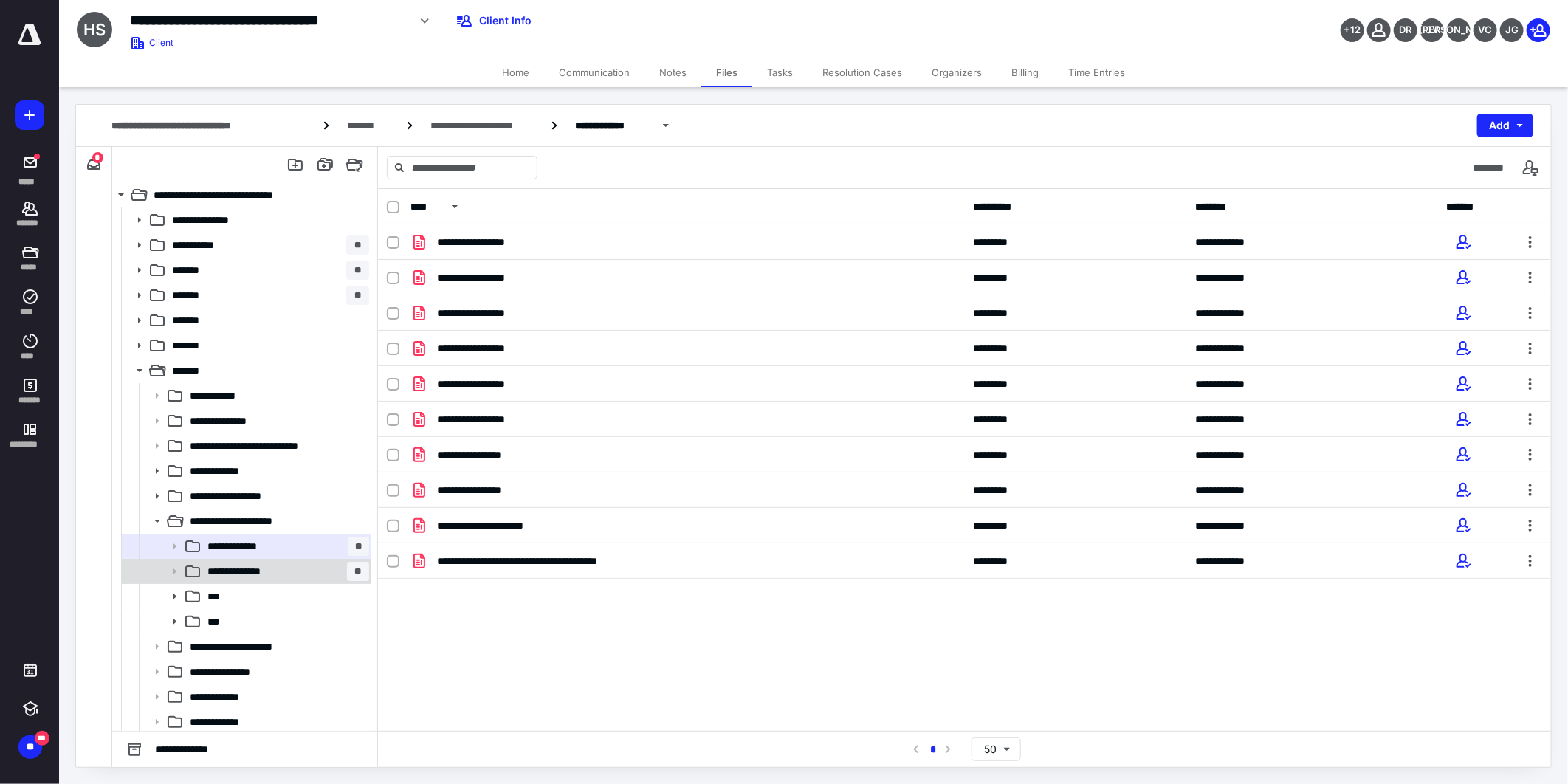 drag, startPoint x: 178, startPoint y: 570, endPoint x: 467, endPoint y: 484, distance: 301.52446 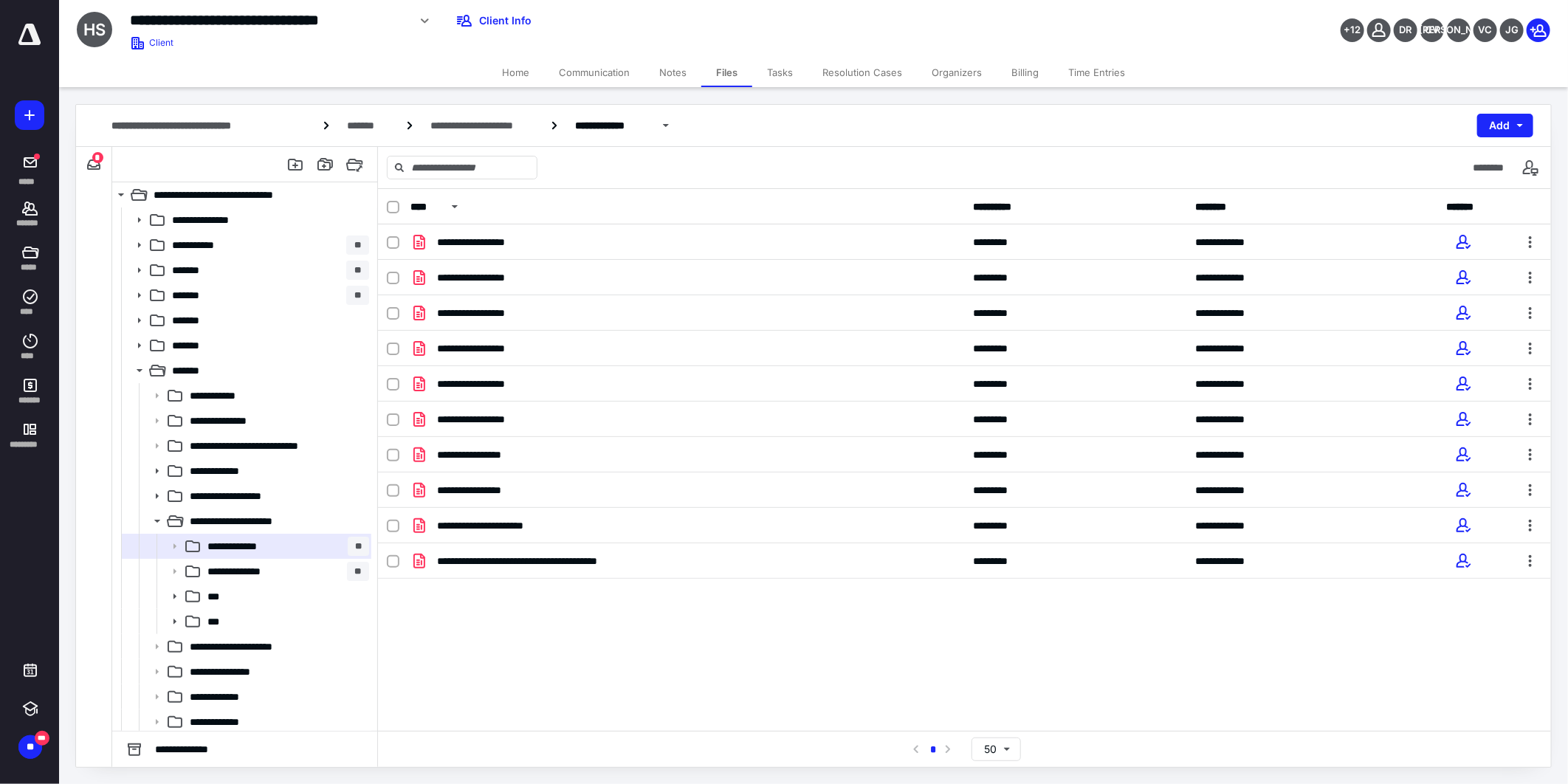 click 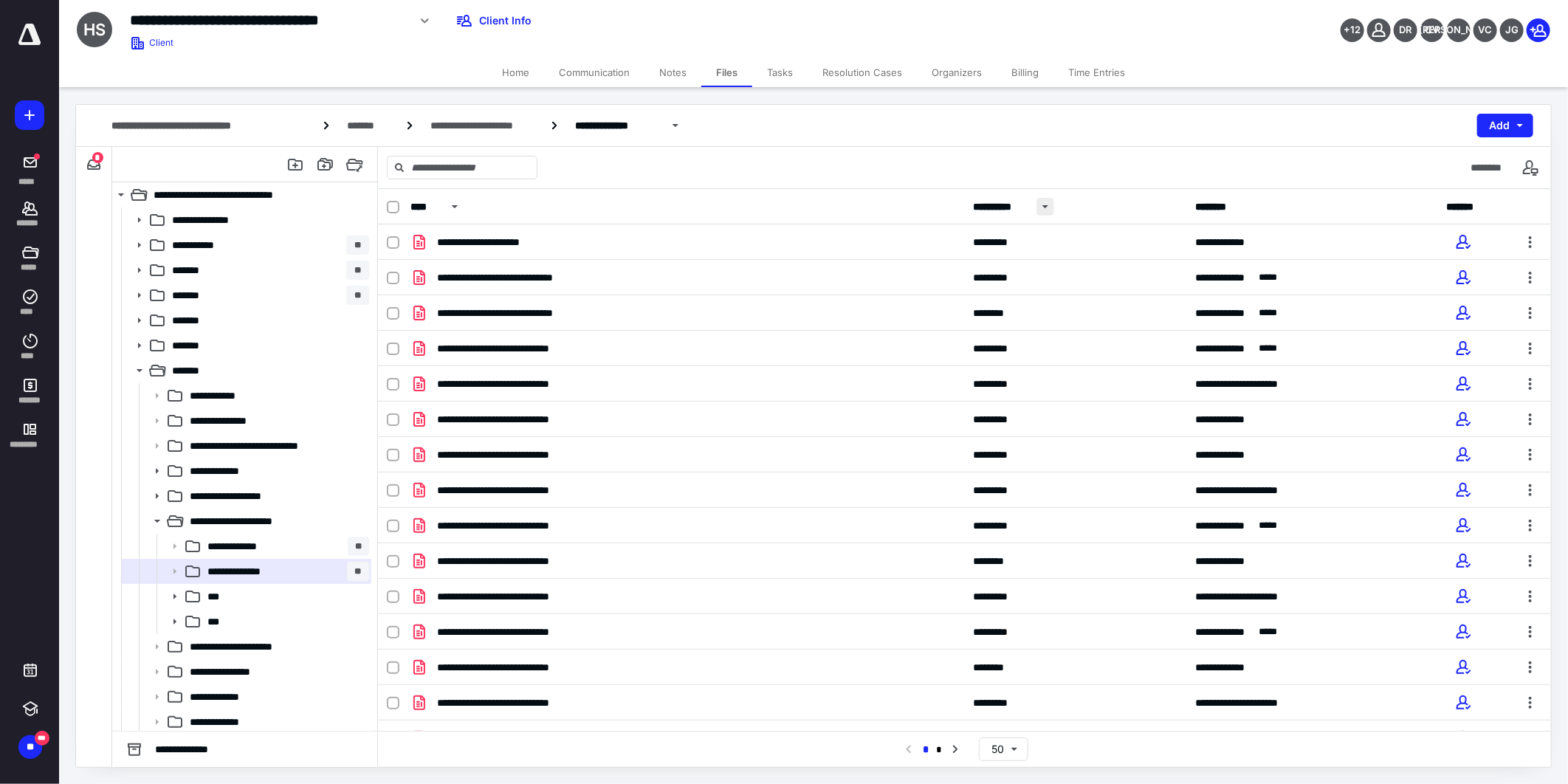 click at bounding box center [1045, 207] 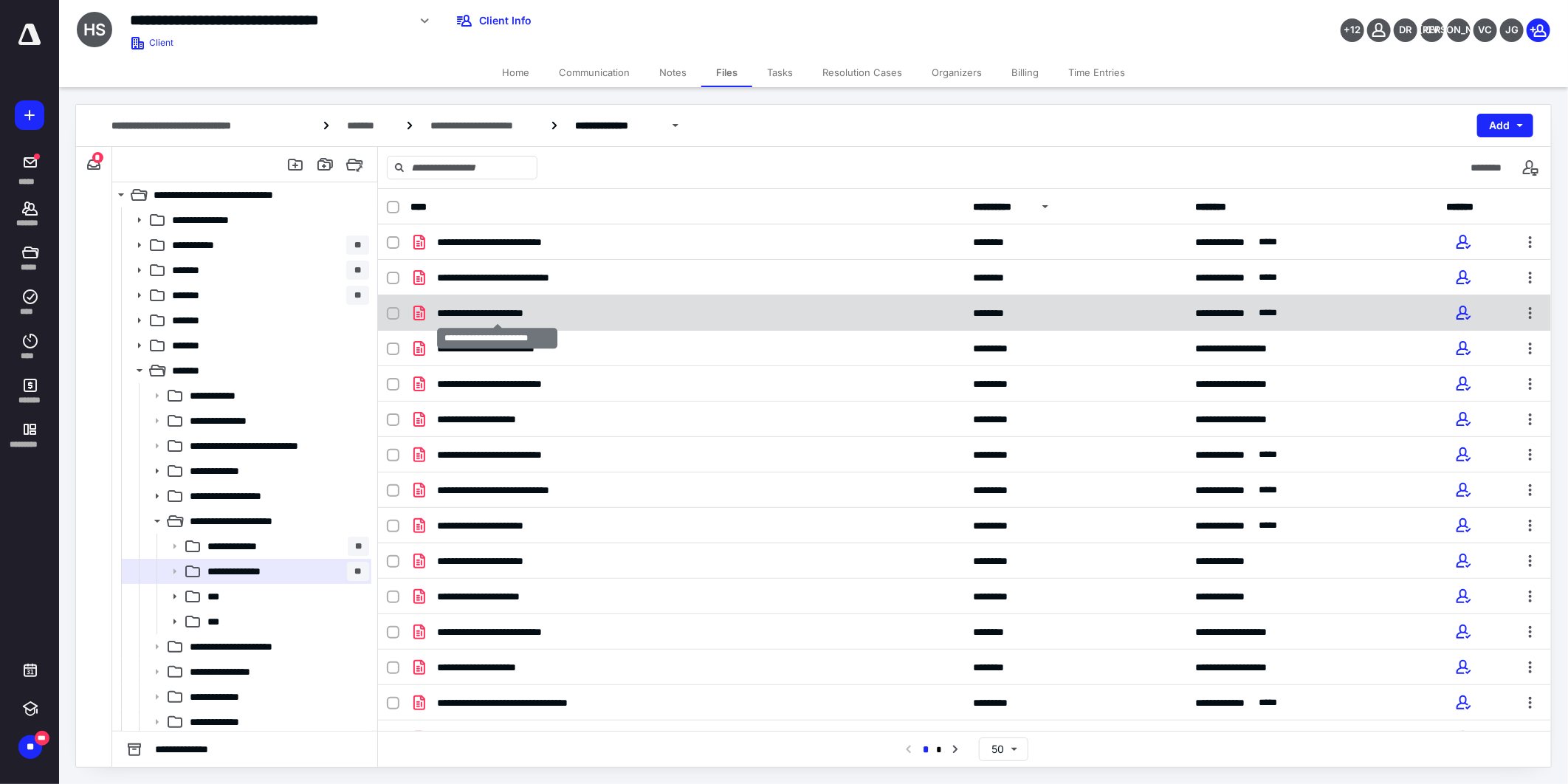 click on "**********" at bounding box center [498, 313] 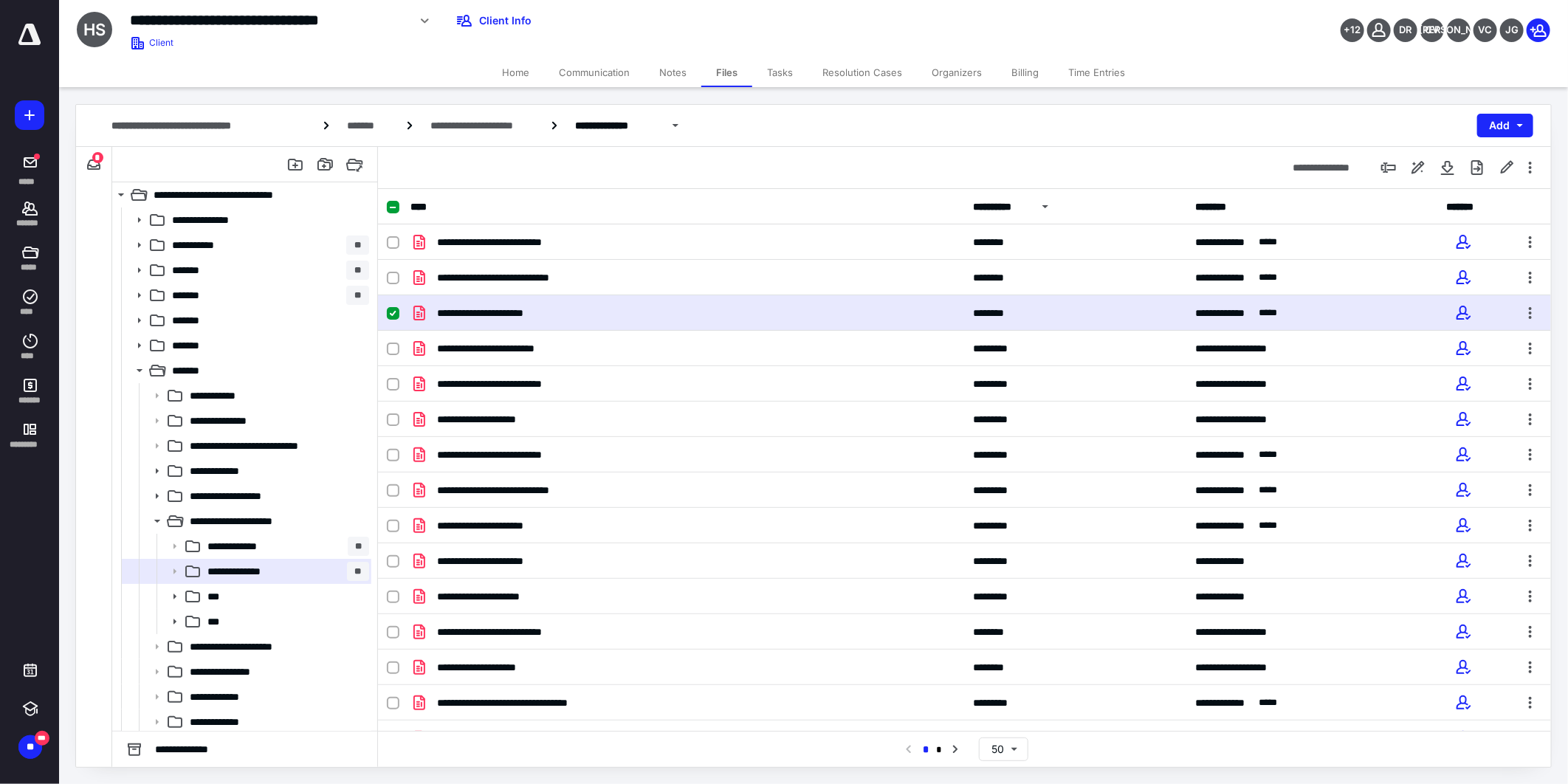 click on "**********" at bounding box center [687, 313] 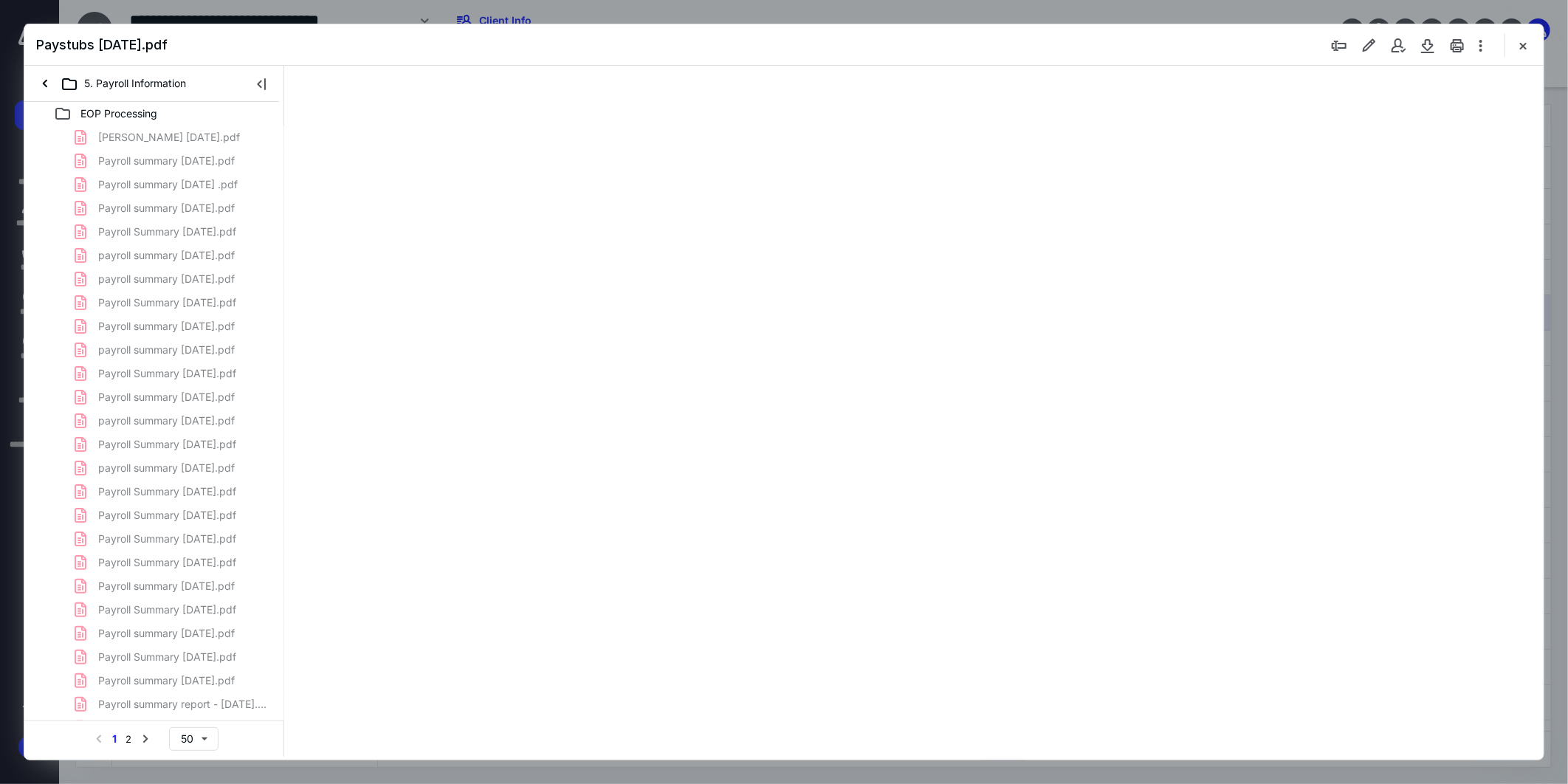 scroll, scrollTop: 0, scrollLeft: 0, axis: both 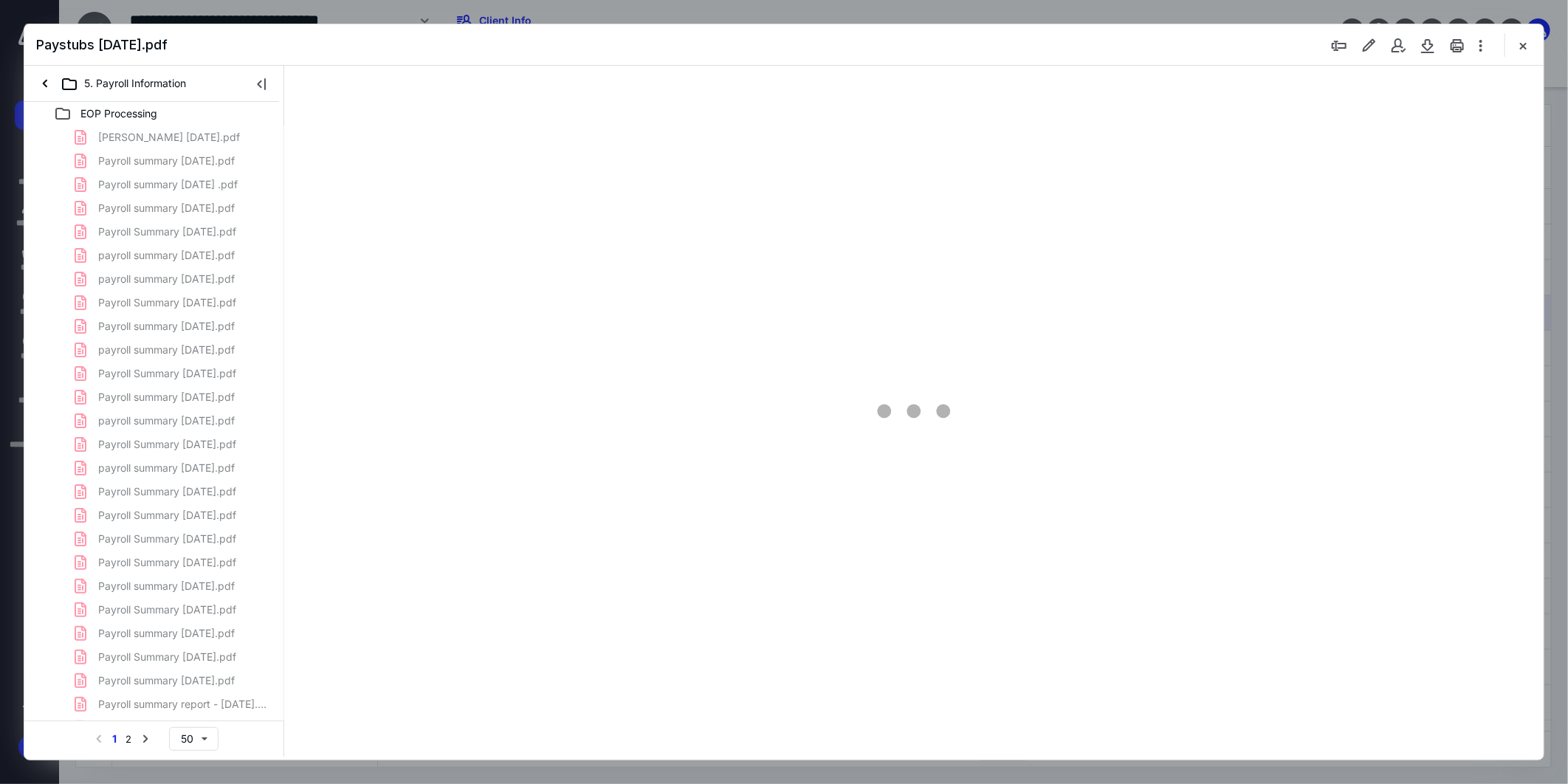 type on "108" 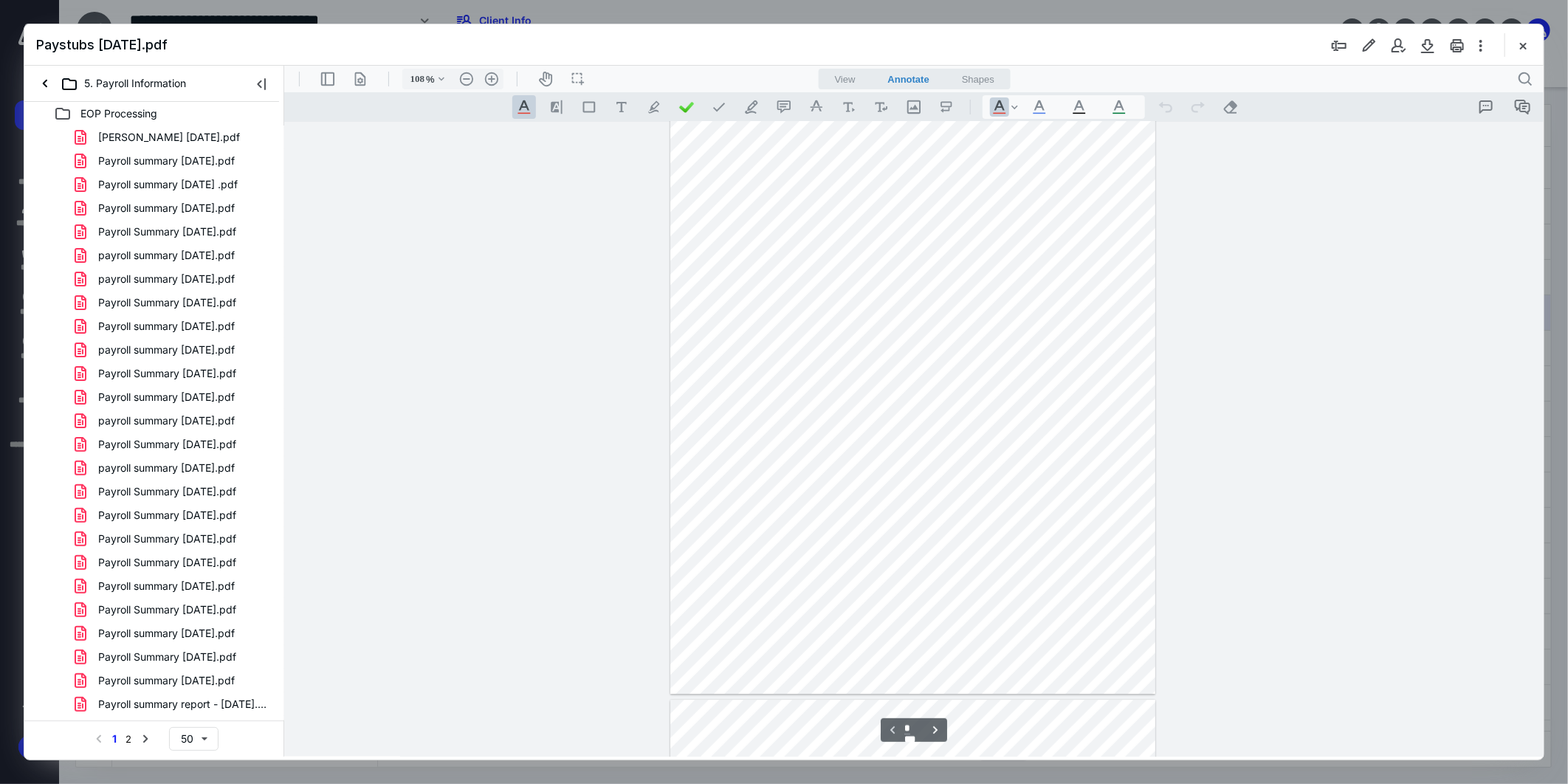 scroll, scrollTop: 0, scrollLeft: 0, axis: both 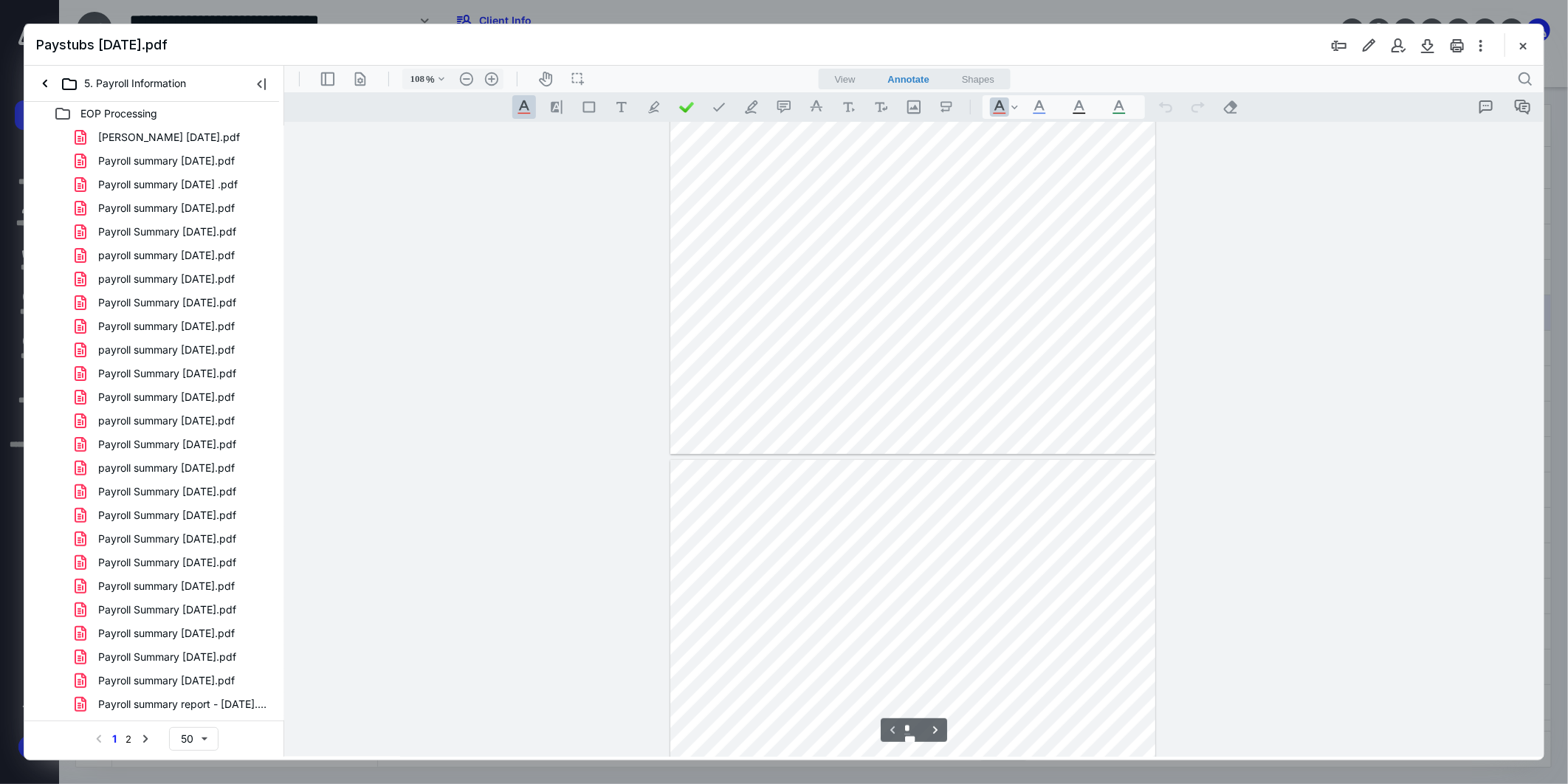 type on "*" 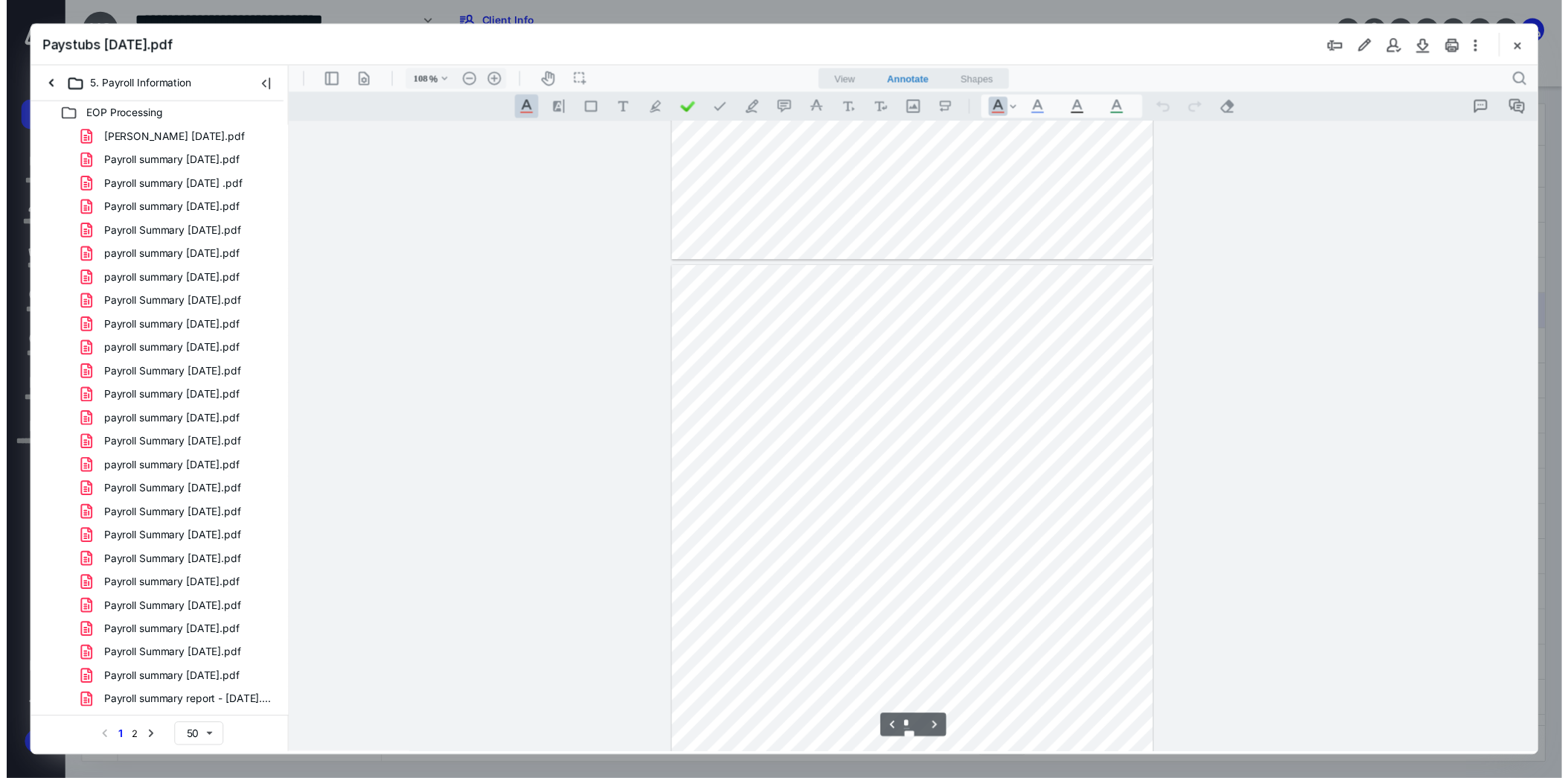 scroll, scrollTop: 578, scrollLeft: 0, axis: vertical 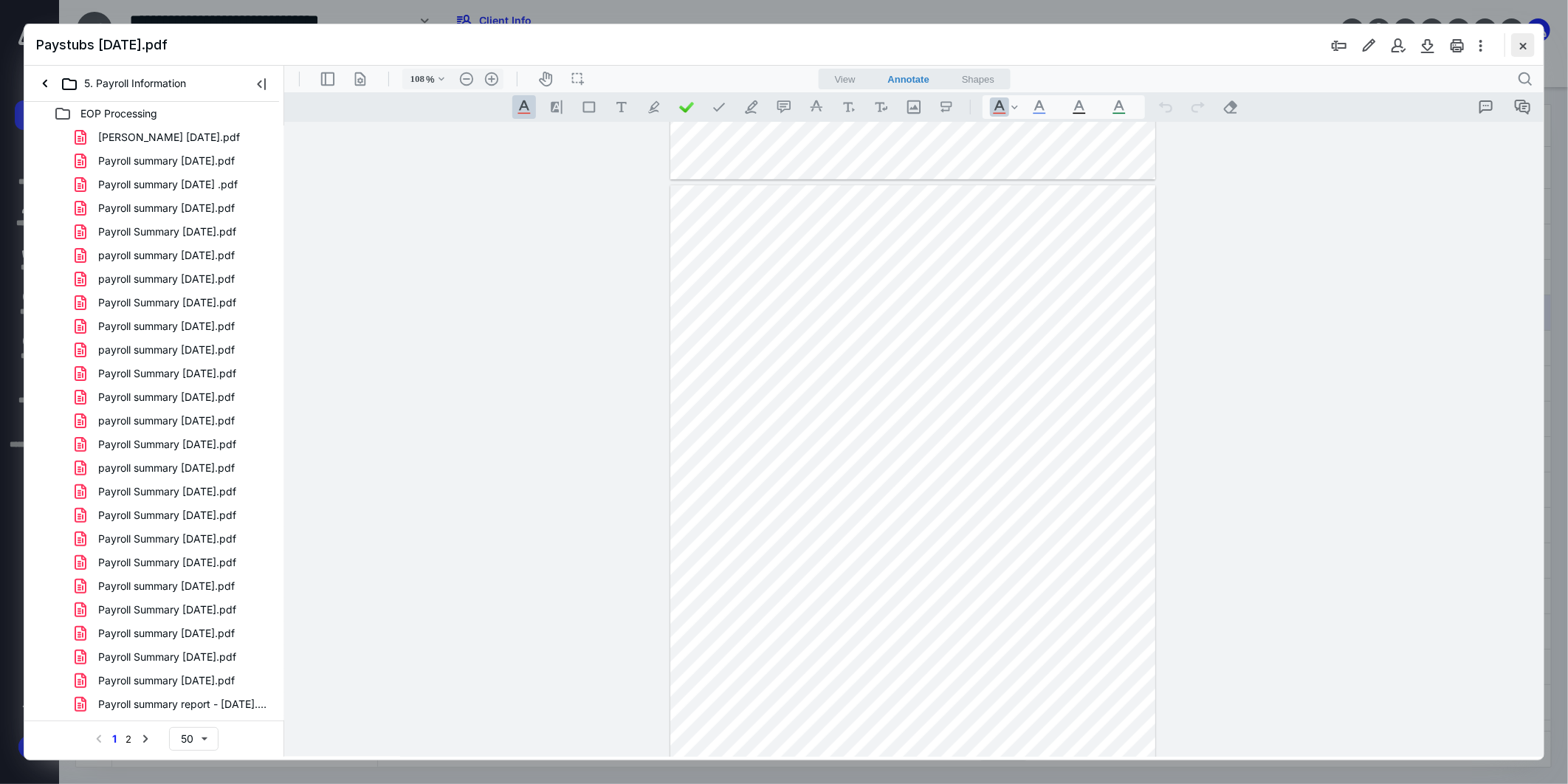 click at bounding box center (1523, 45) 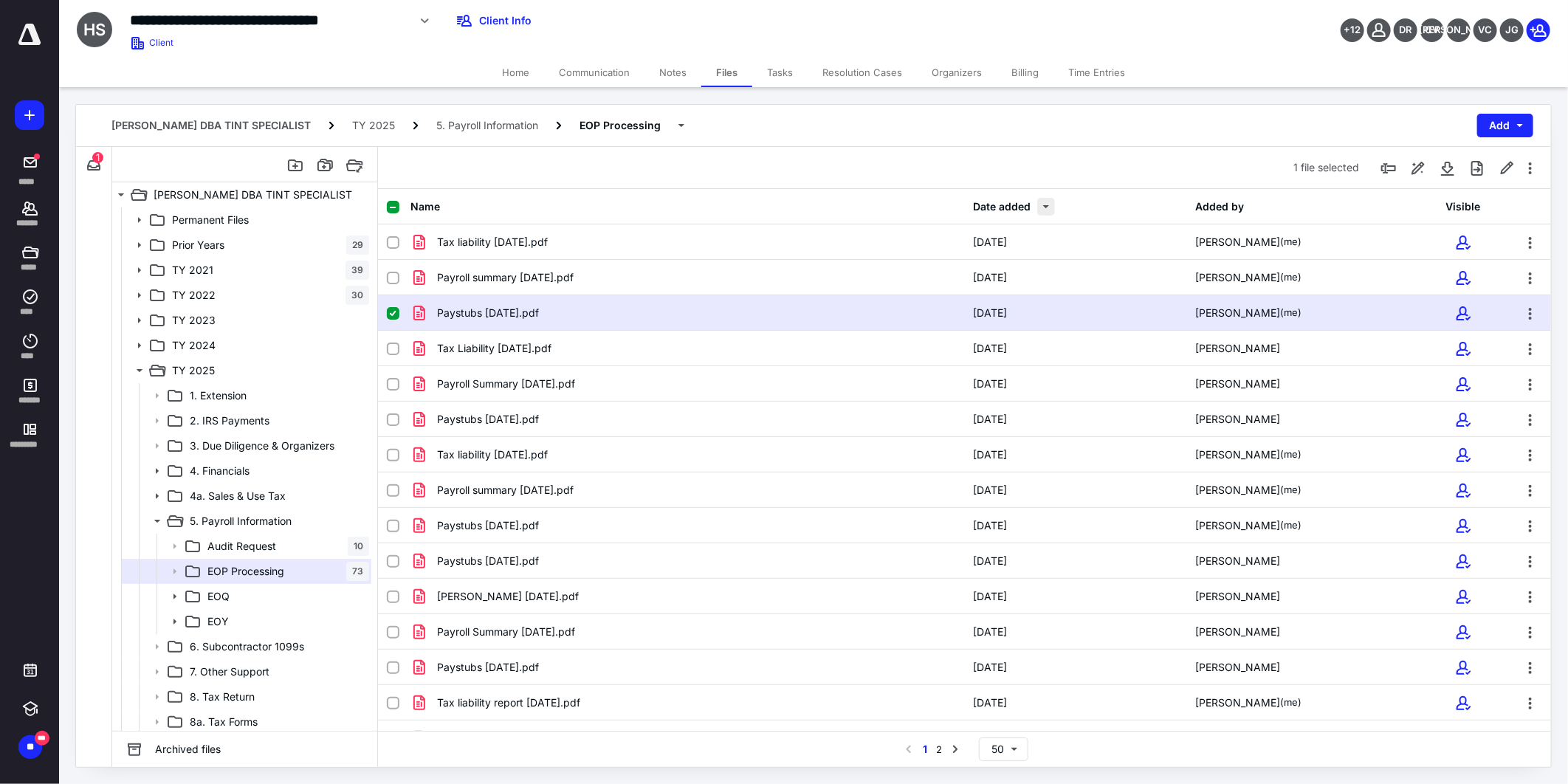 click at bounding box center [1046, 207] 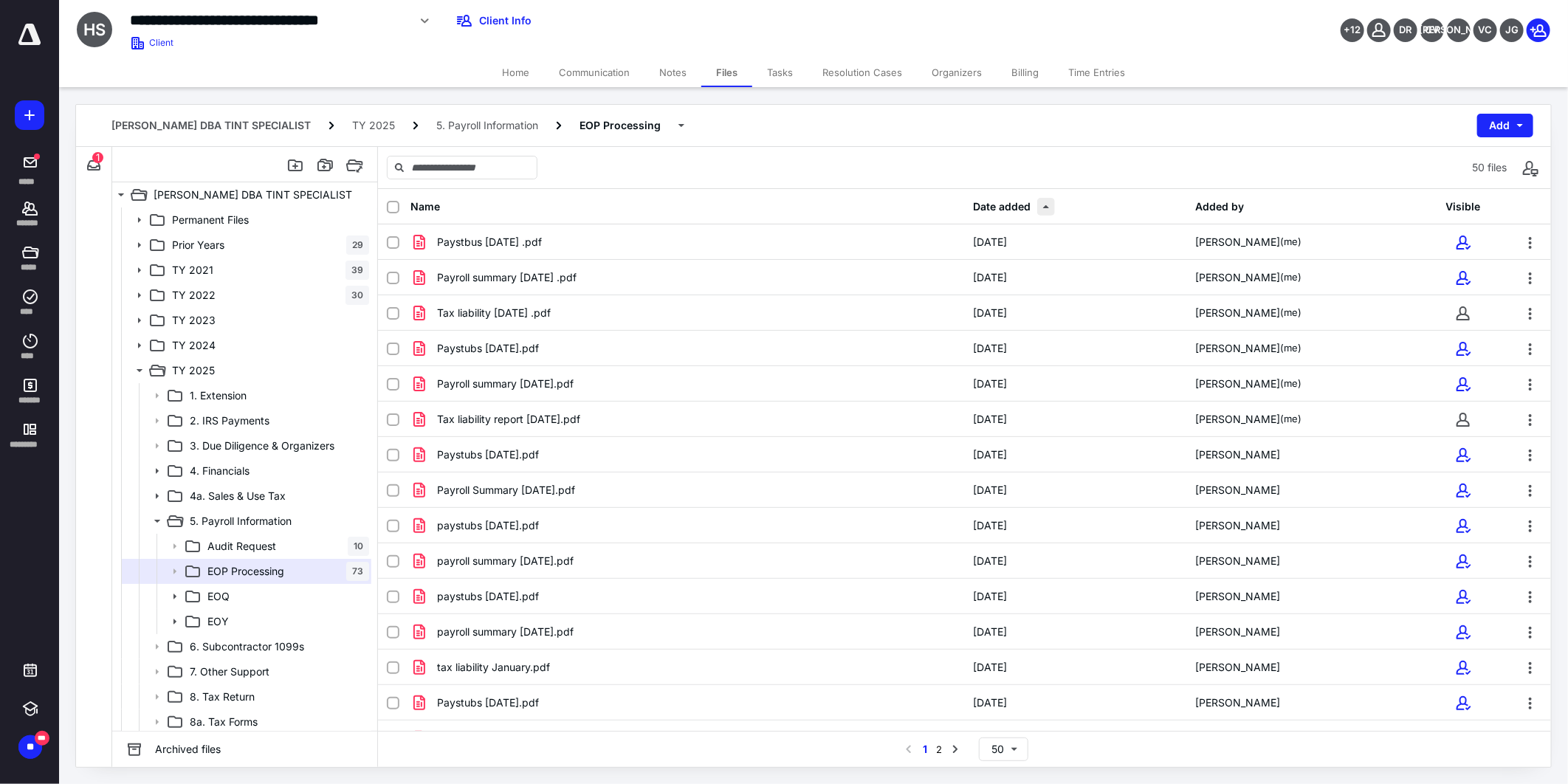 click at bounding box center [1046, 207] 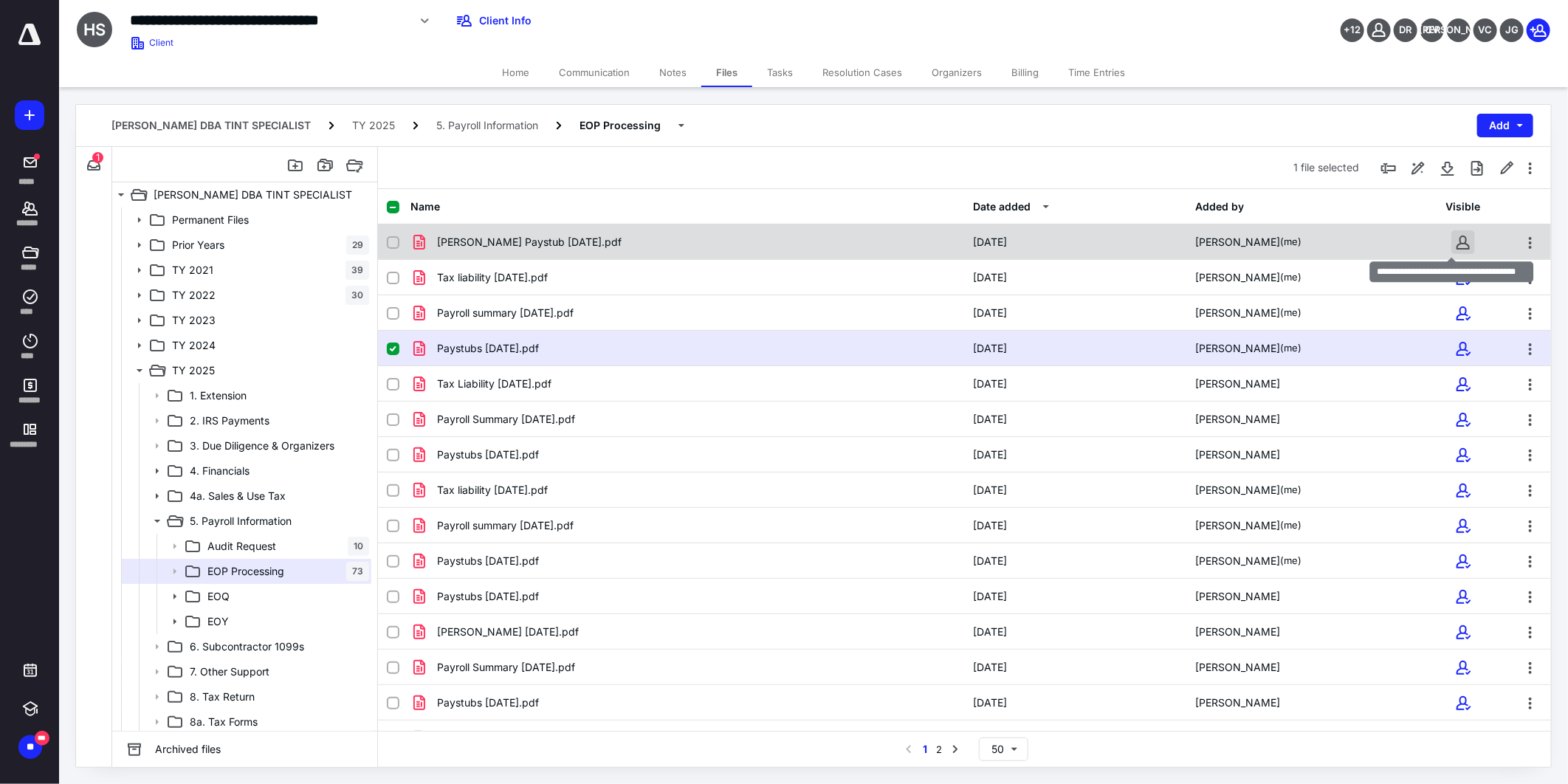 click at bounding box center (1463, 242) 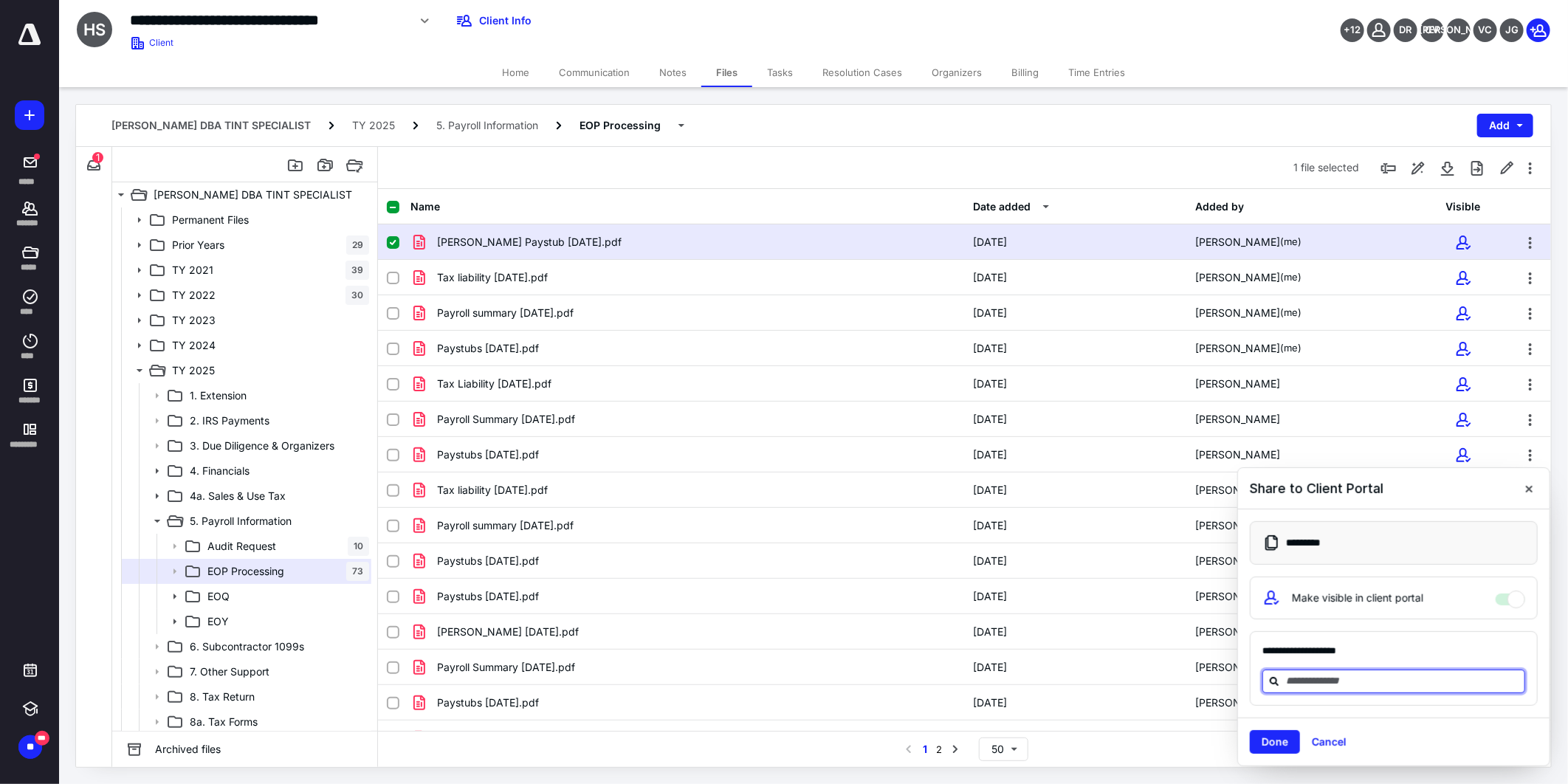 click at bounding box center [1403, 681] 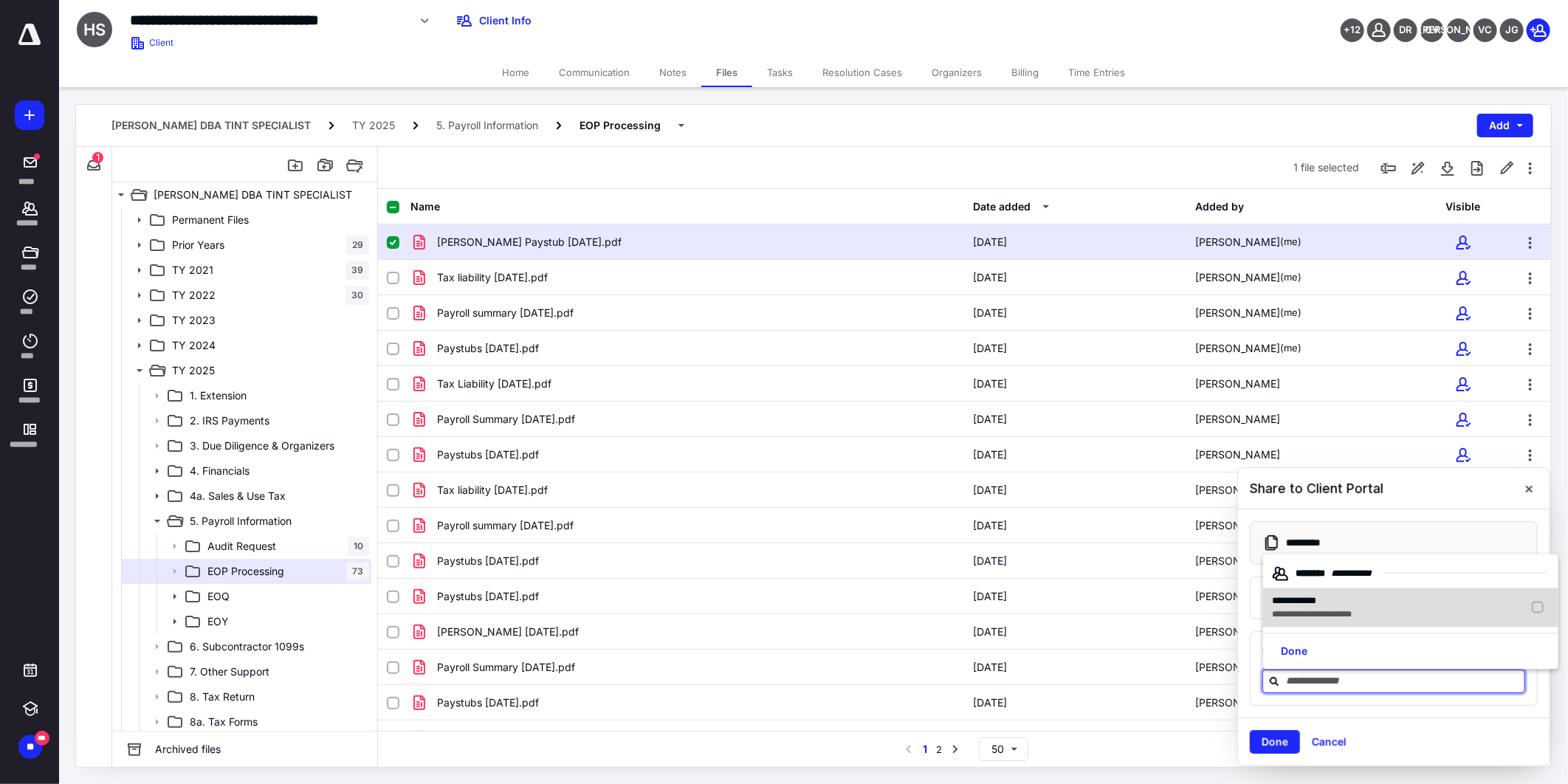 click on "**********" at bounding box center [1294, 600] 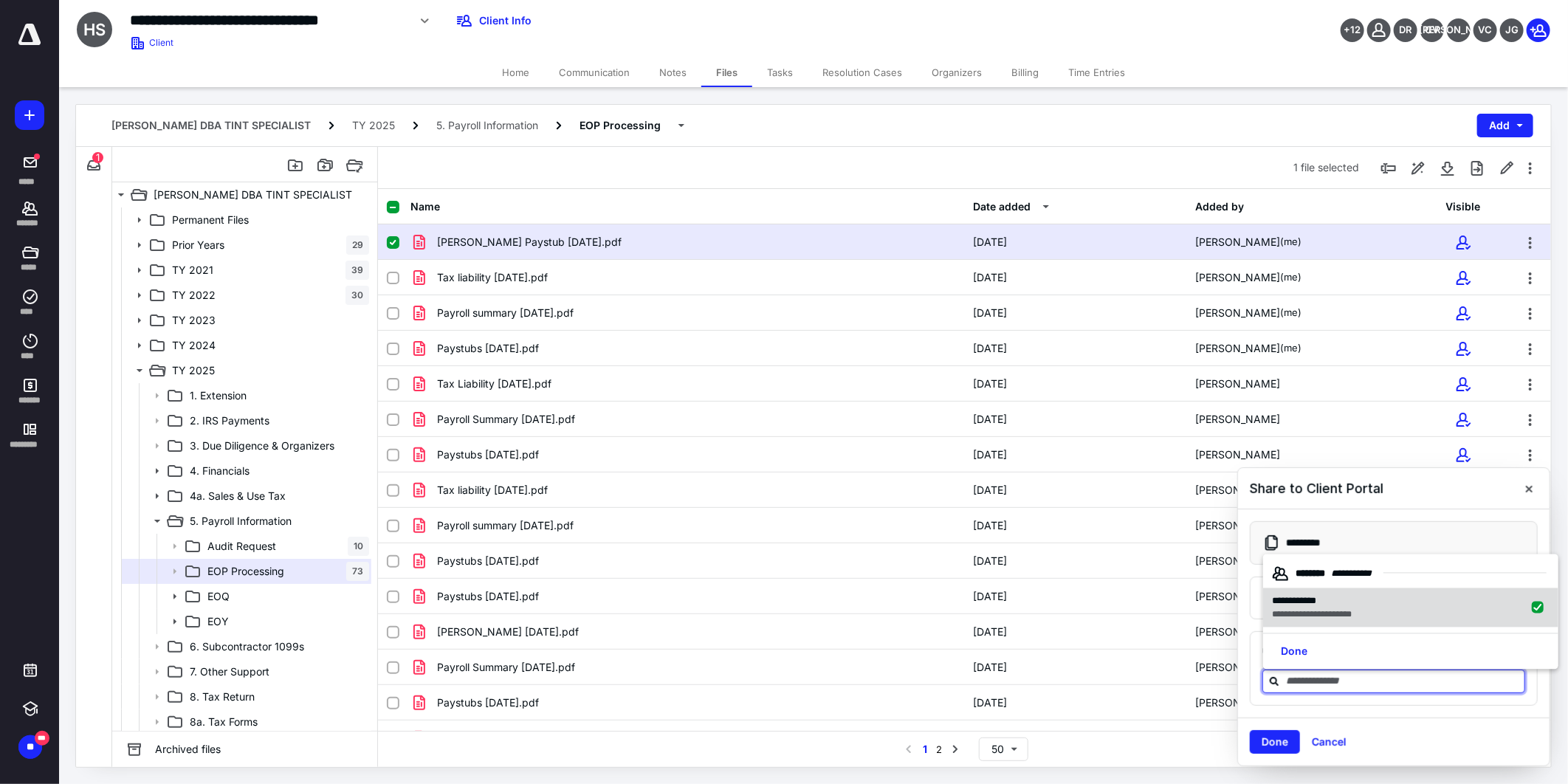 checkbox on "true" 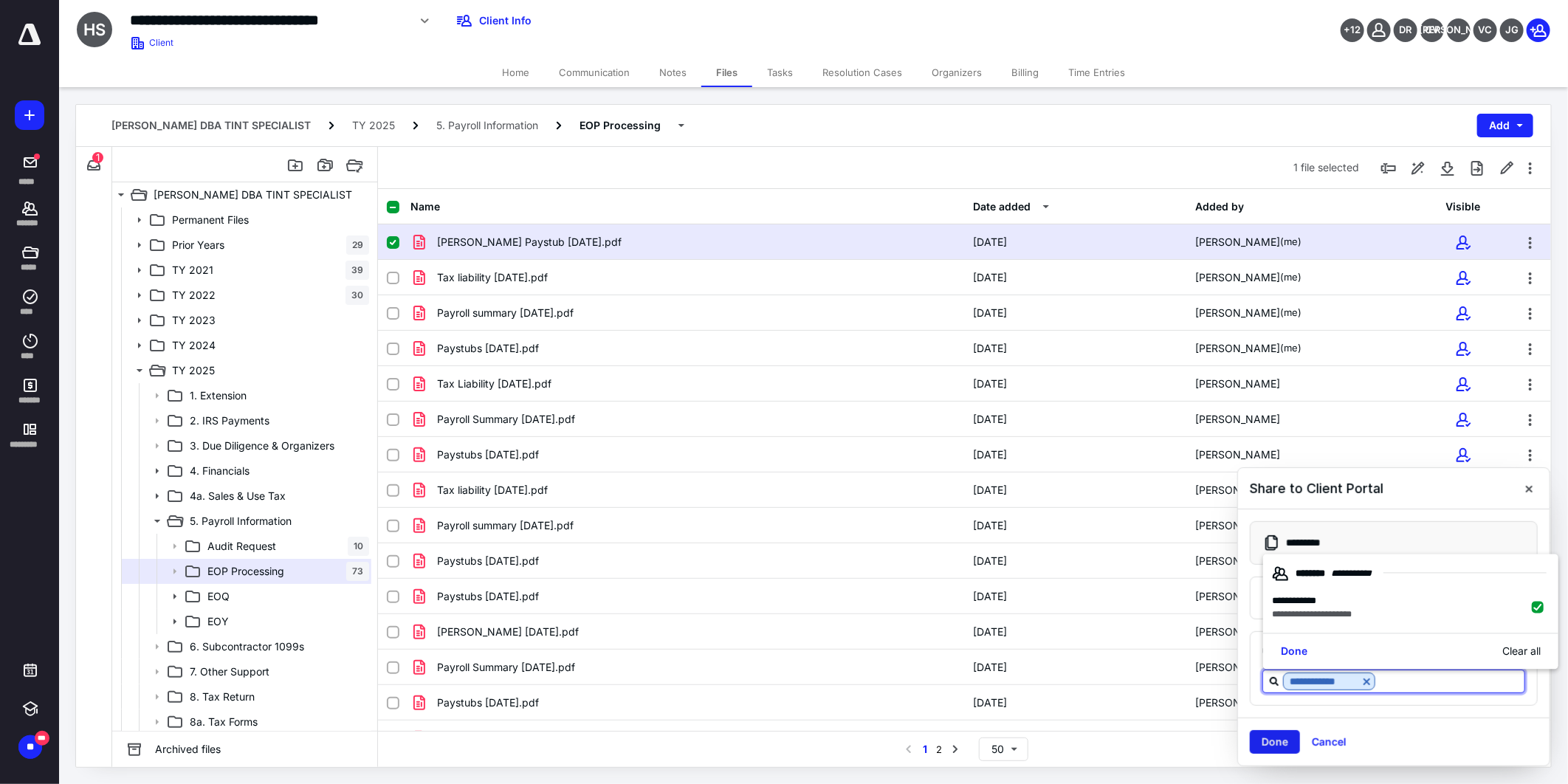 click on "Done" at bounding box center [1275, 742] 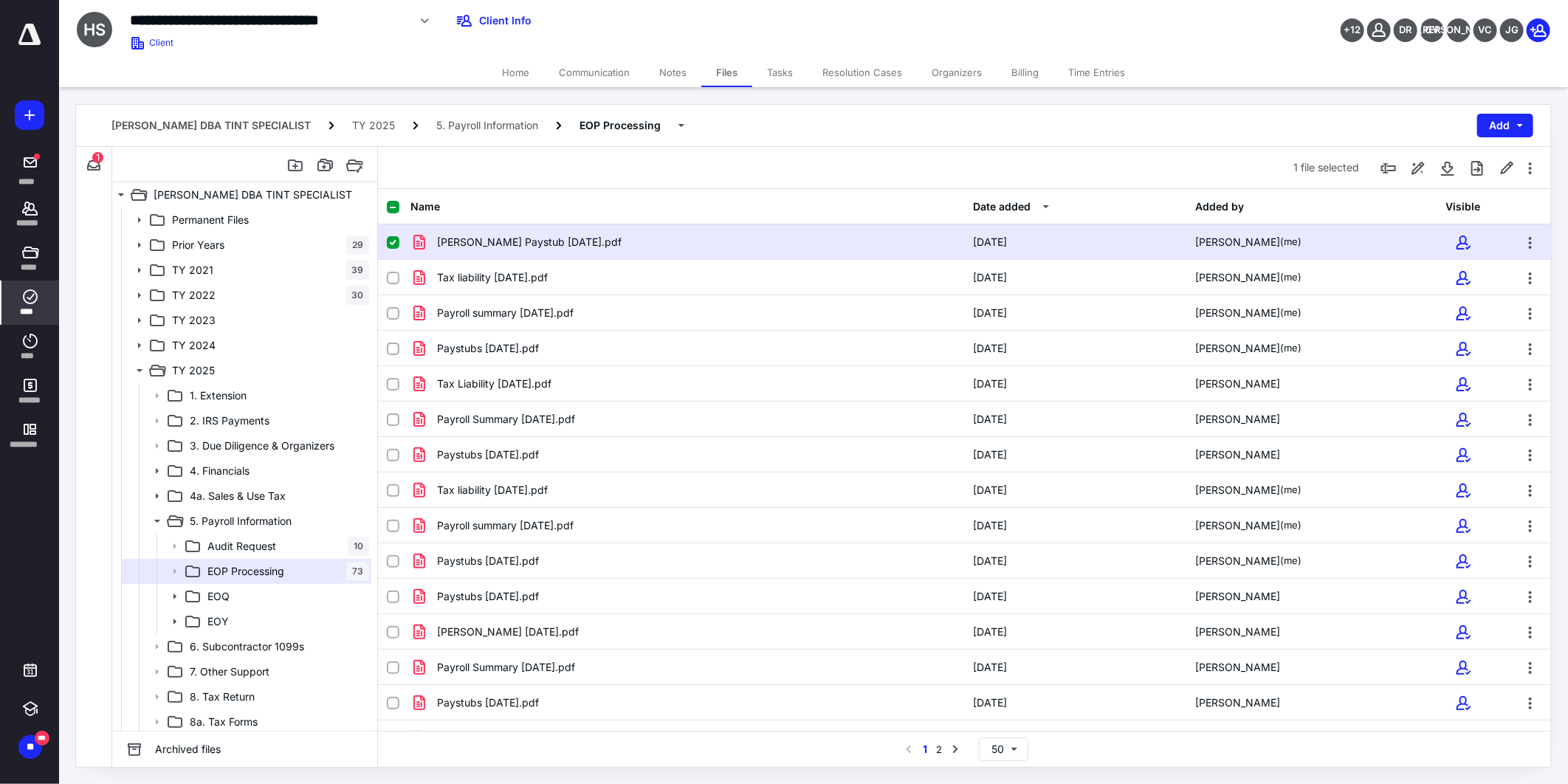 click on "****" at bounding box center [30, 312] 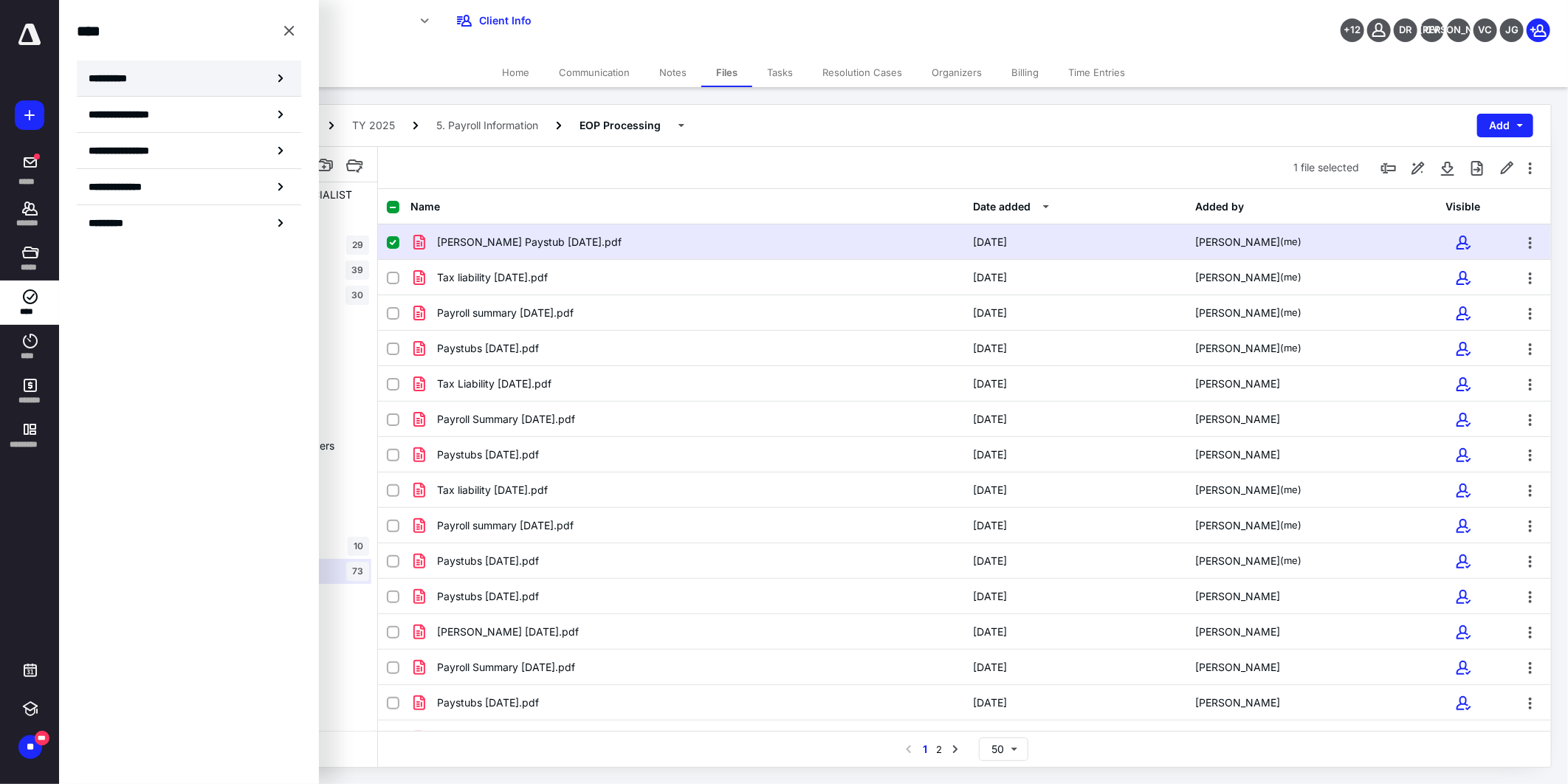 click on "**********" at bounding box center [189, 78] 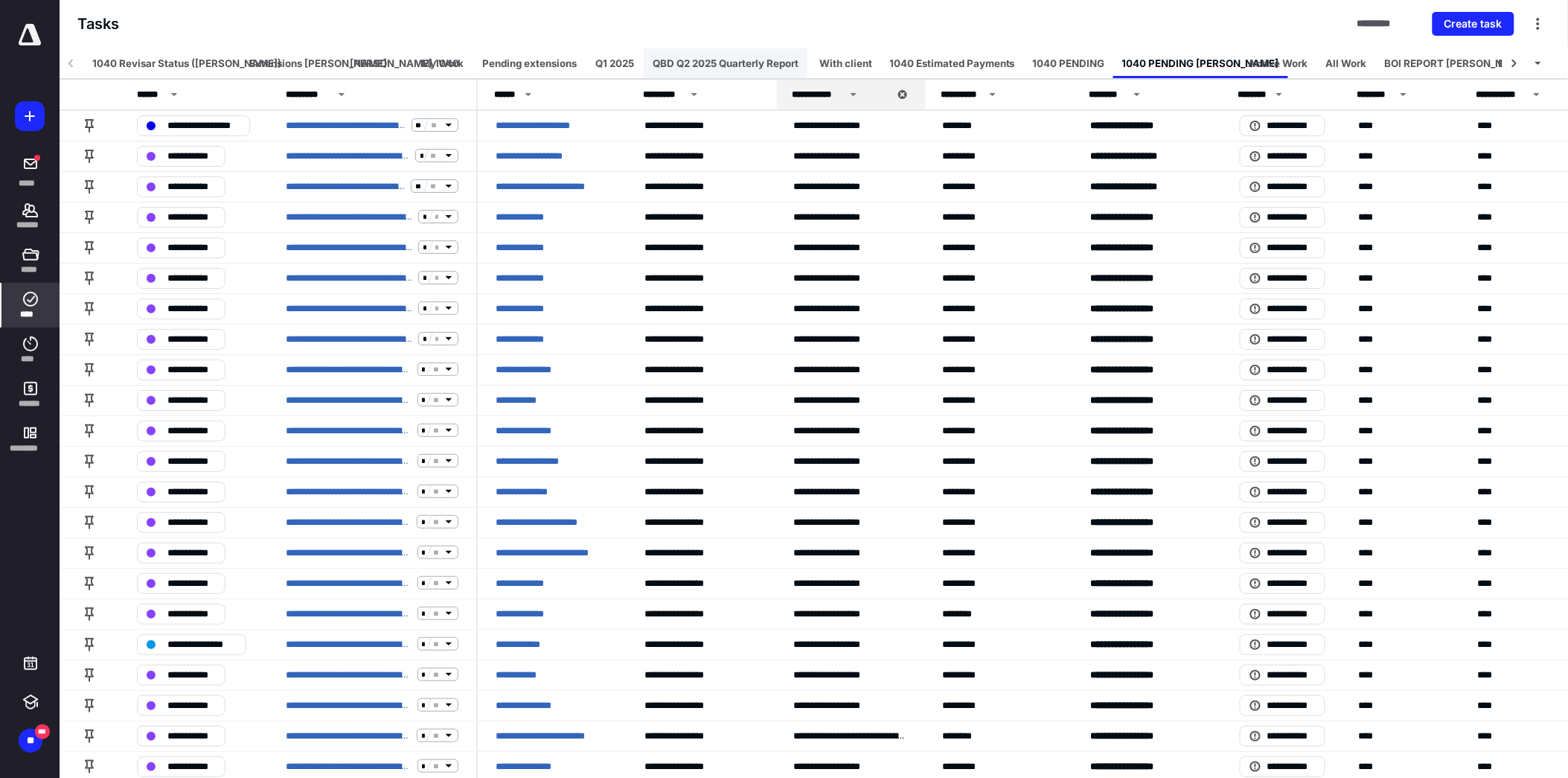 click on "QBD Q2 2025 Quarterly Report" at bounding box center [726, 63] 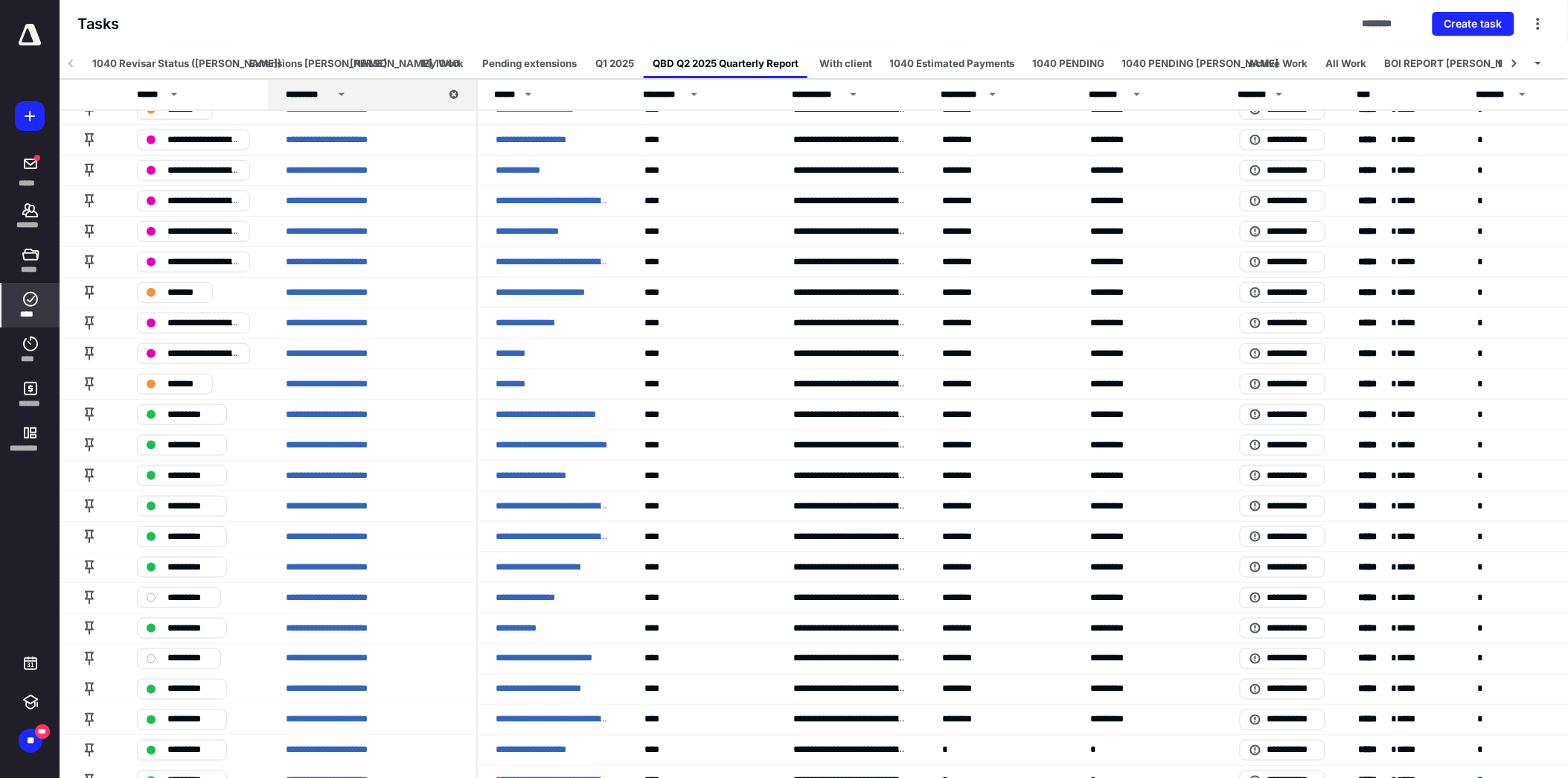 scroll, scrollTop: 390, scrollLeft: 0, axis: vertical 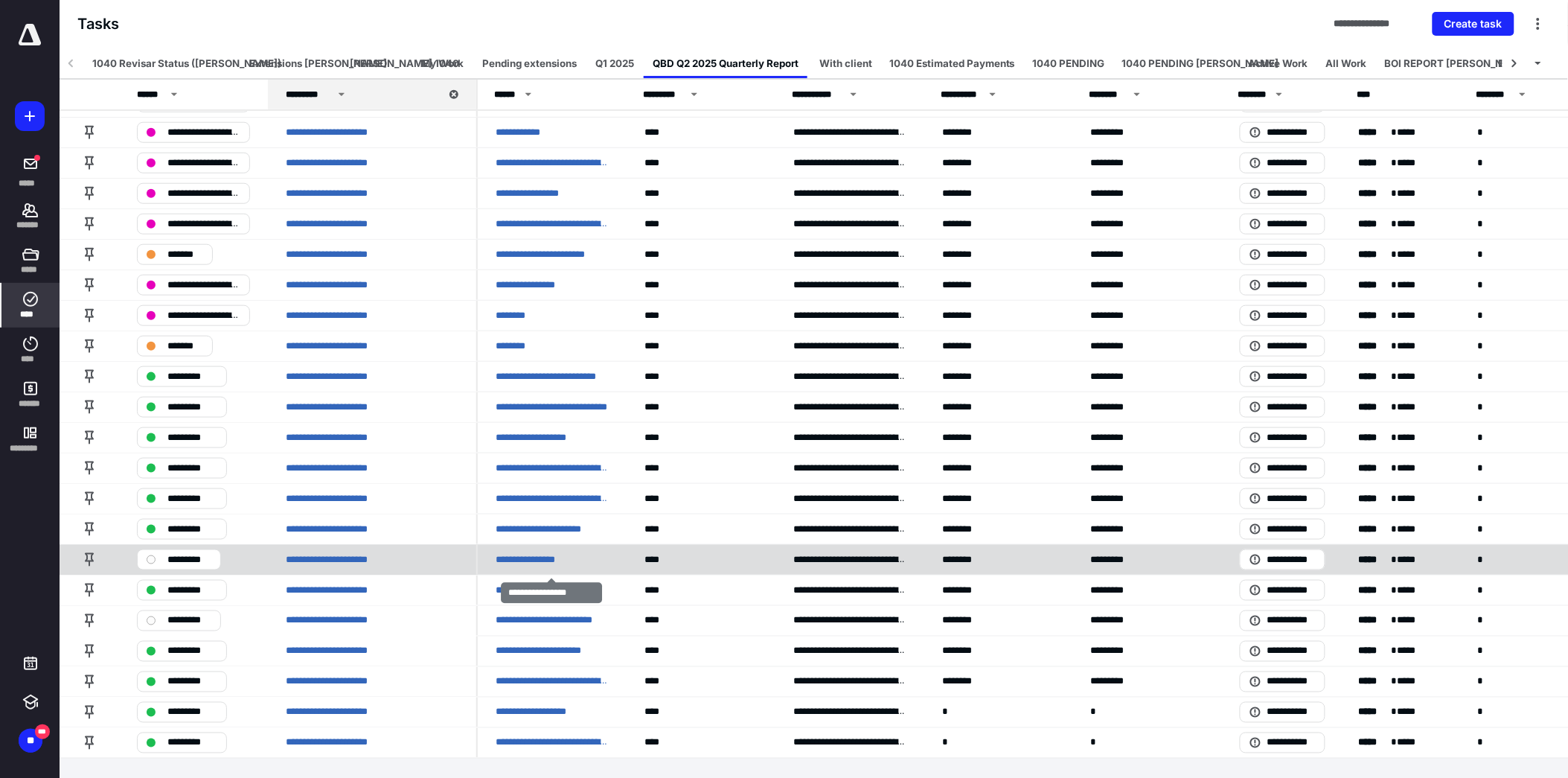 click on "**********" at bounding box center (552, 559) 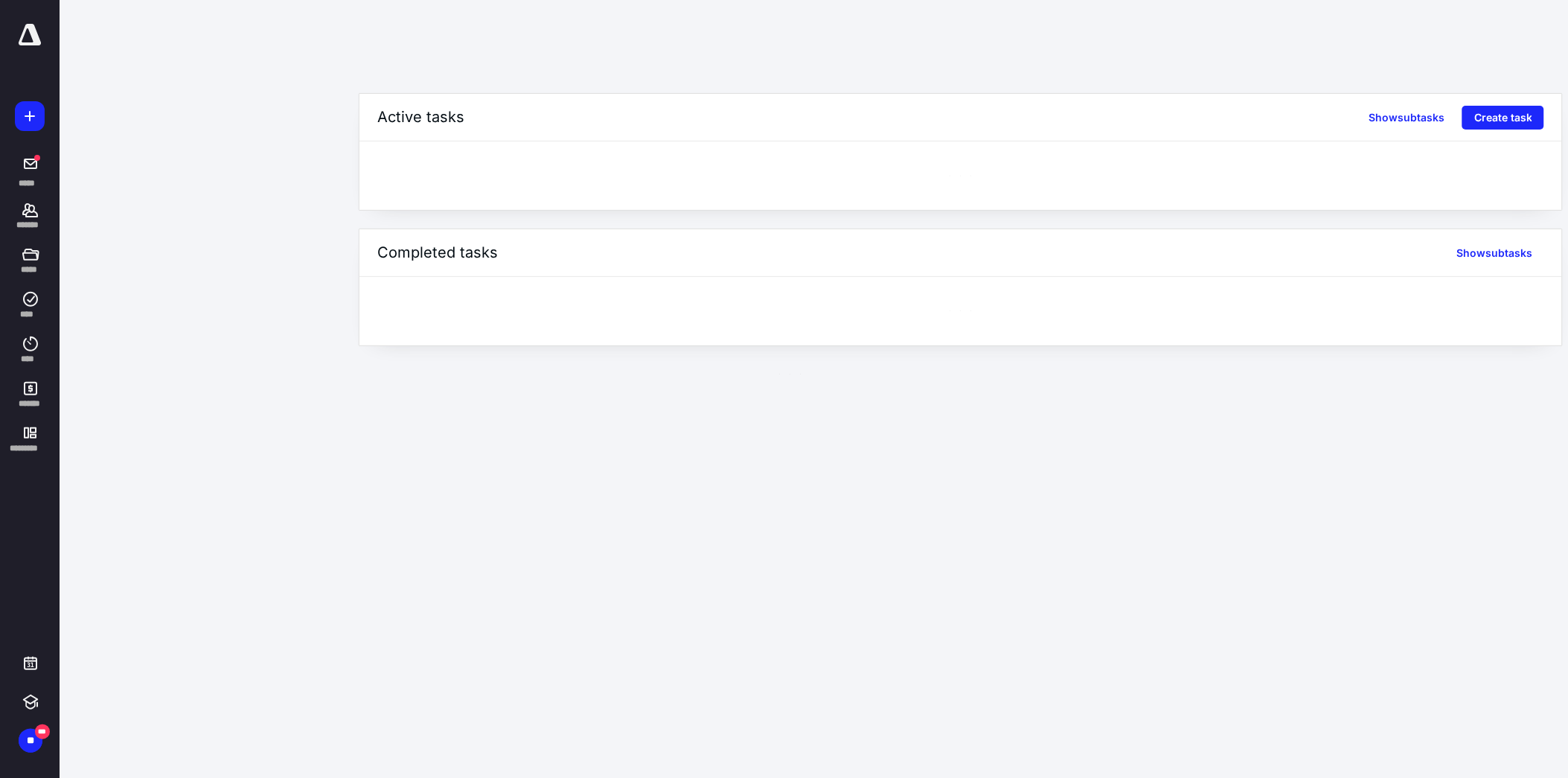 scroll, scrollTop: 0, scrollLeft: 0, axis: both 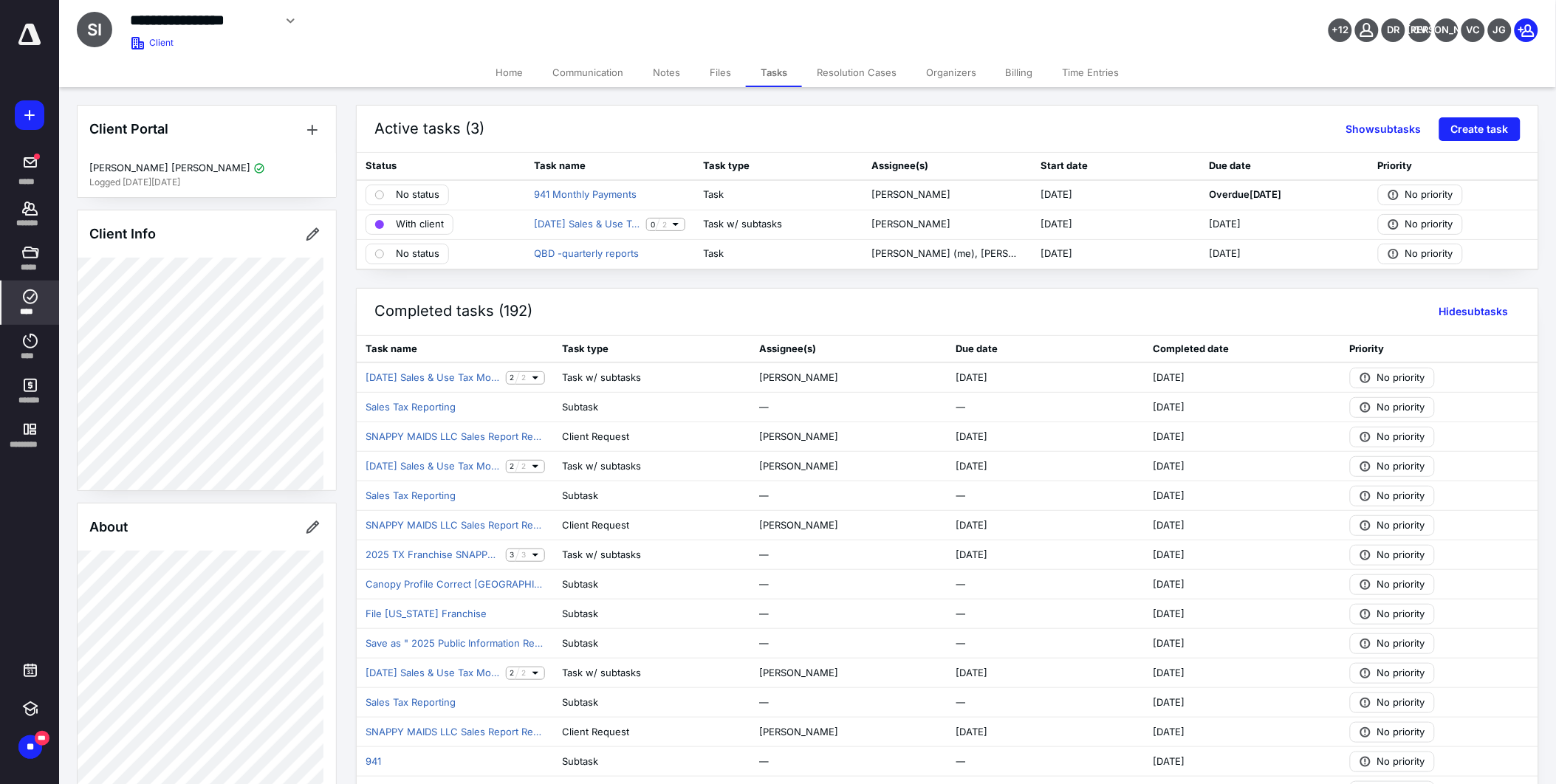 click 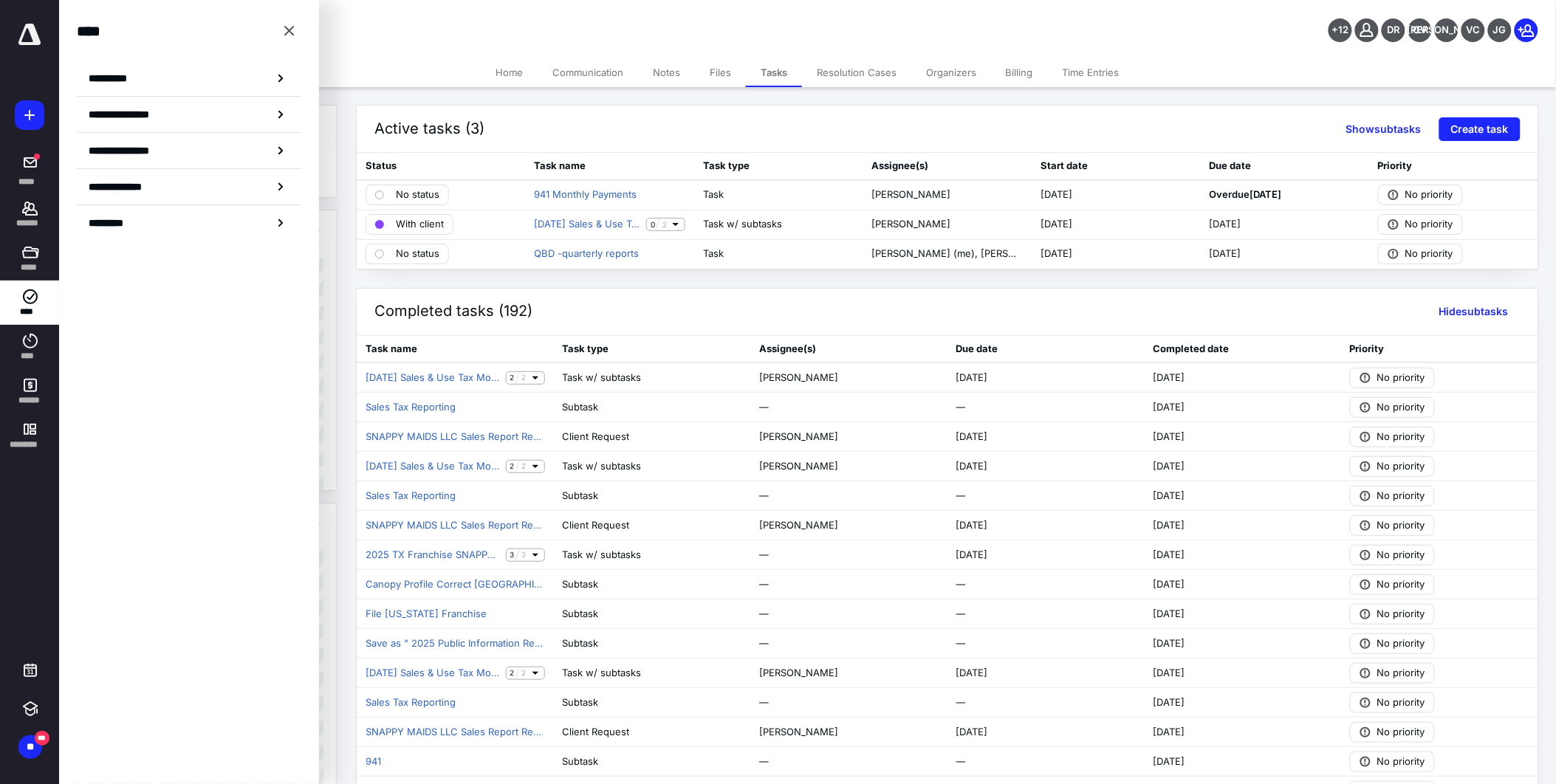 click on "**********" at bounding box center (113, 78) 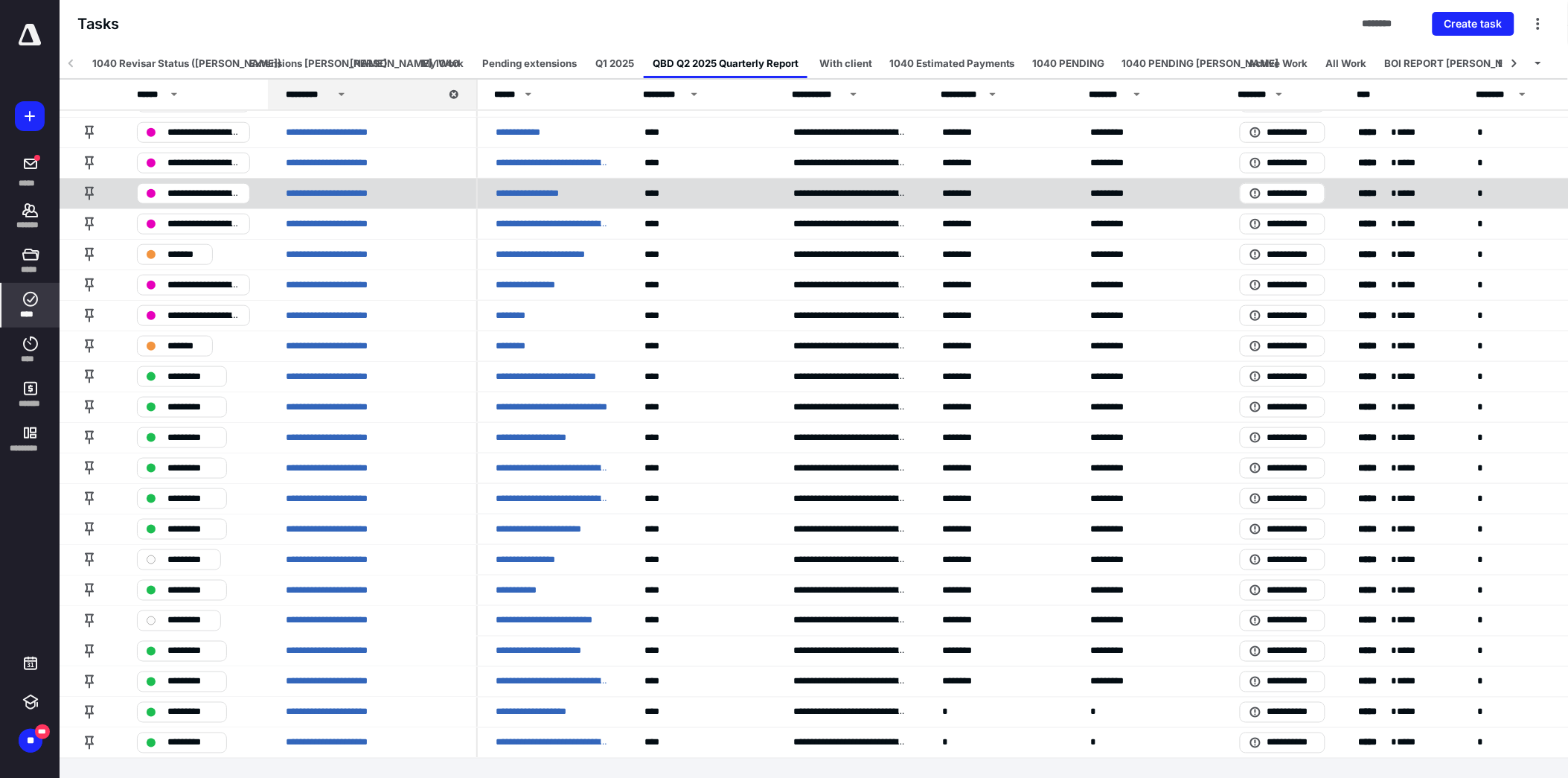 scroll, scrollTop: 0, scrollLeft: 0, axis: both 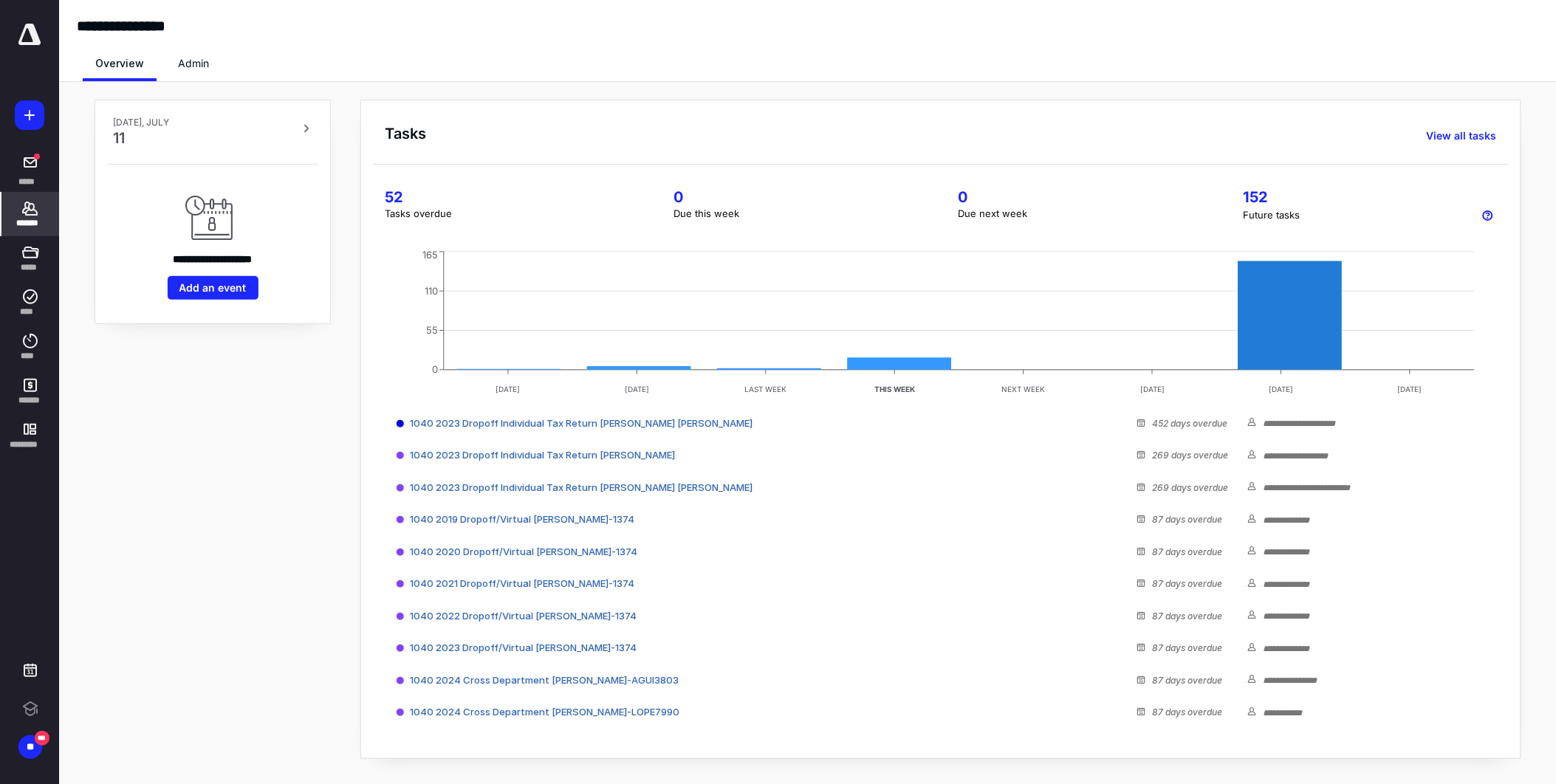click 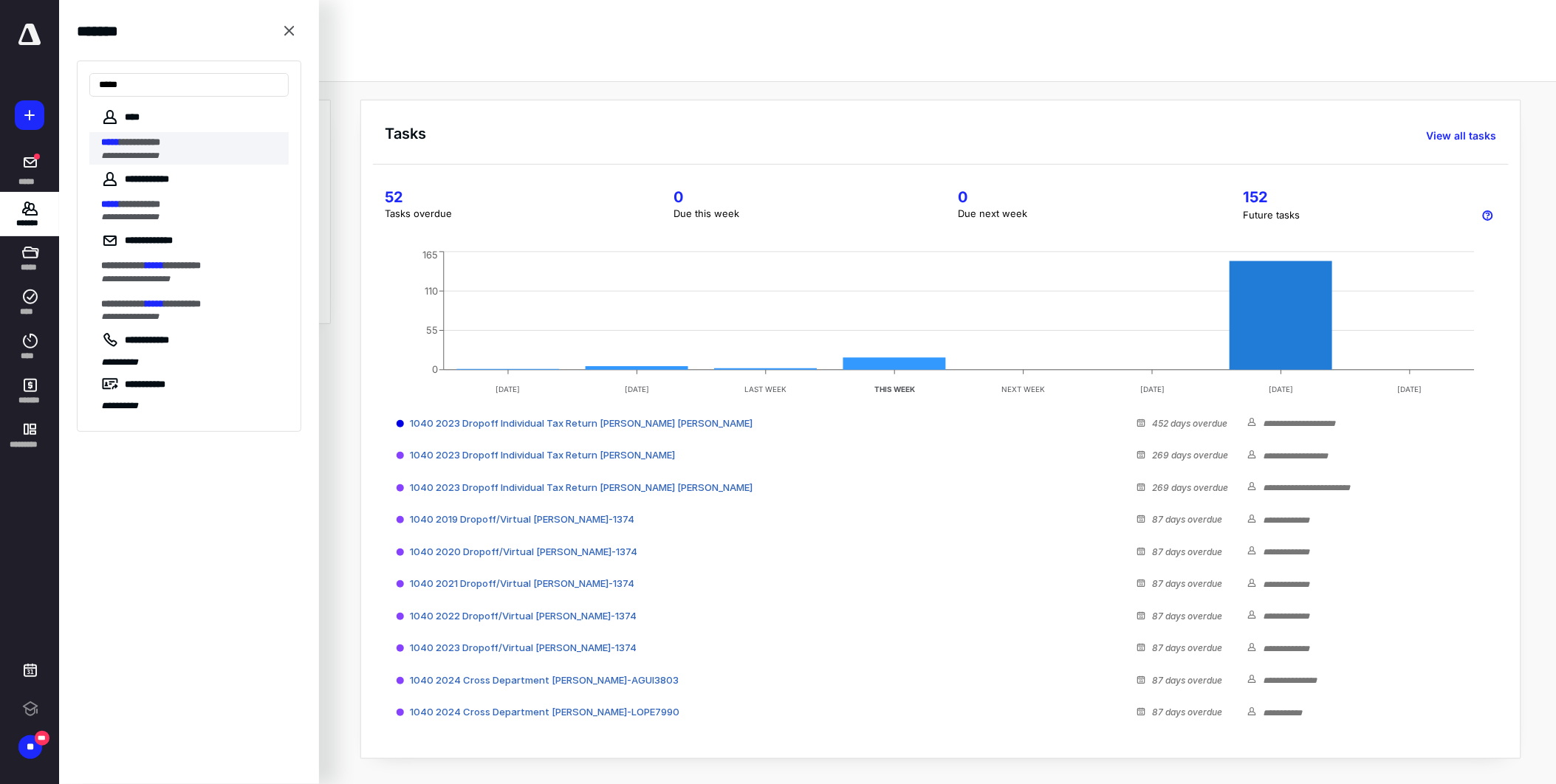 type on "*****" 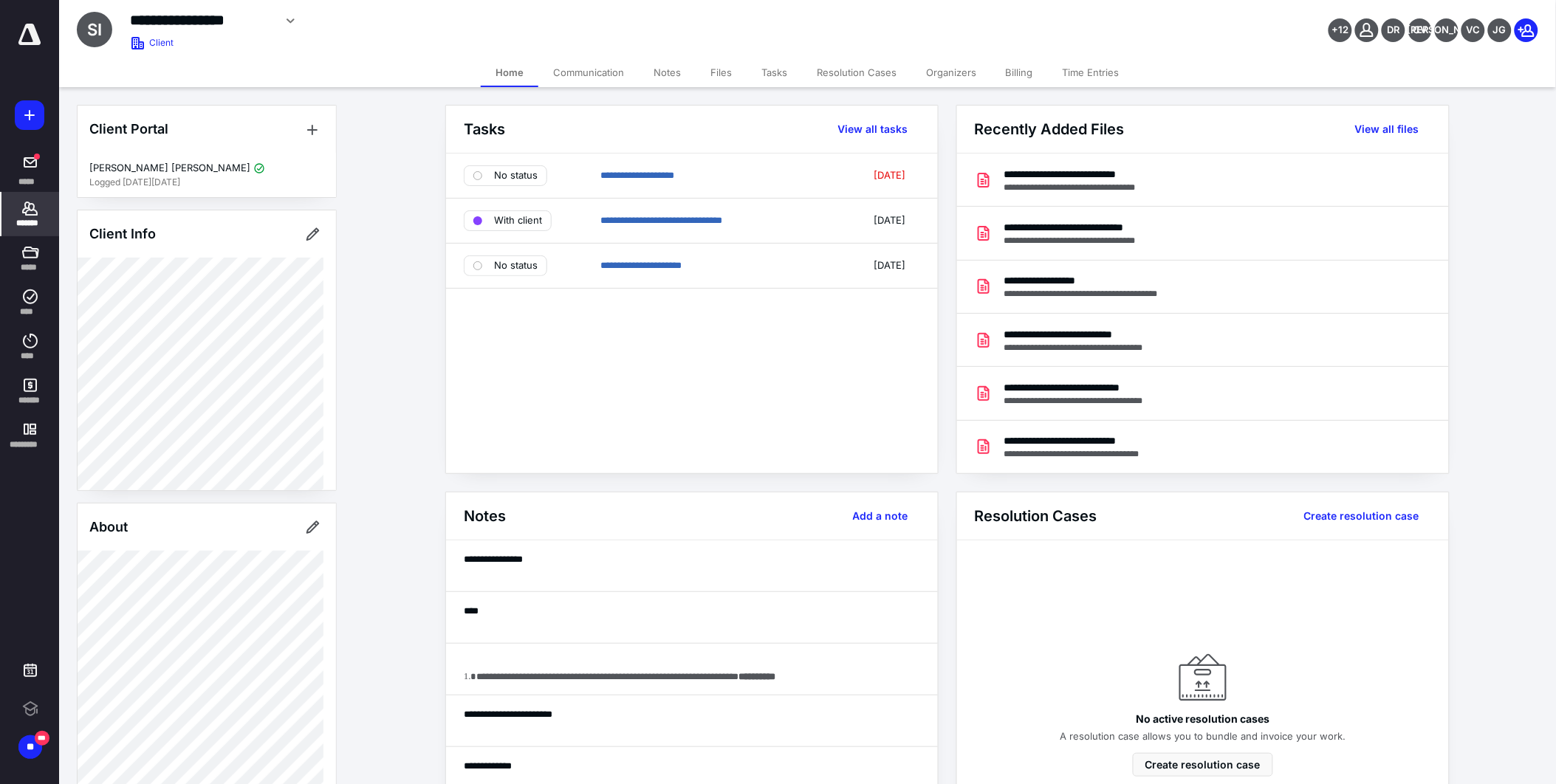 click on "Files" at bounding box center [721, 72] 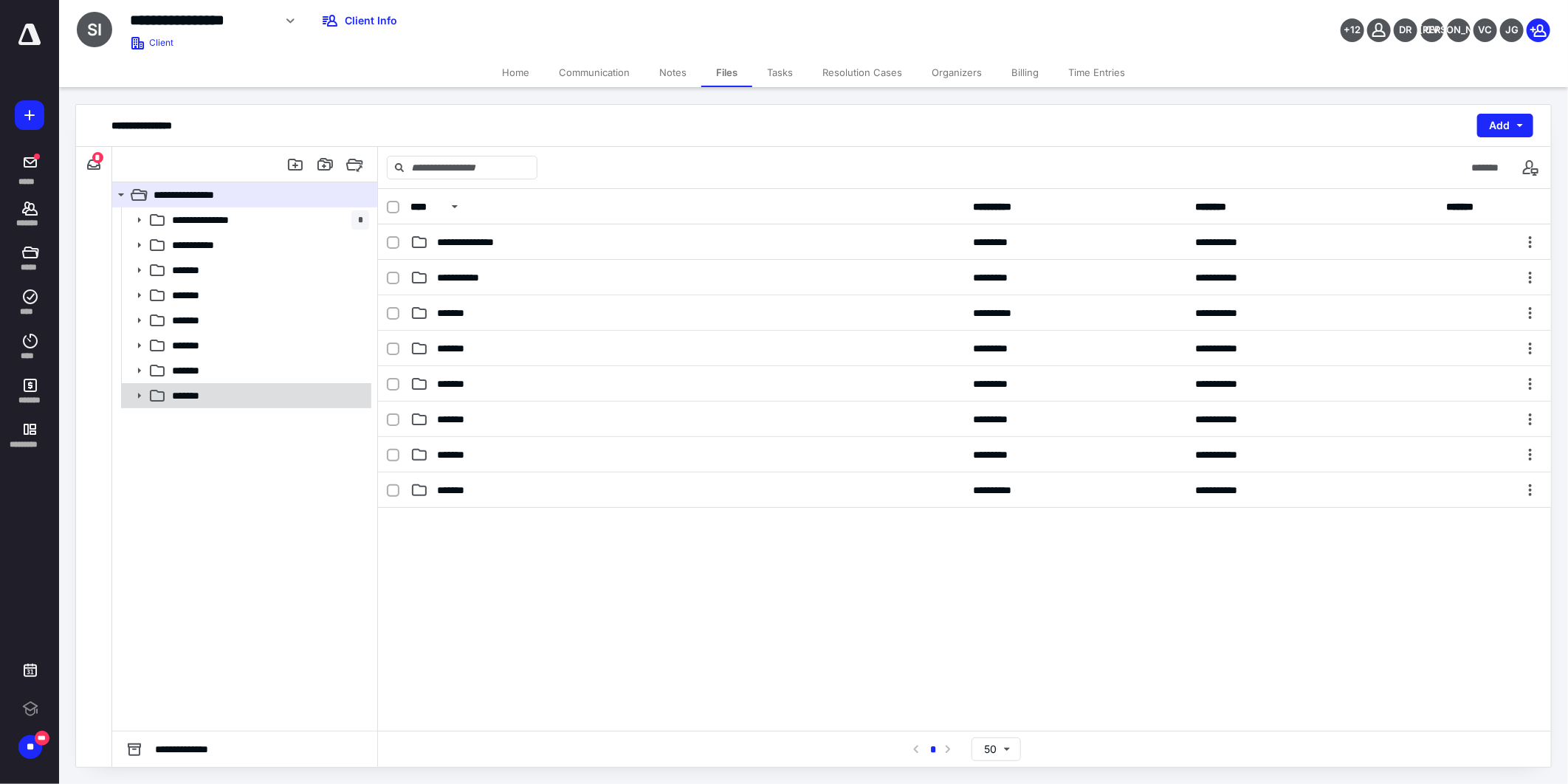 scroll, scrollTop: 0, scrollLeft: 0, axis: both 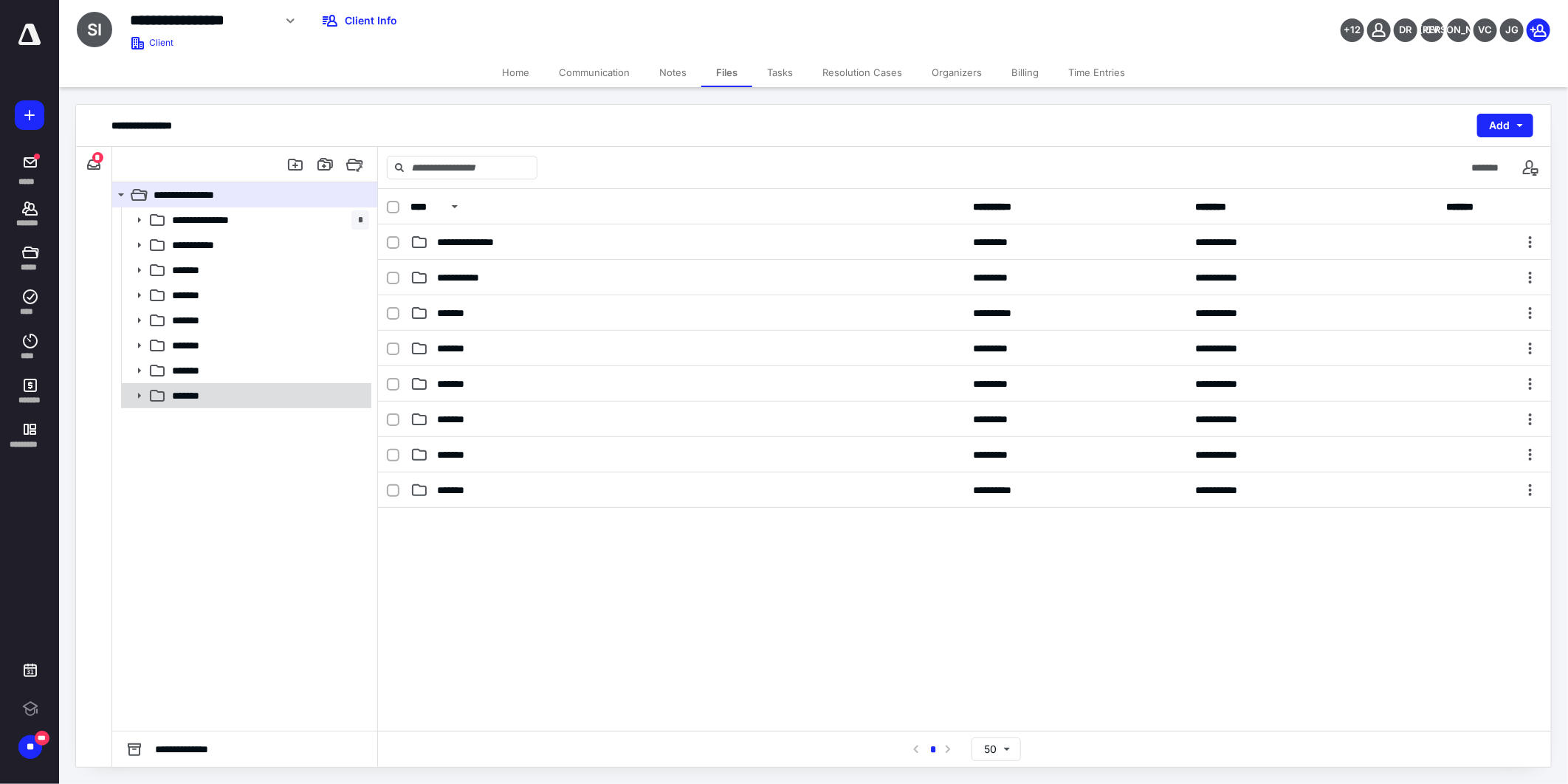 click 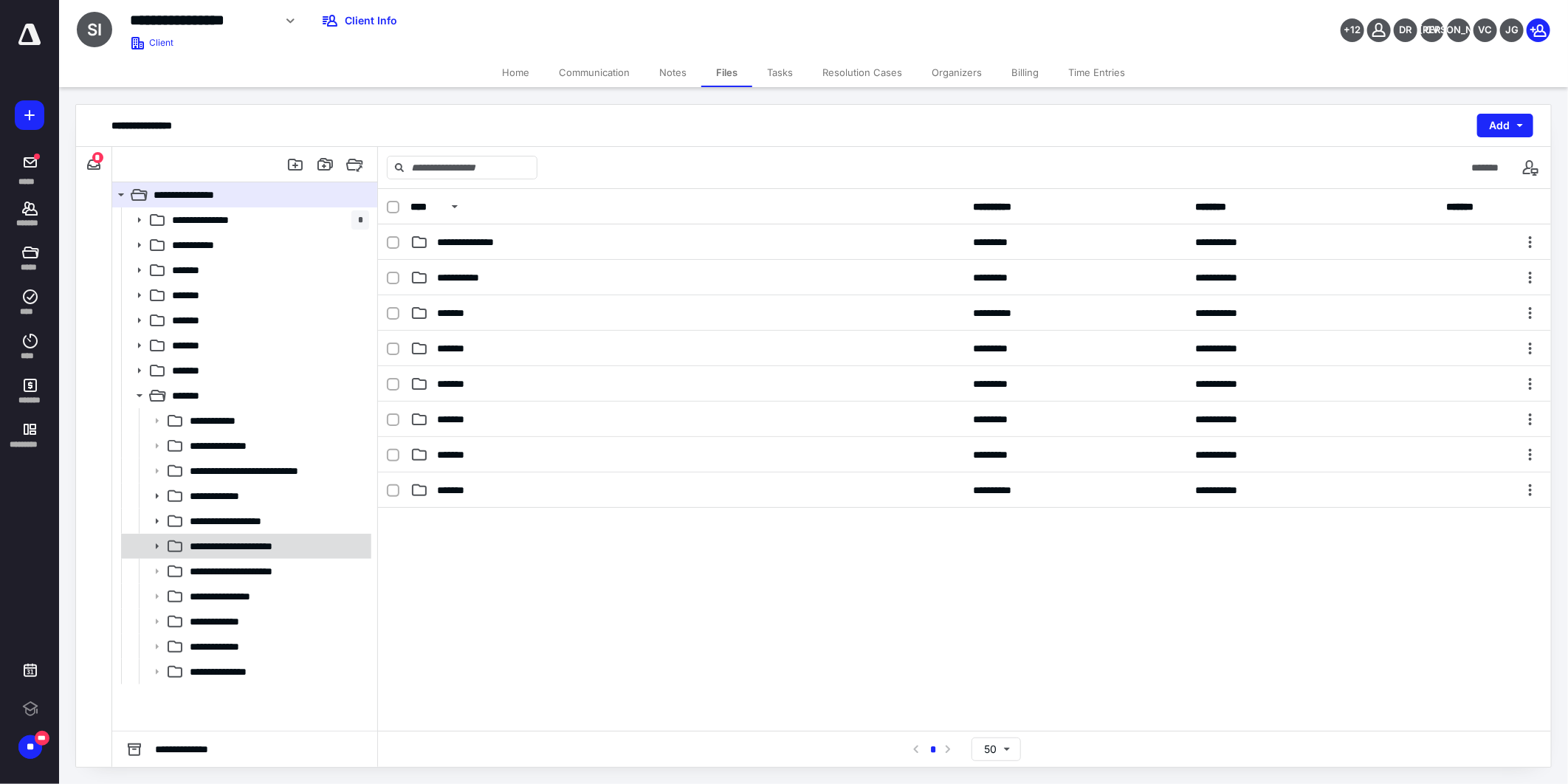 click 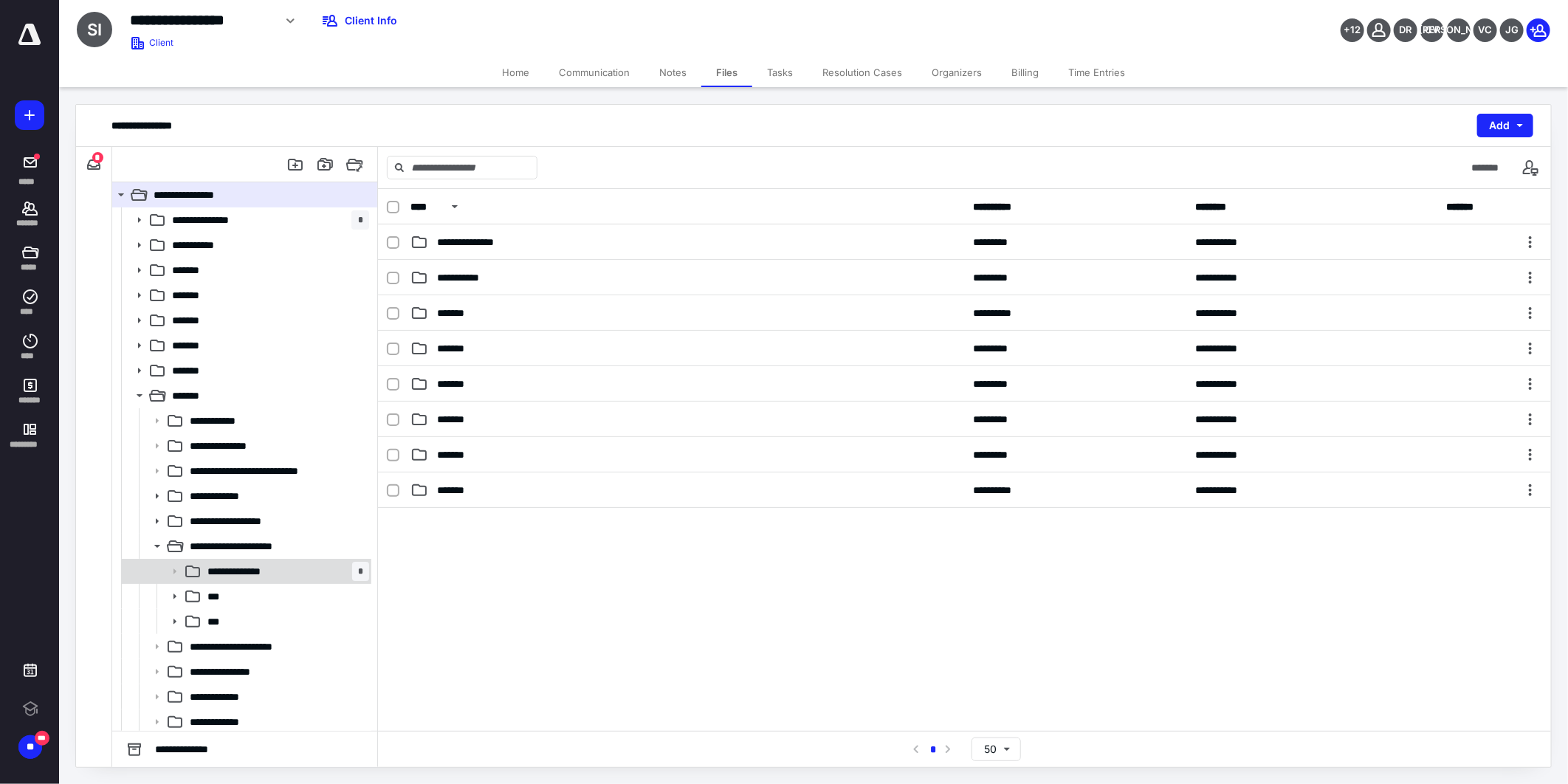 click 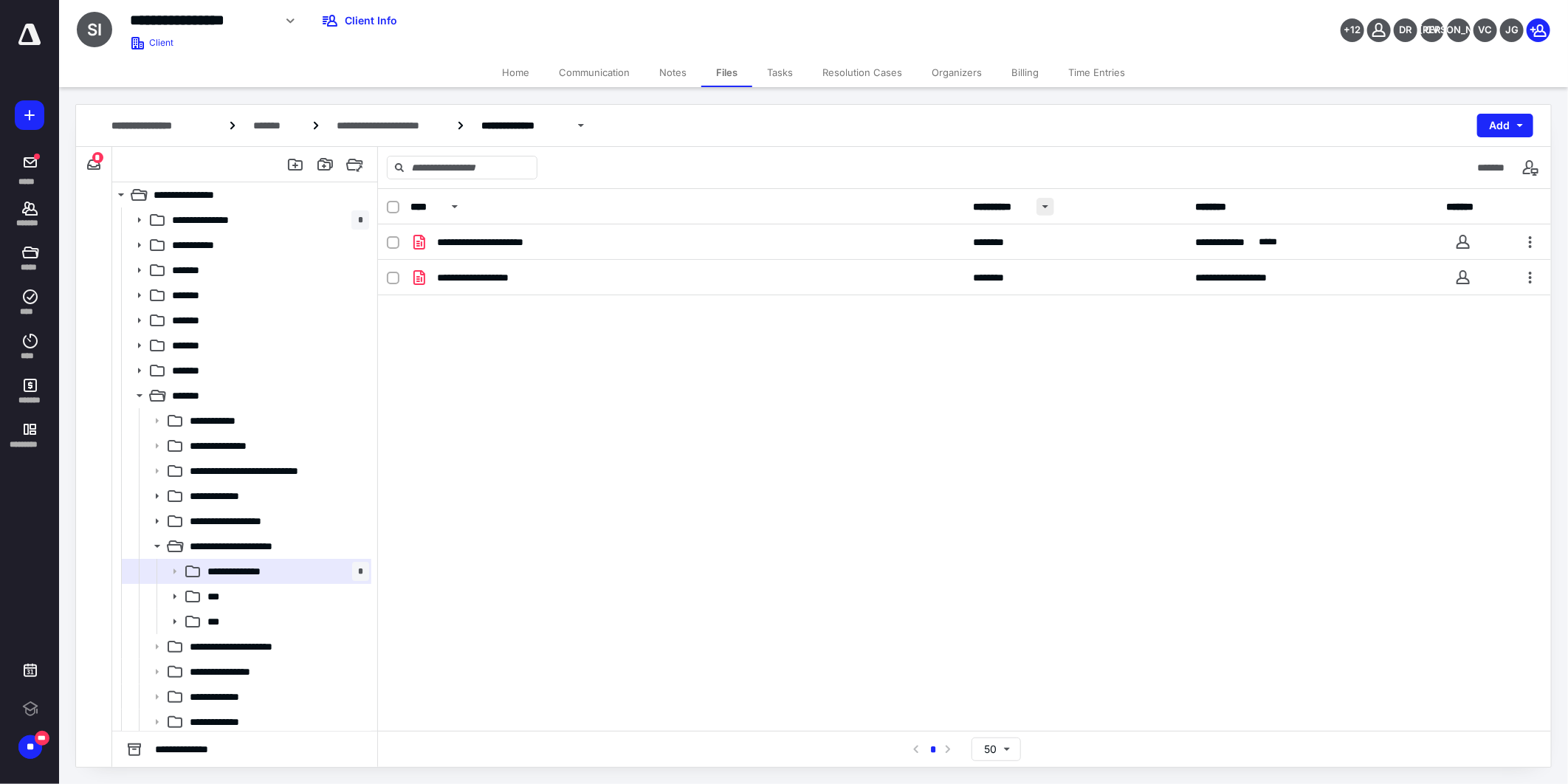 click at bounding box center (1045, 207) 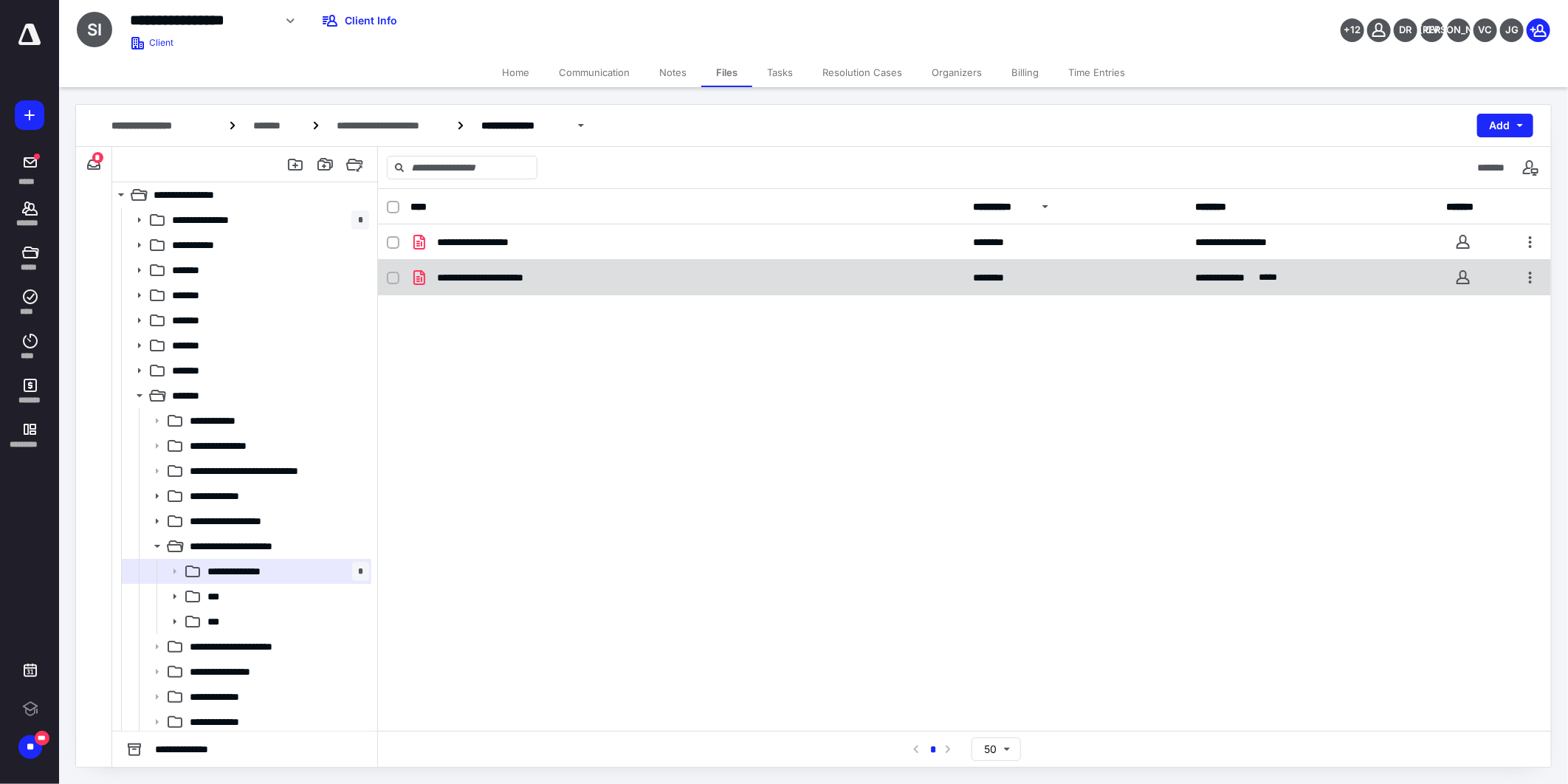 click on "**********" at bounding box center (498, 278) 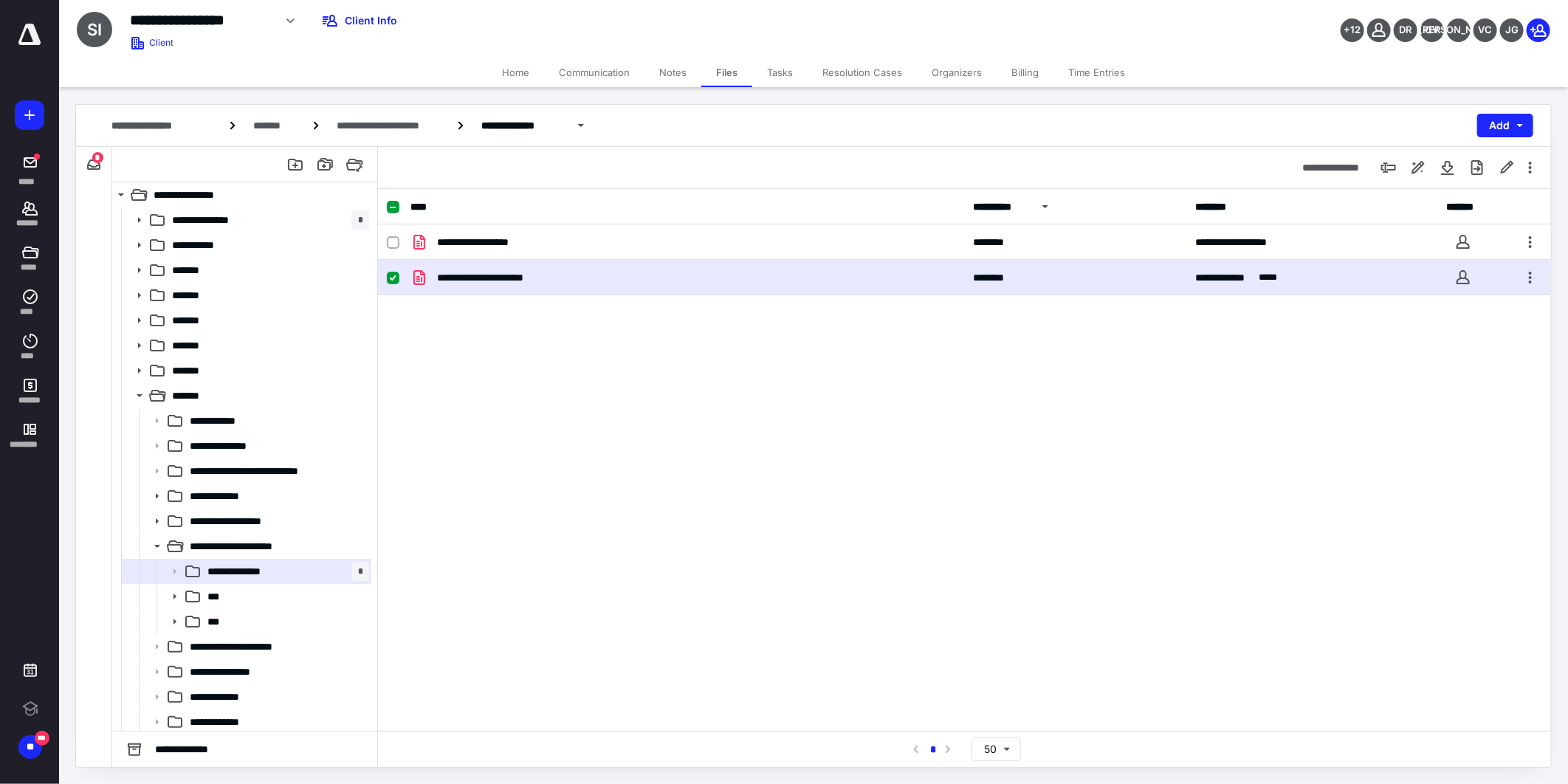 click on "**********" at bounding box center (498, 278) 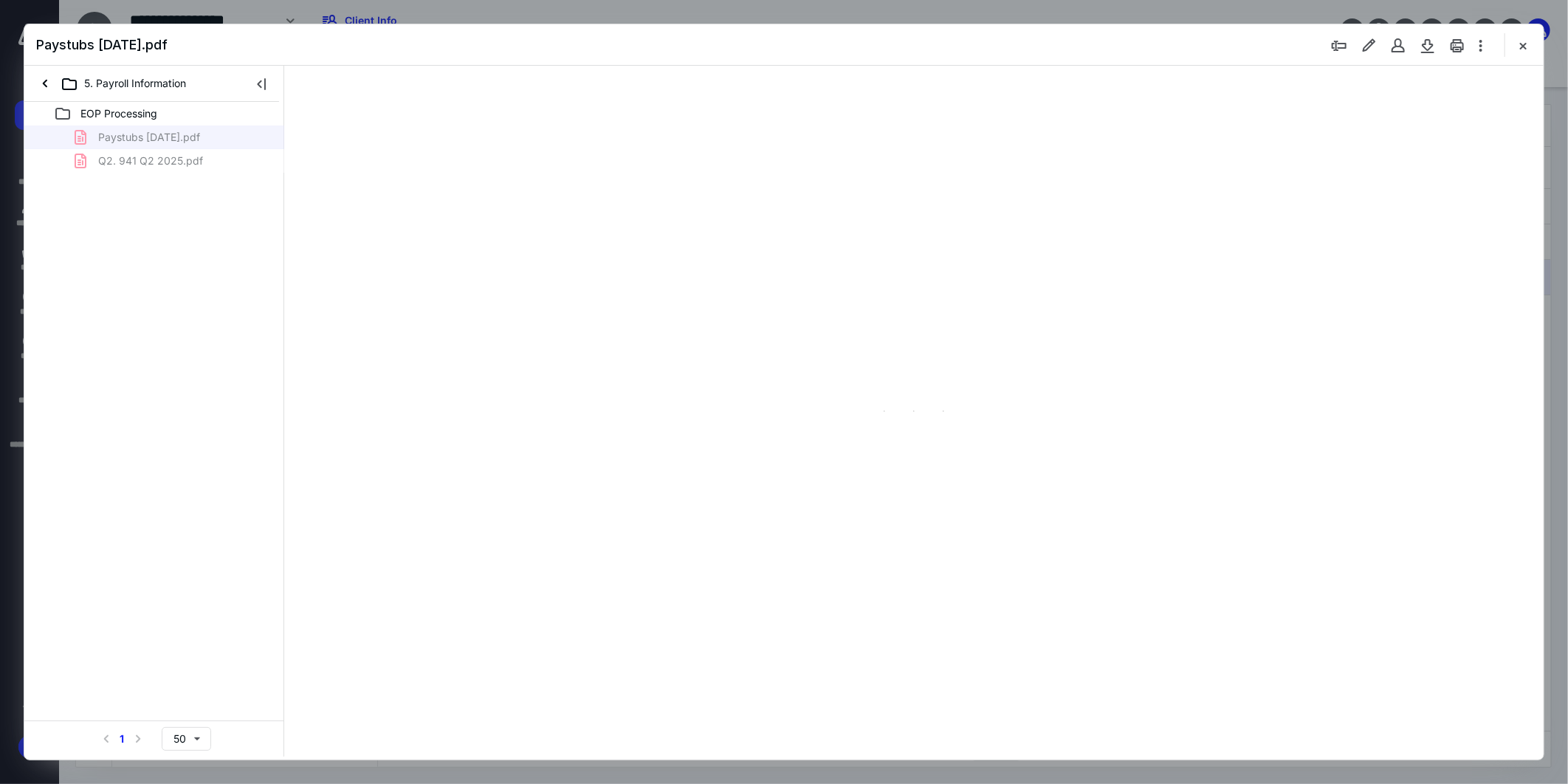 scroll, scrollTop: 0, scrollLeft: 0, axis: both 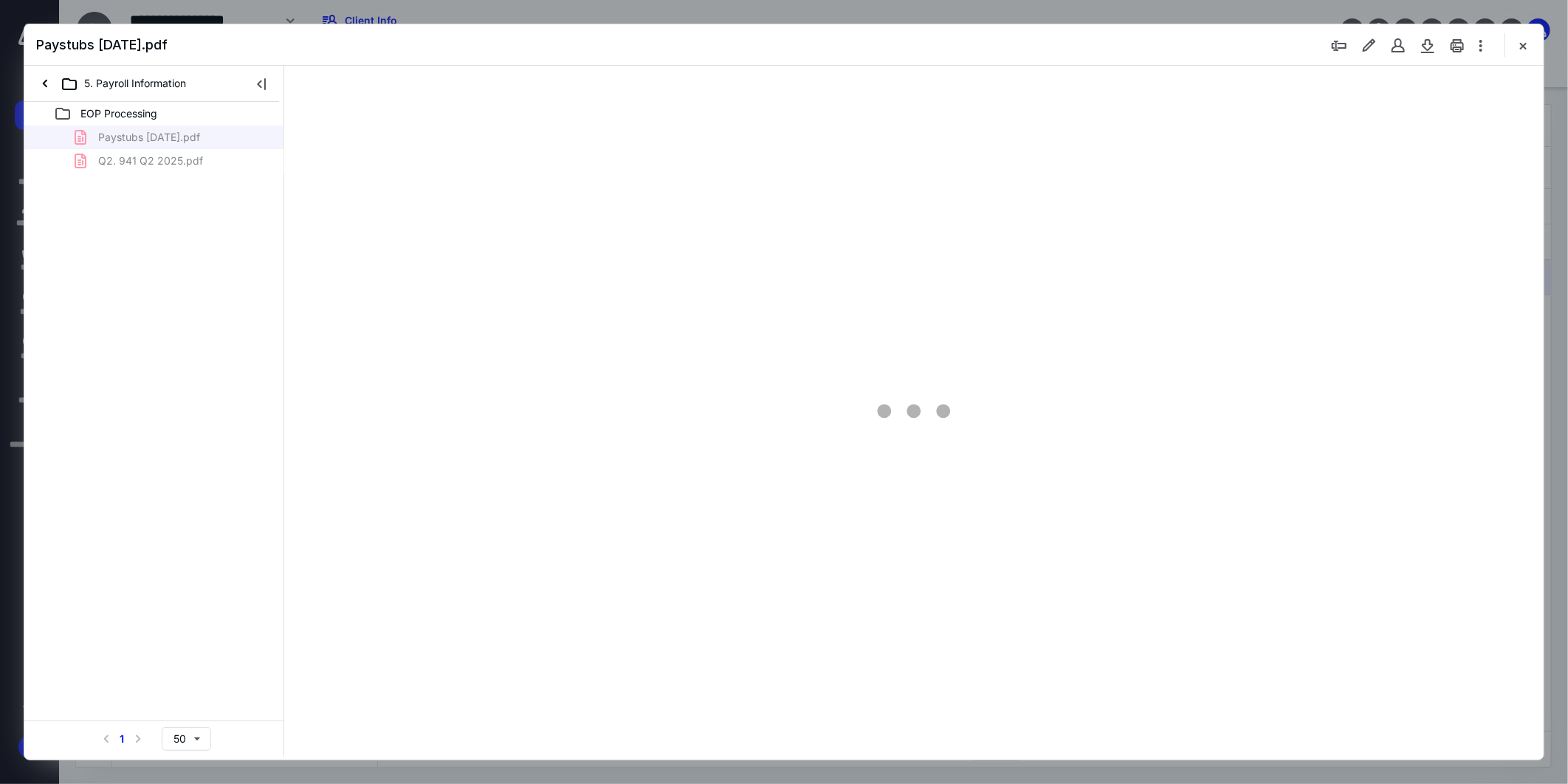 type on "108" 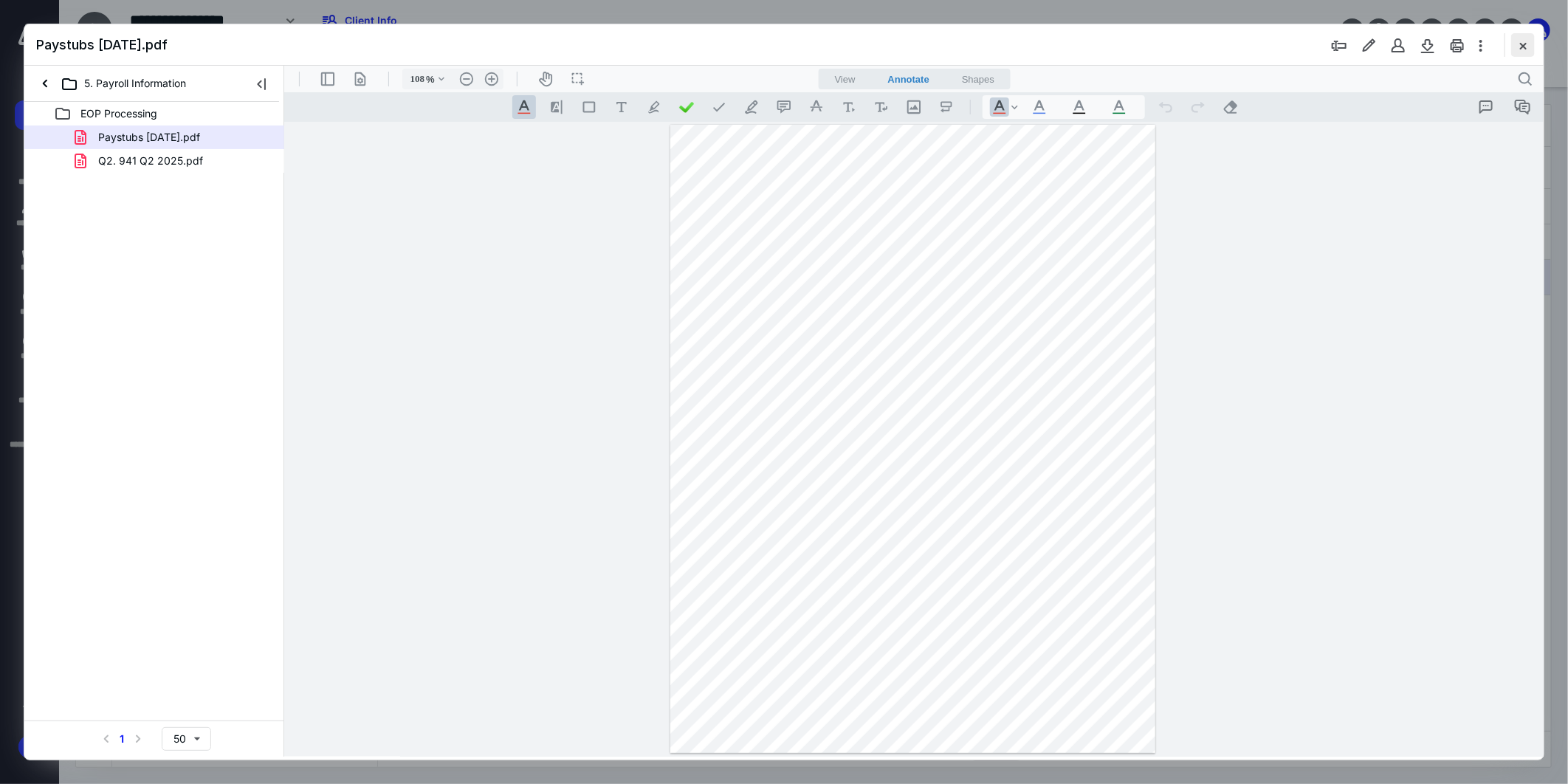 click at bounding box center [1523, 45] 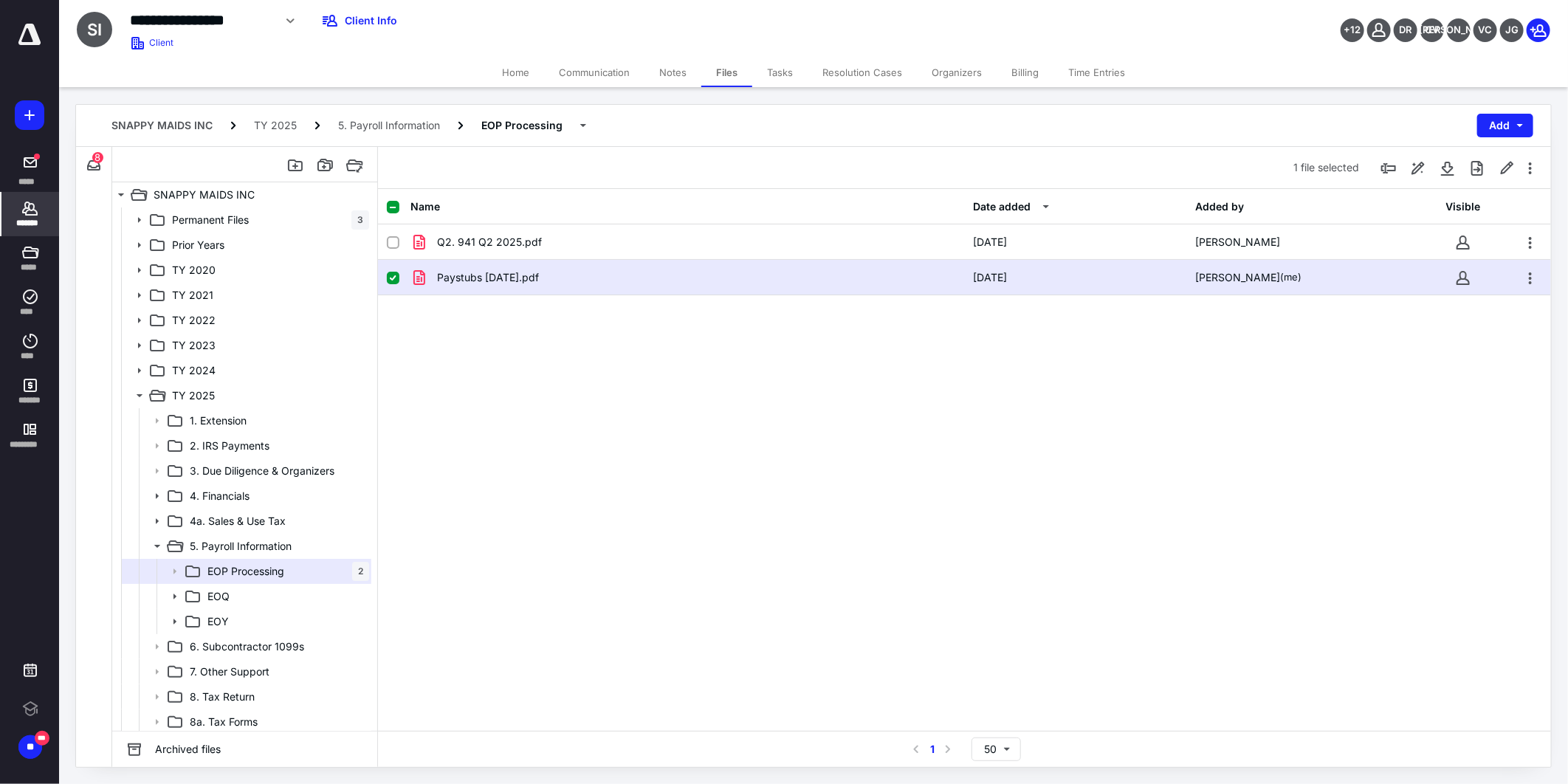 click 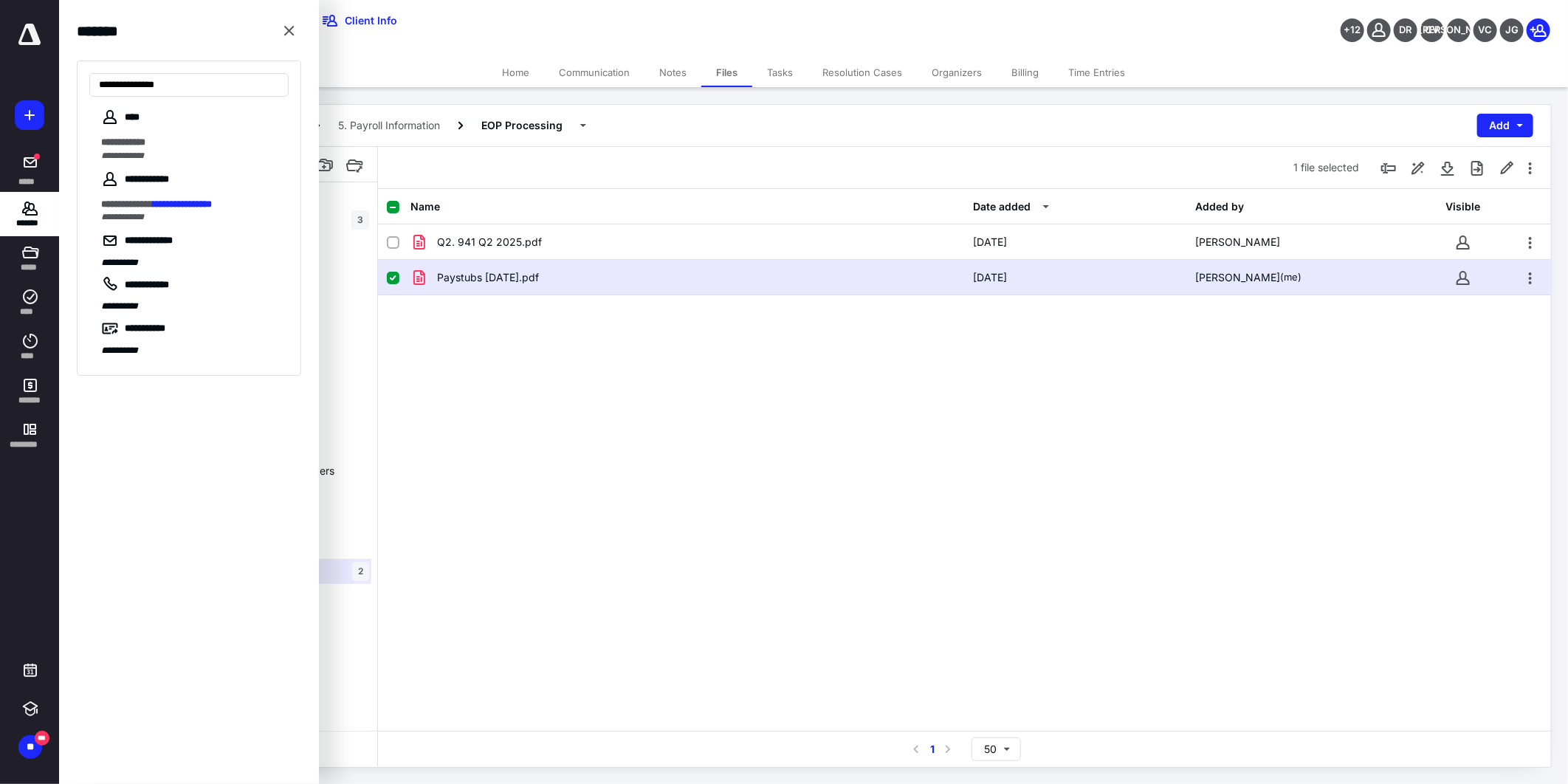 type on "**********" 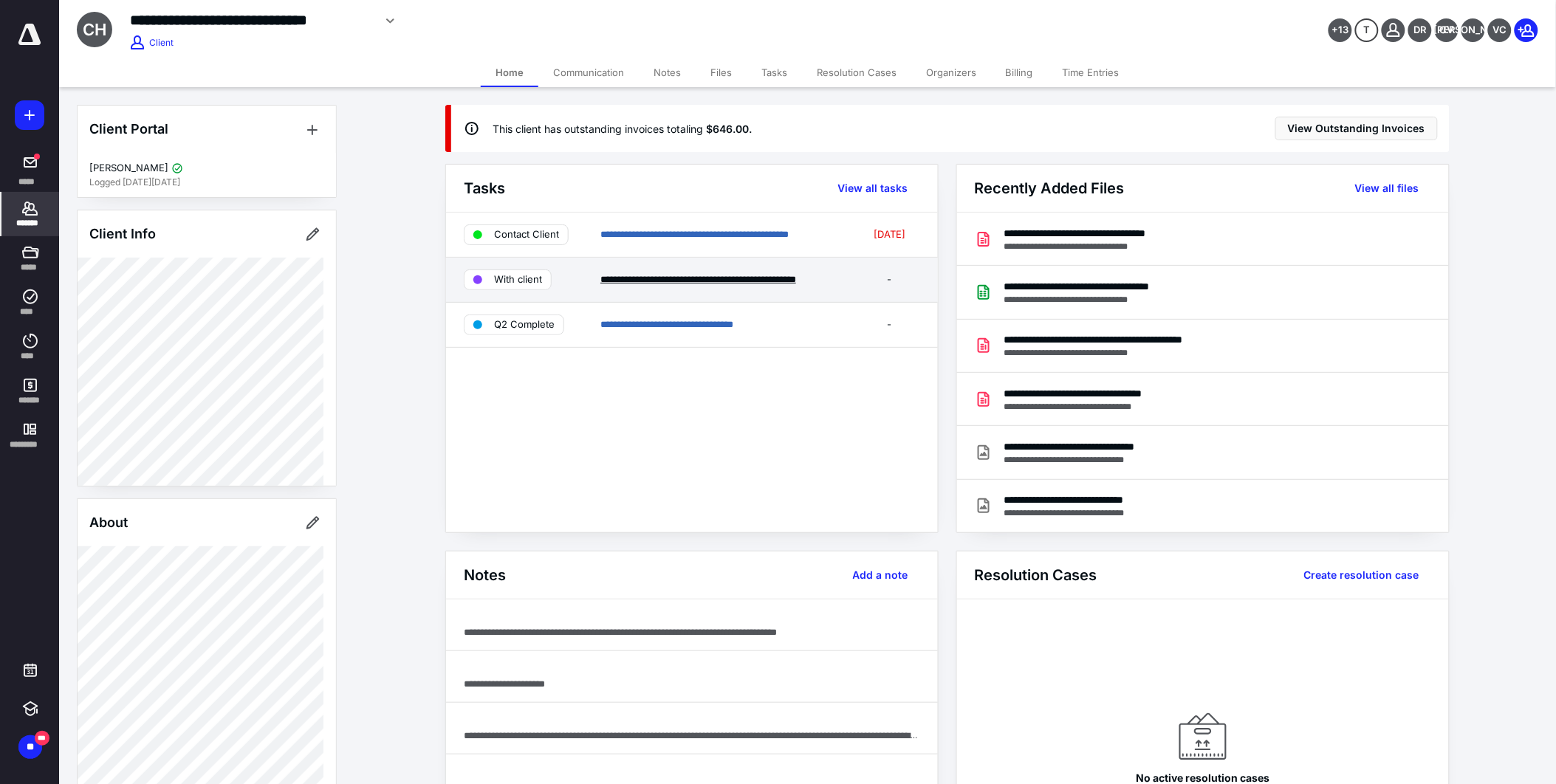 click on "**********" at bounding box center [698, 279] 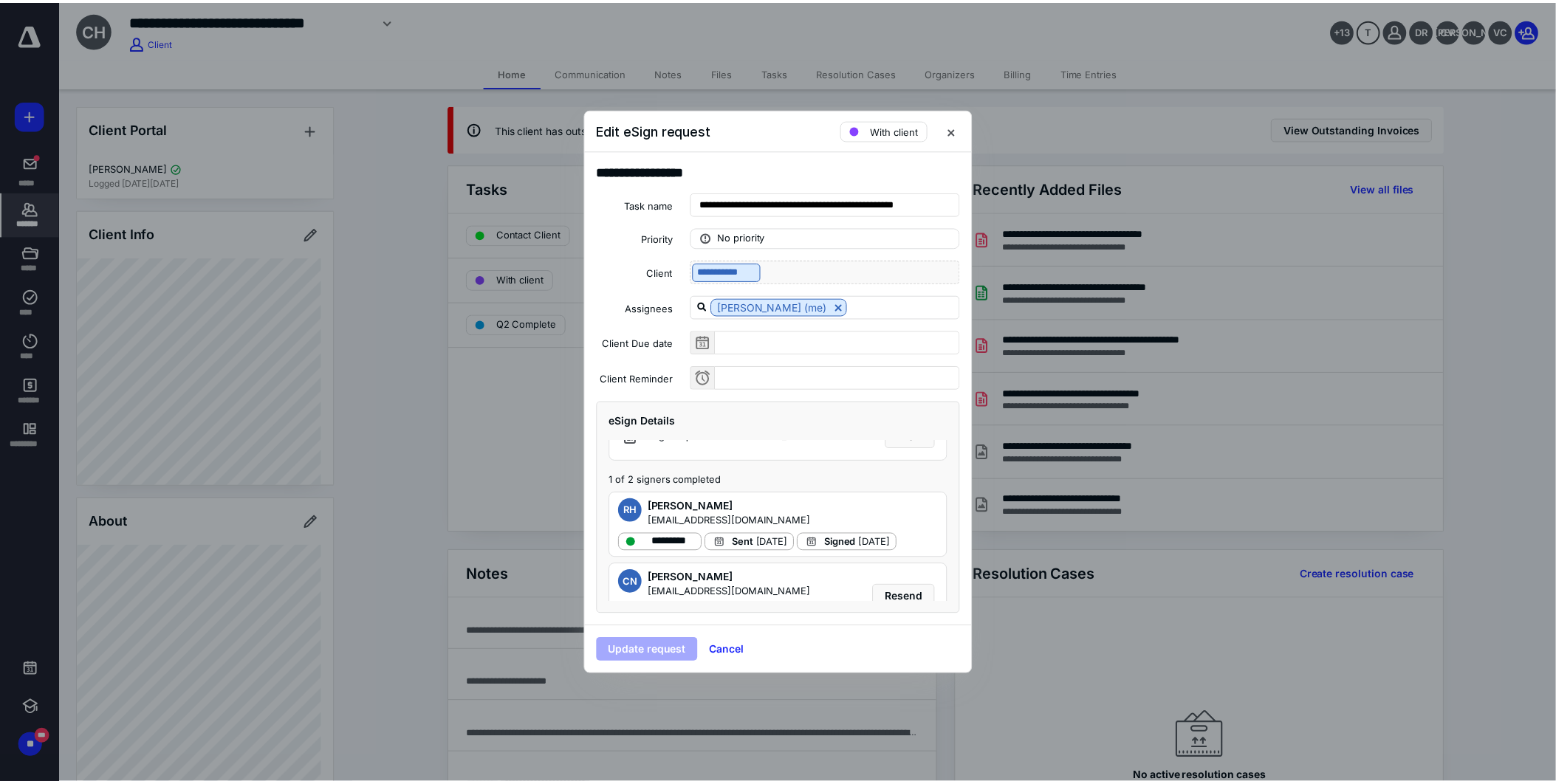 scroll, scrollTop: 93, scrollLeft: 0, axis: vertical 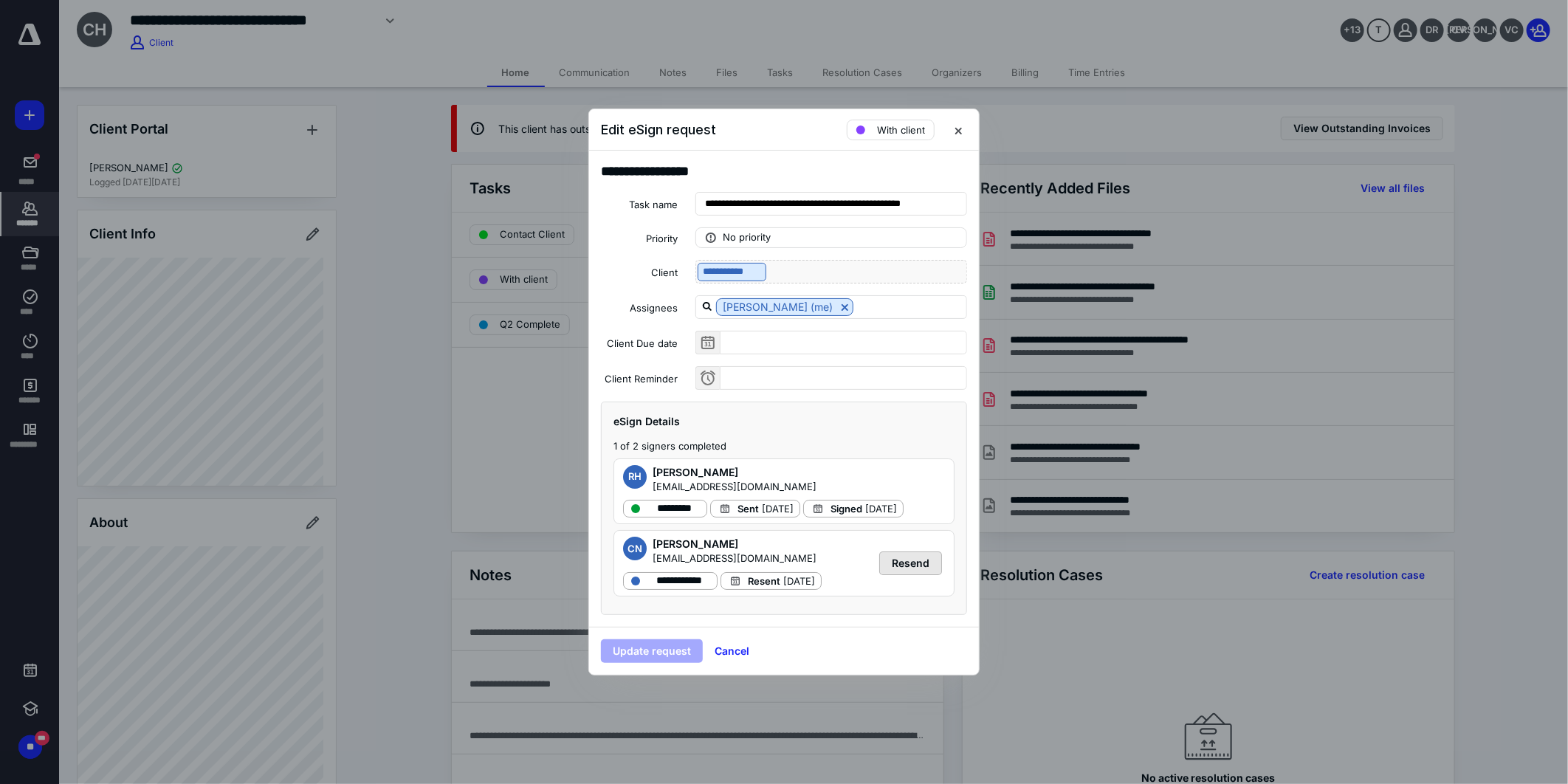 click on "Resend" at bounding box center [910, 563] 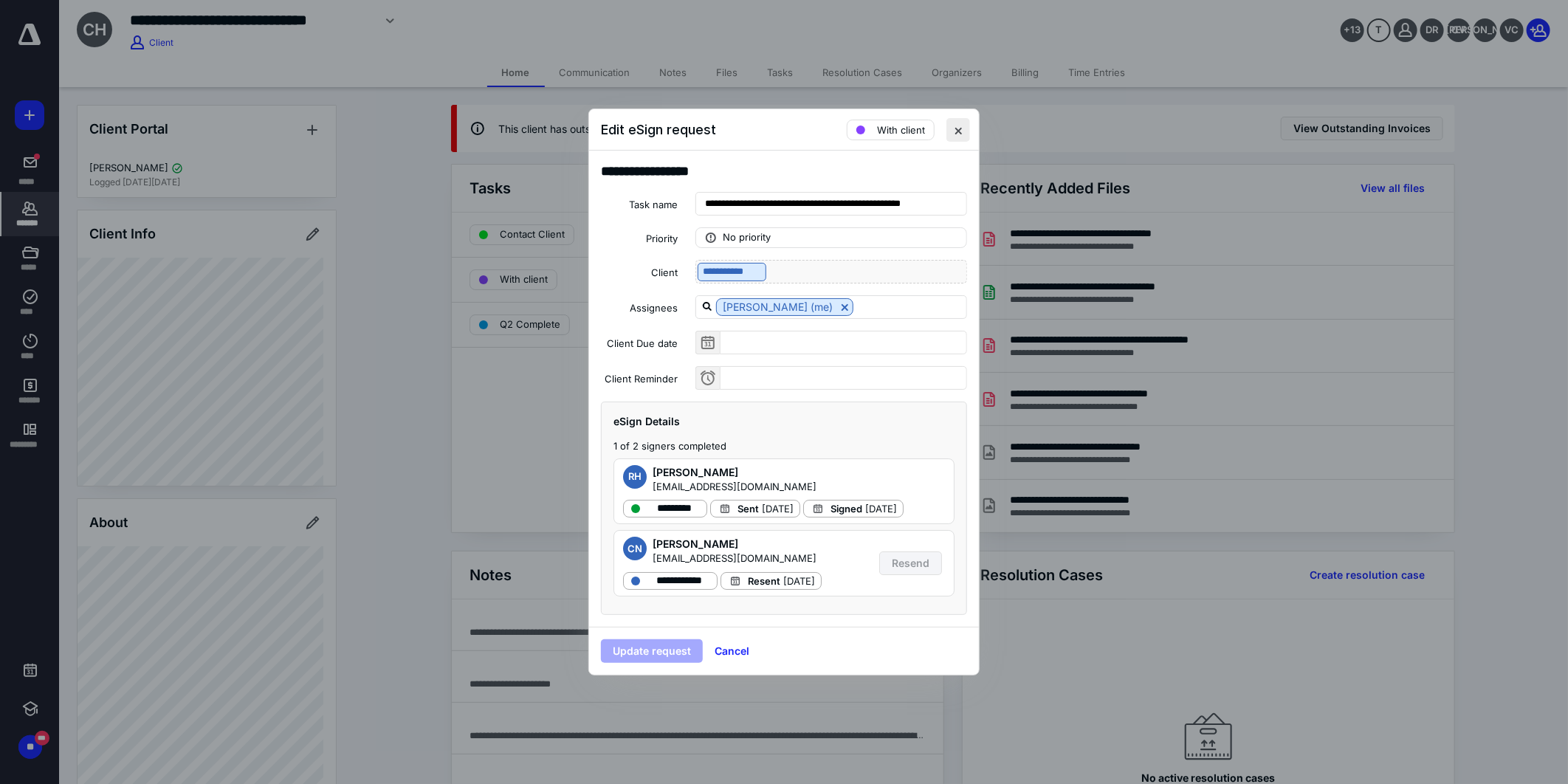 click at bounding box center (958, 130) 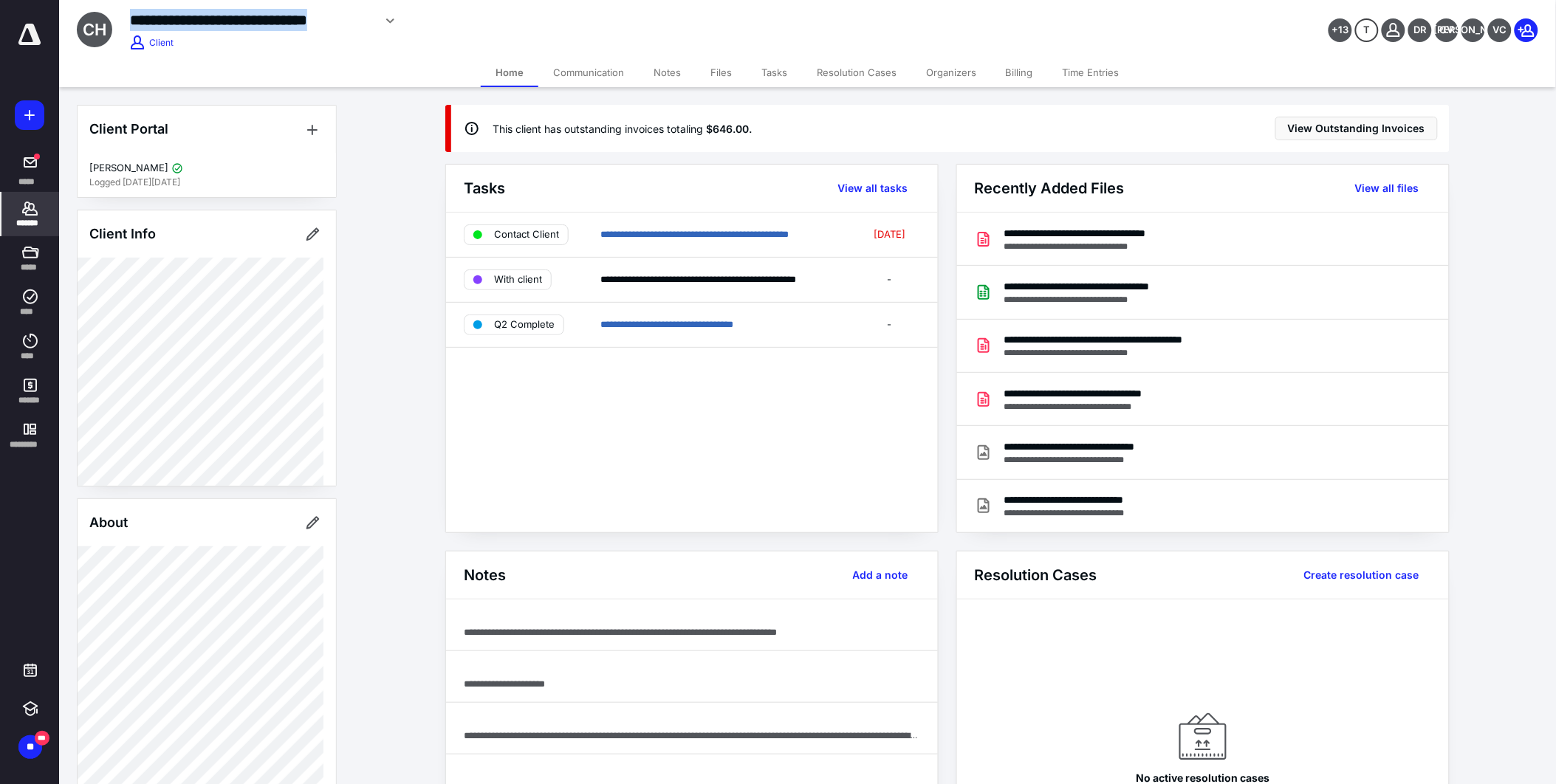 drag, startPoint x: 371, startPoint y: 23, endPoint x: 126, endPoint y: 20, distance: 245.01837 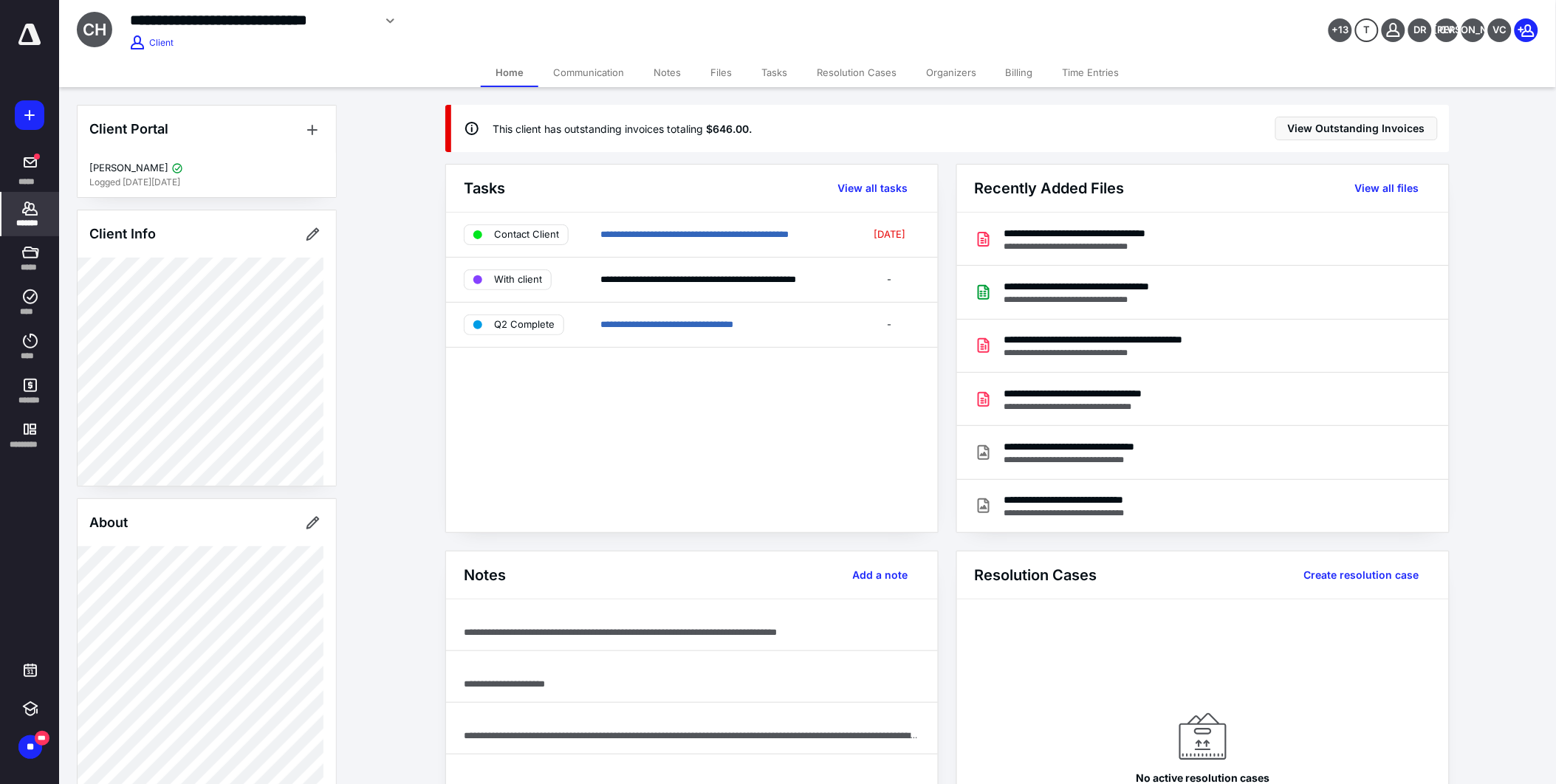 click on "*******" at bounding box center [30, 223] 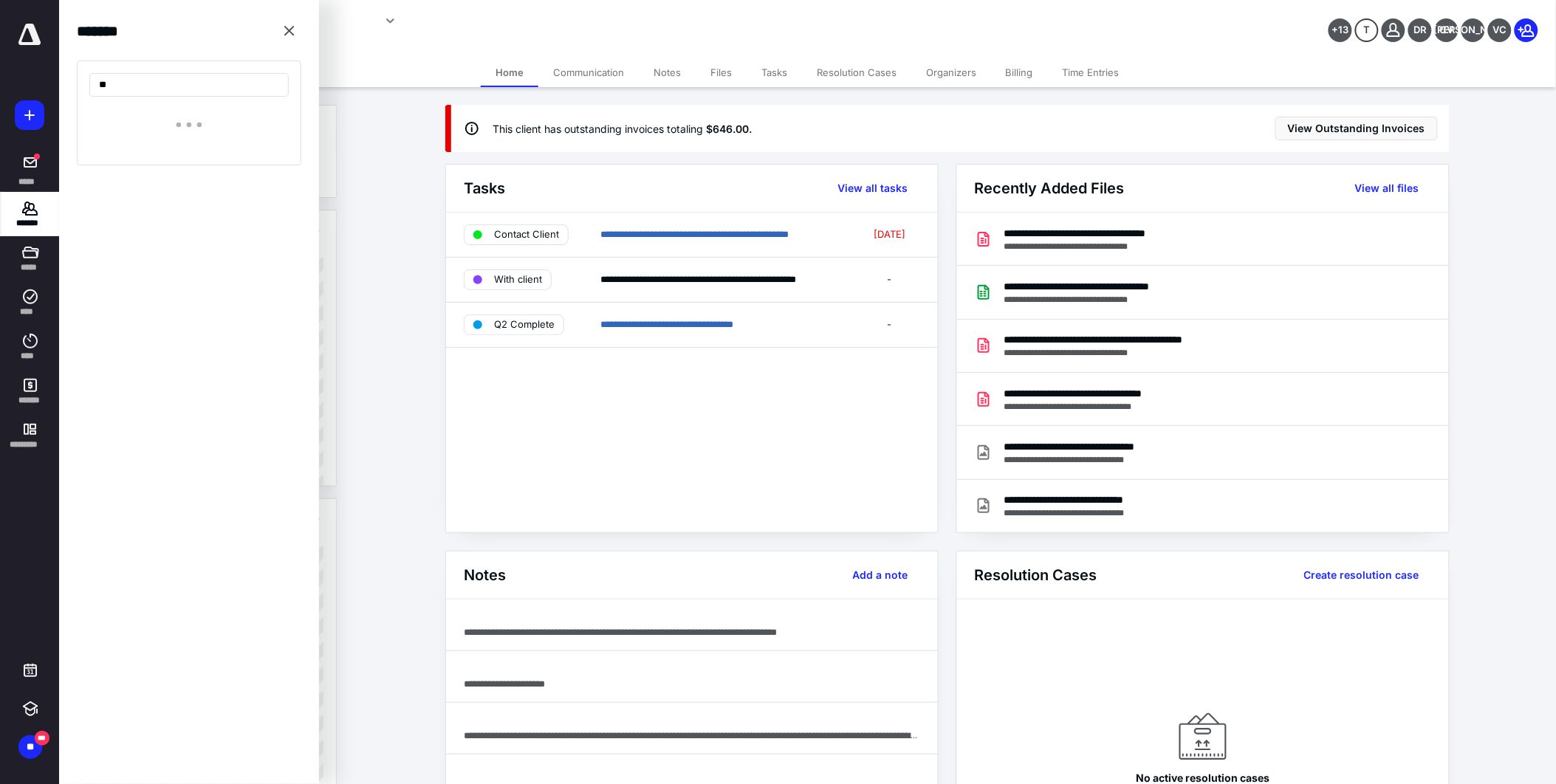 type on "*" 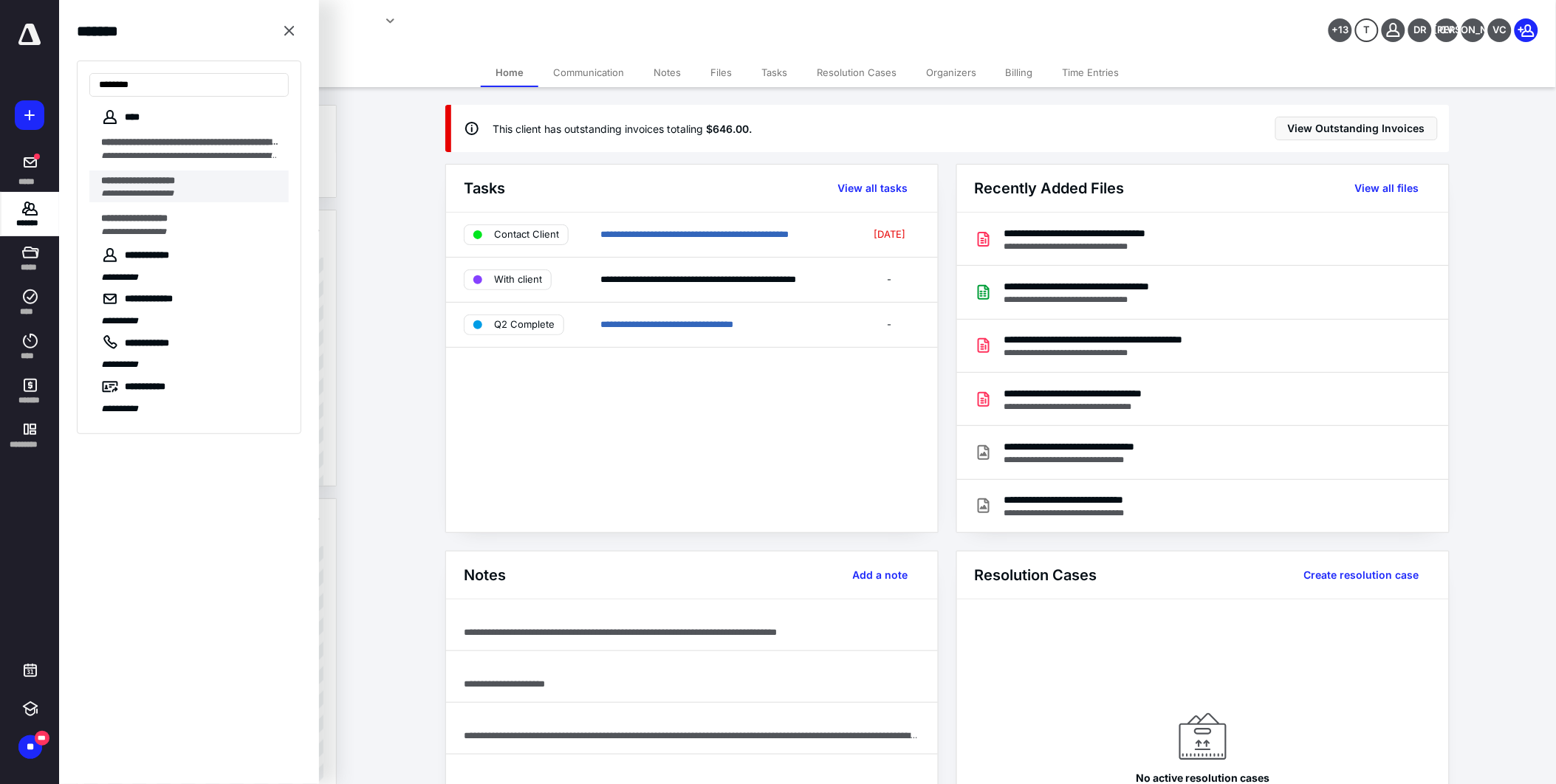 type on "********" 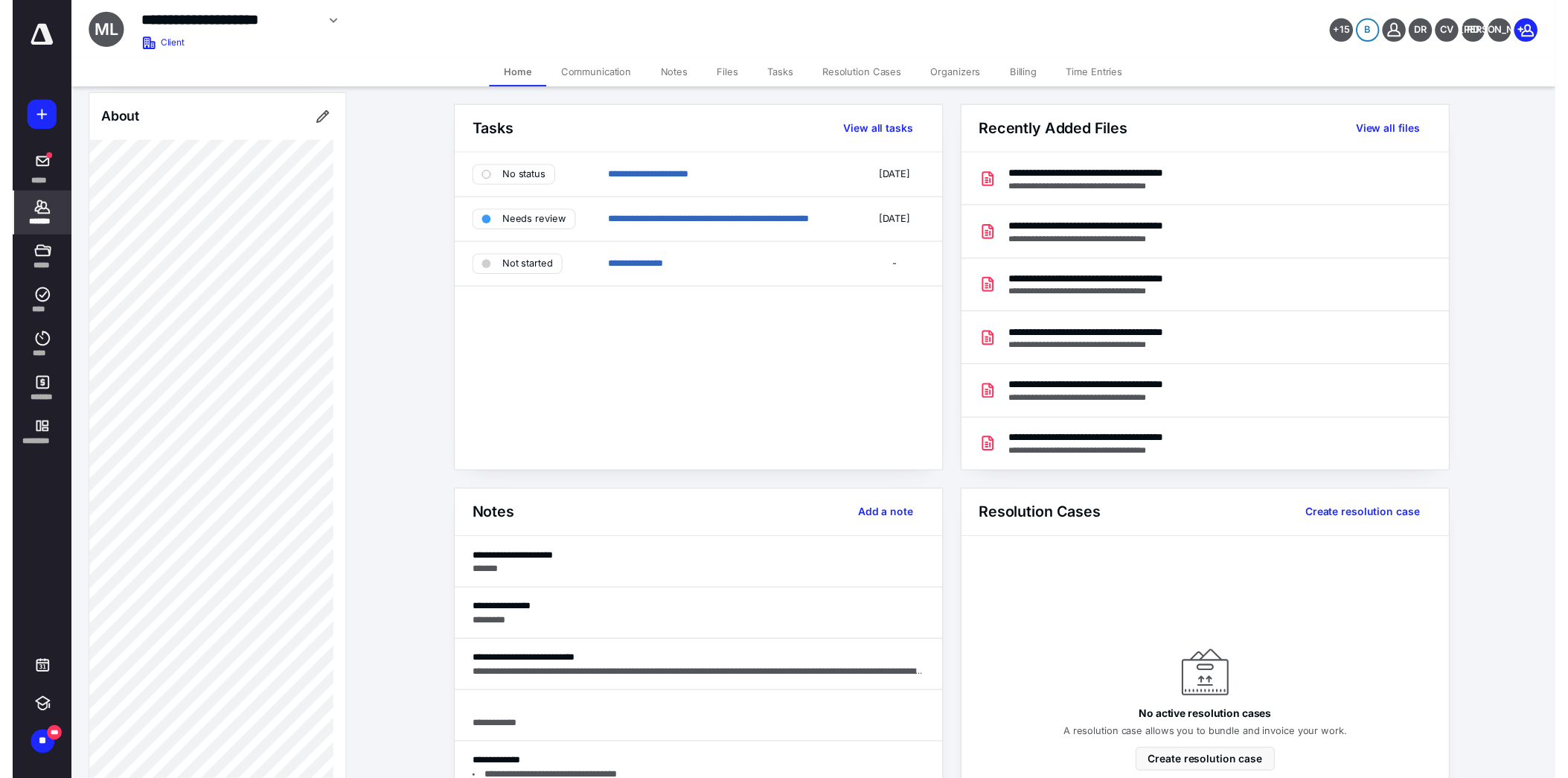 scroll, scrollTop: 0, scrollLeft: 0, axis: both 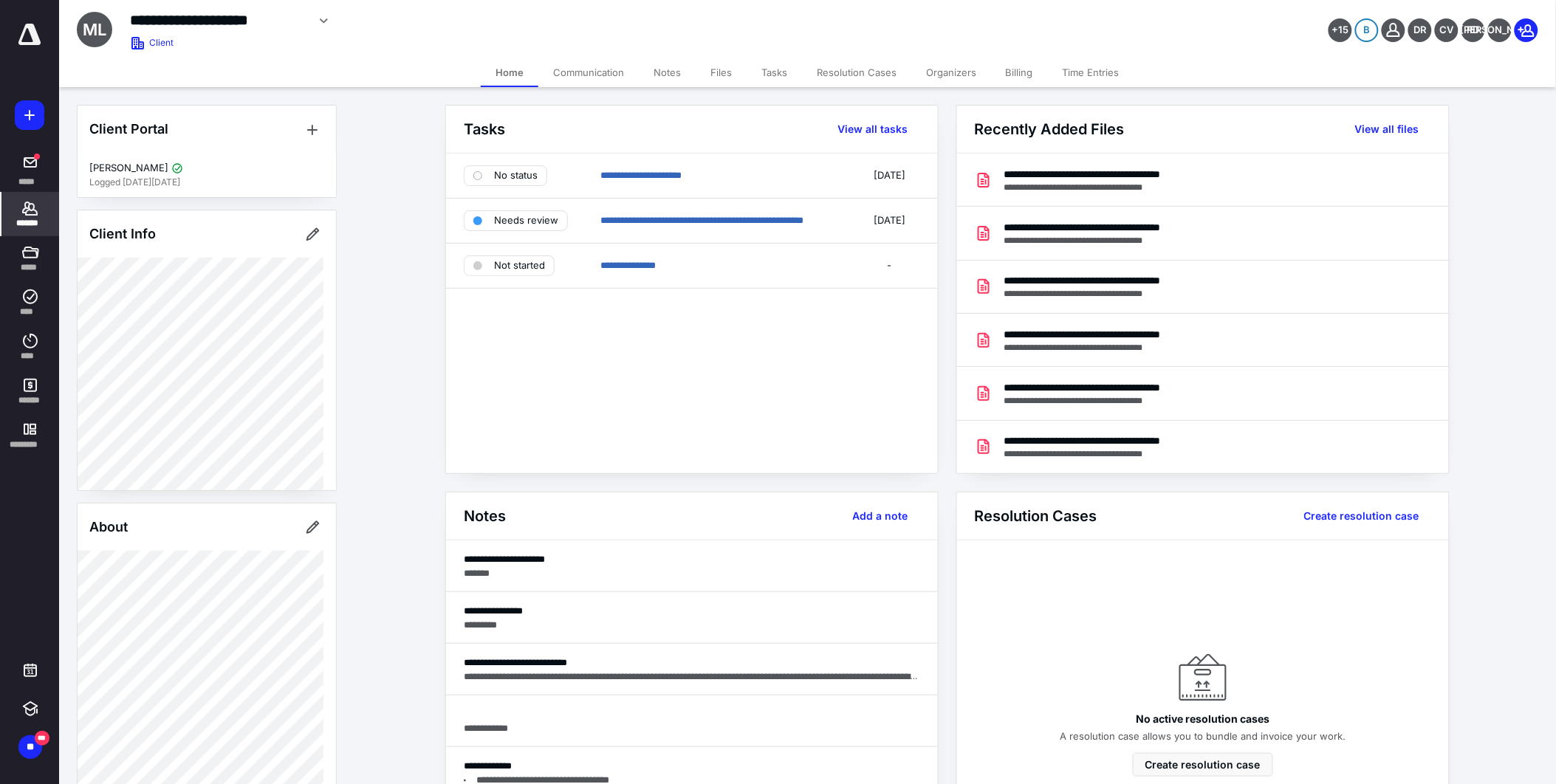 click 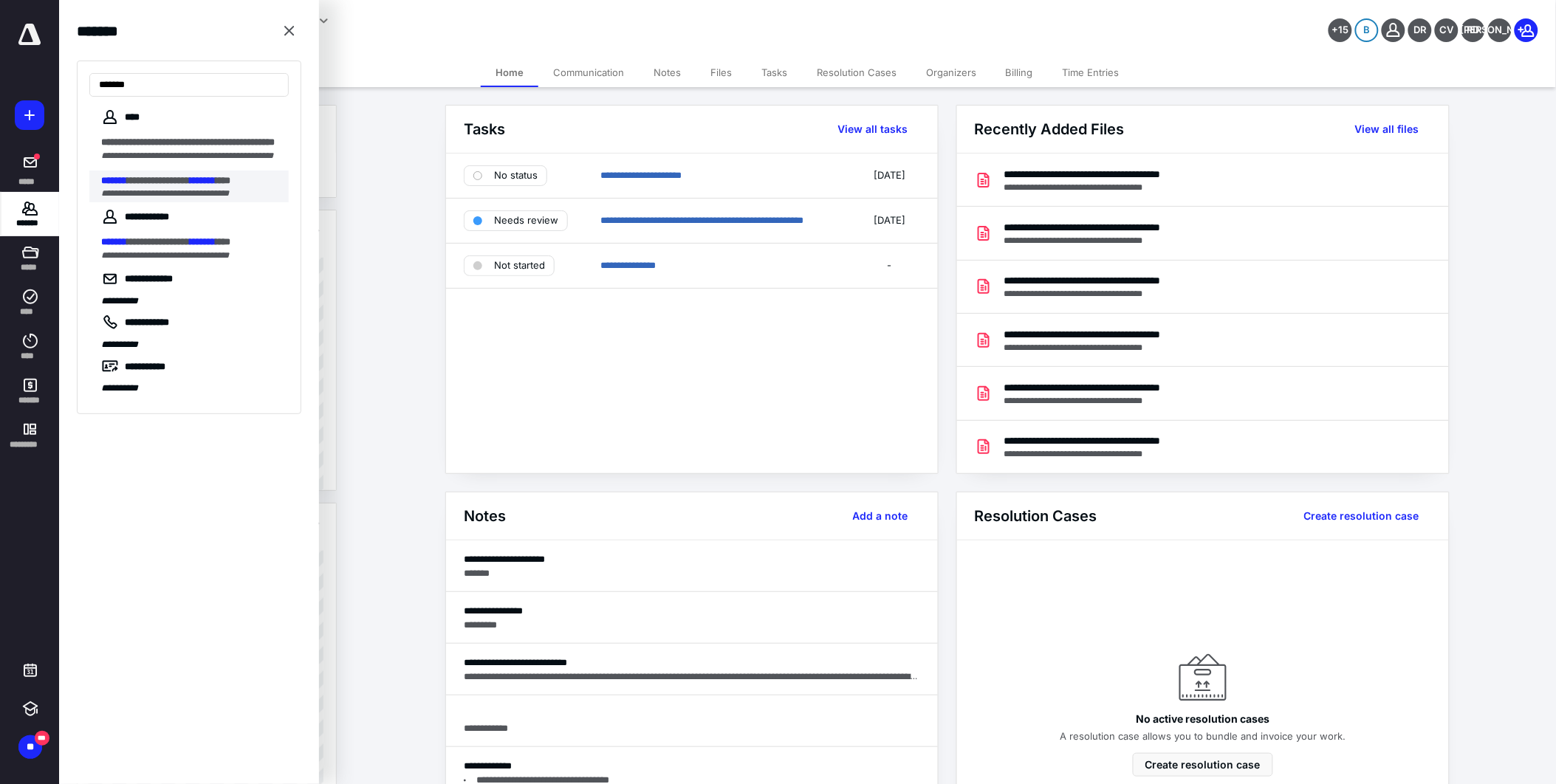 type on "*******" 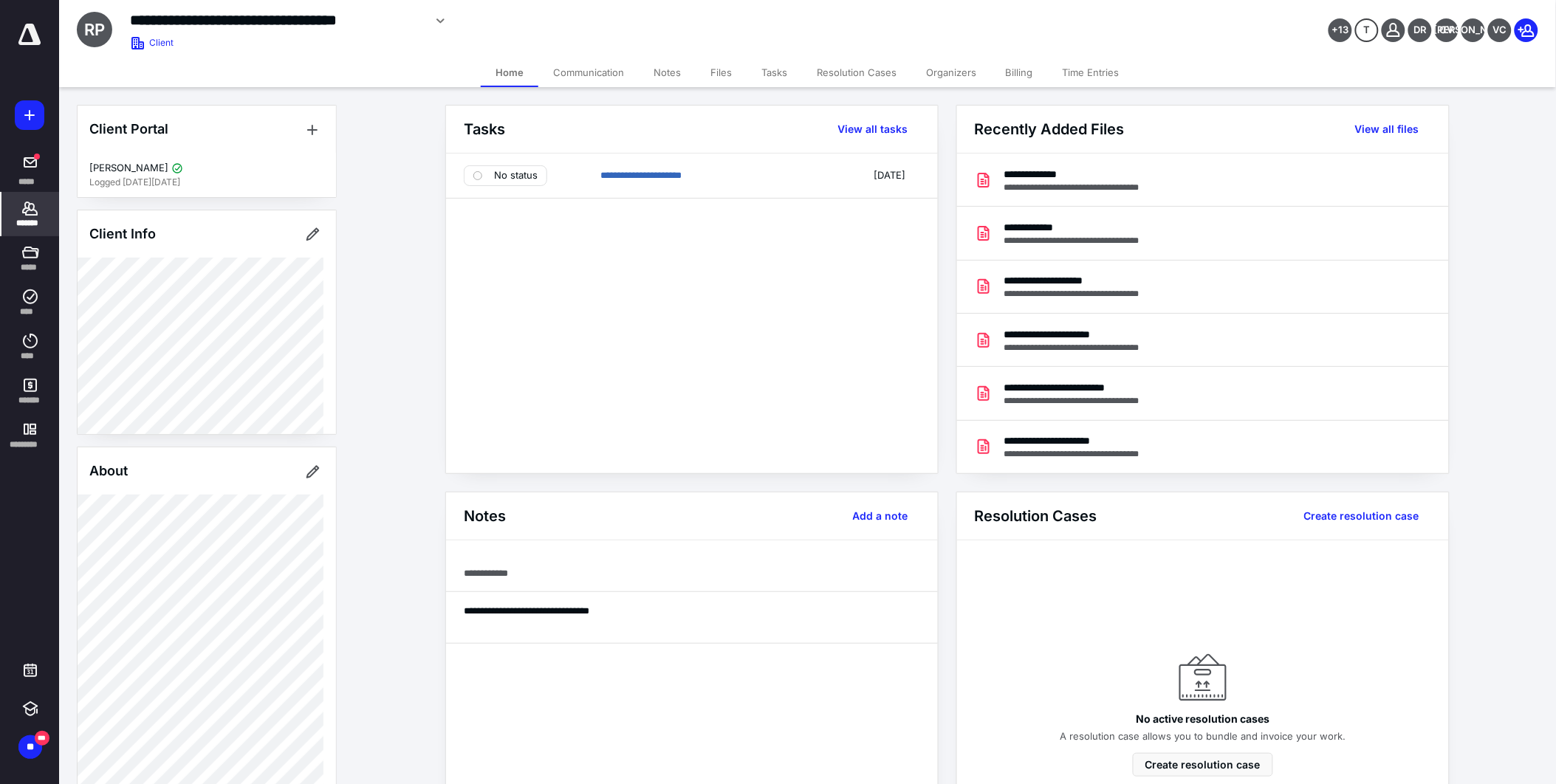 click 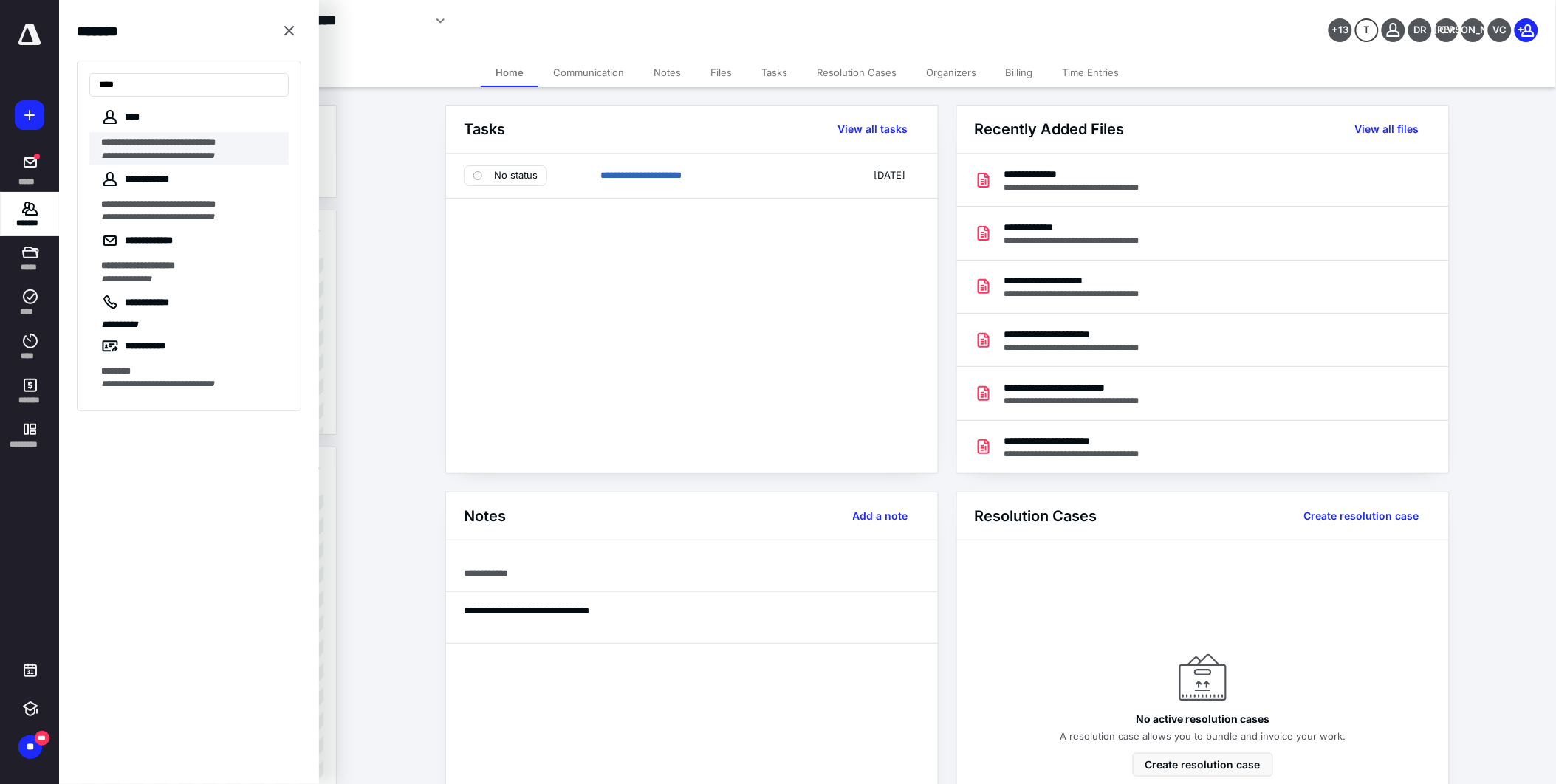 type on "***" 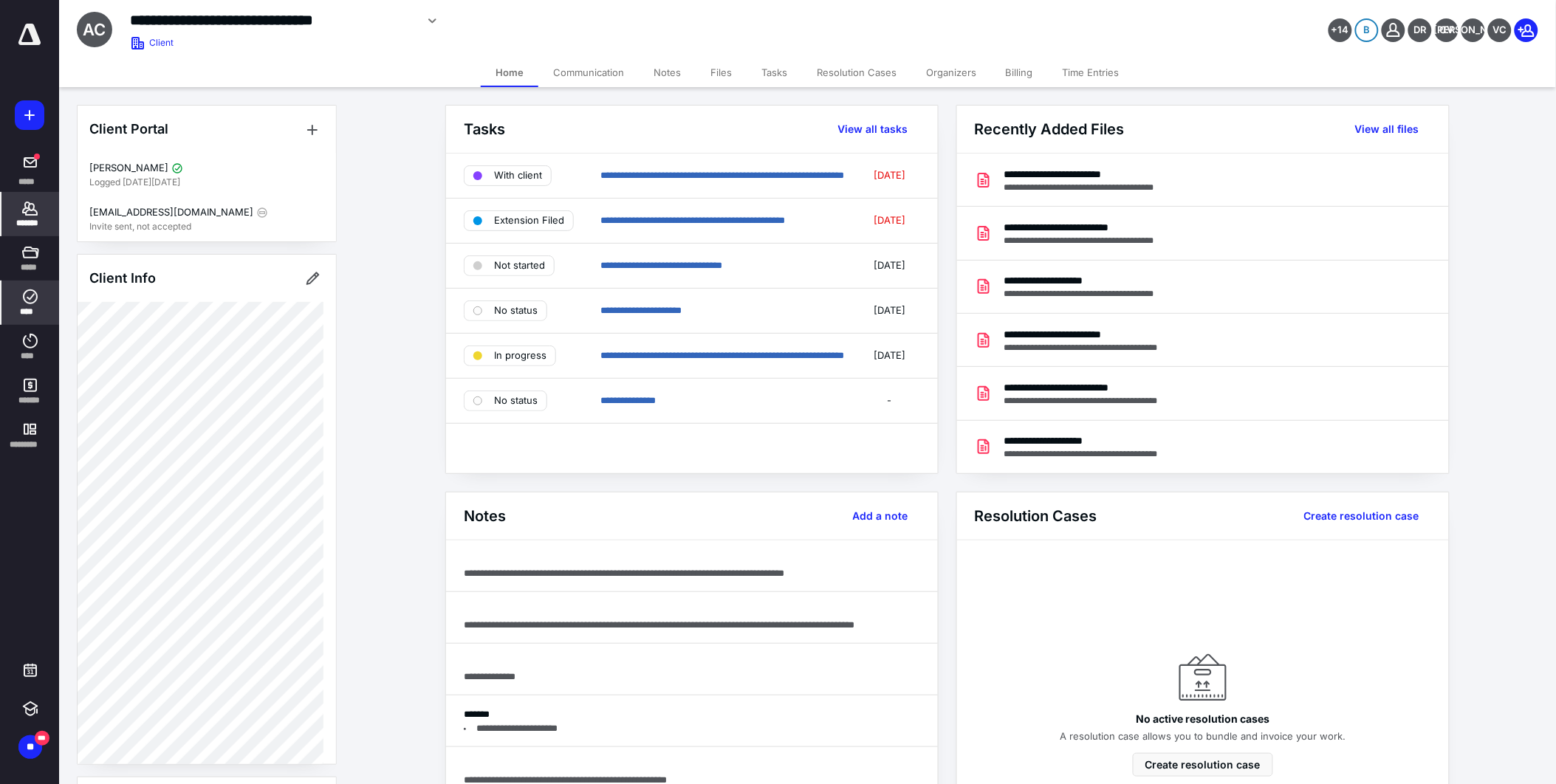 click on "****" at bounding box center [30, 312] 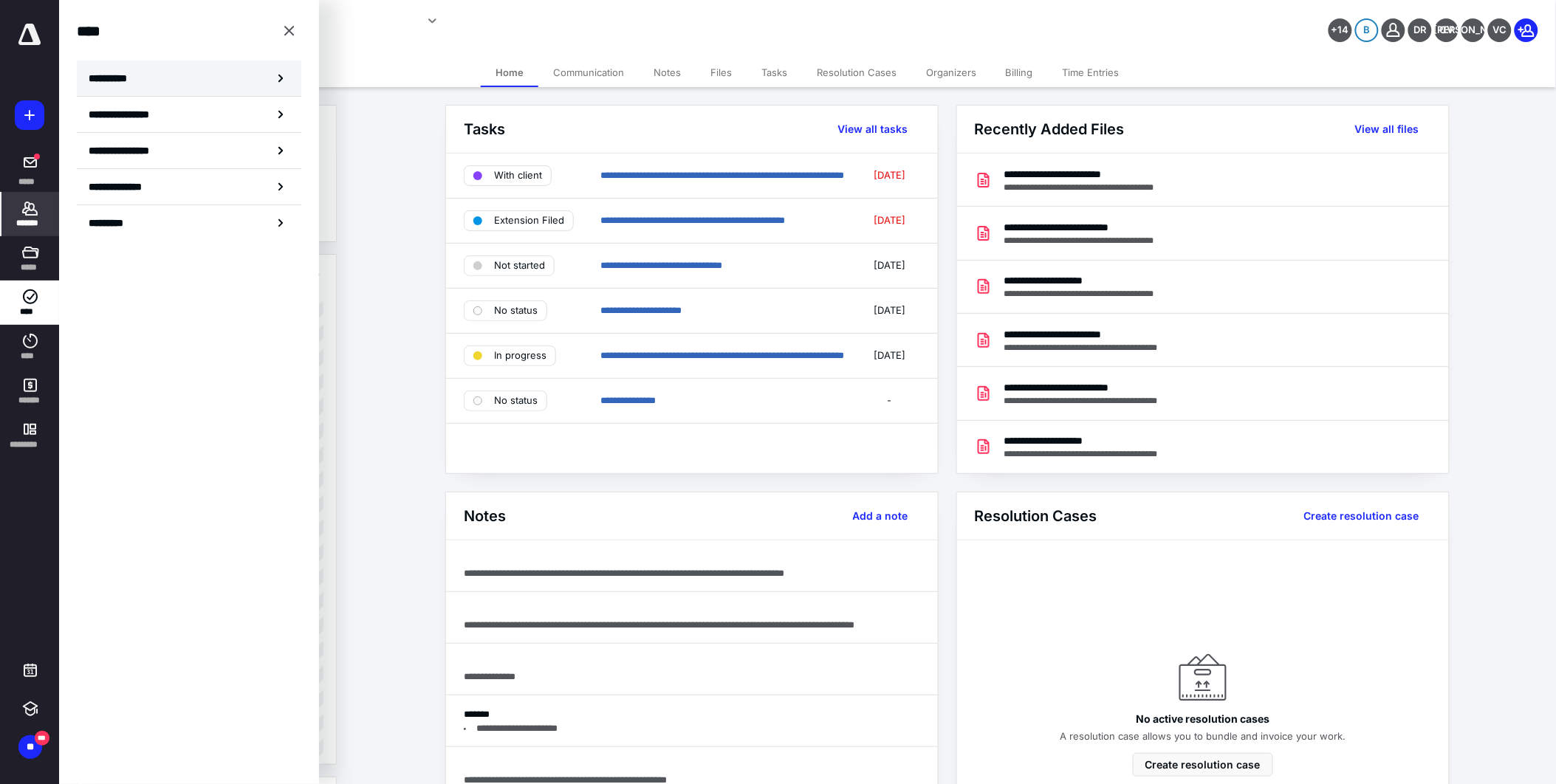 click on "**********" at bounding box center [189, 78] 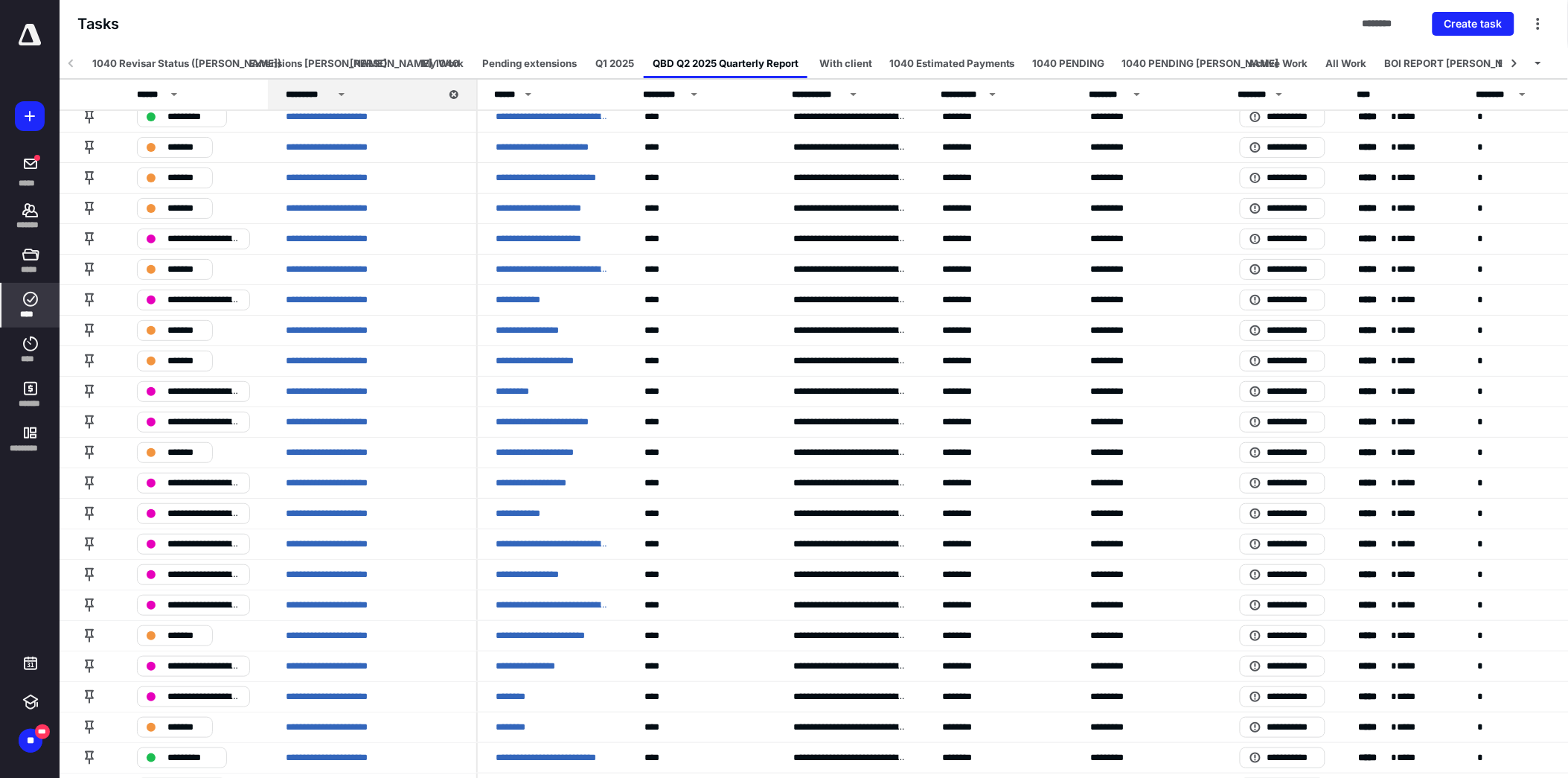 scroll, scrollTop: 0, scrollLeft: 0, axis: both 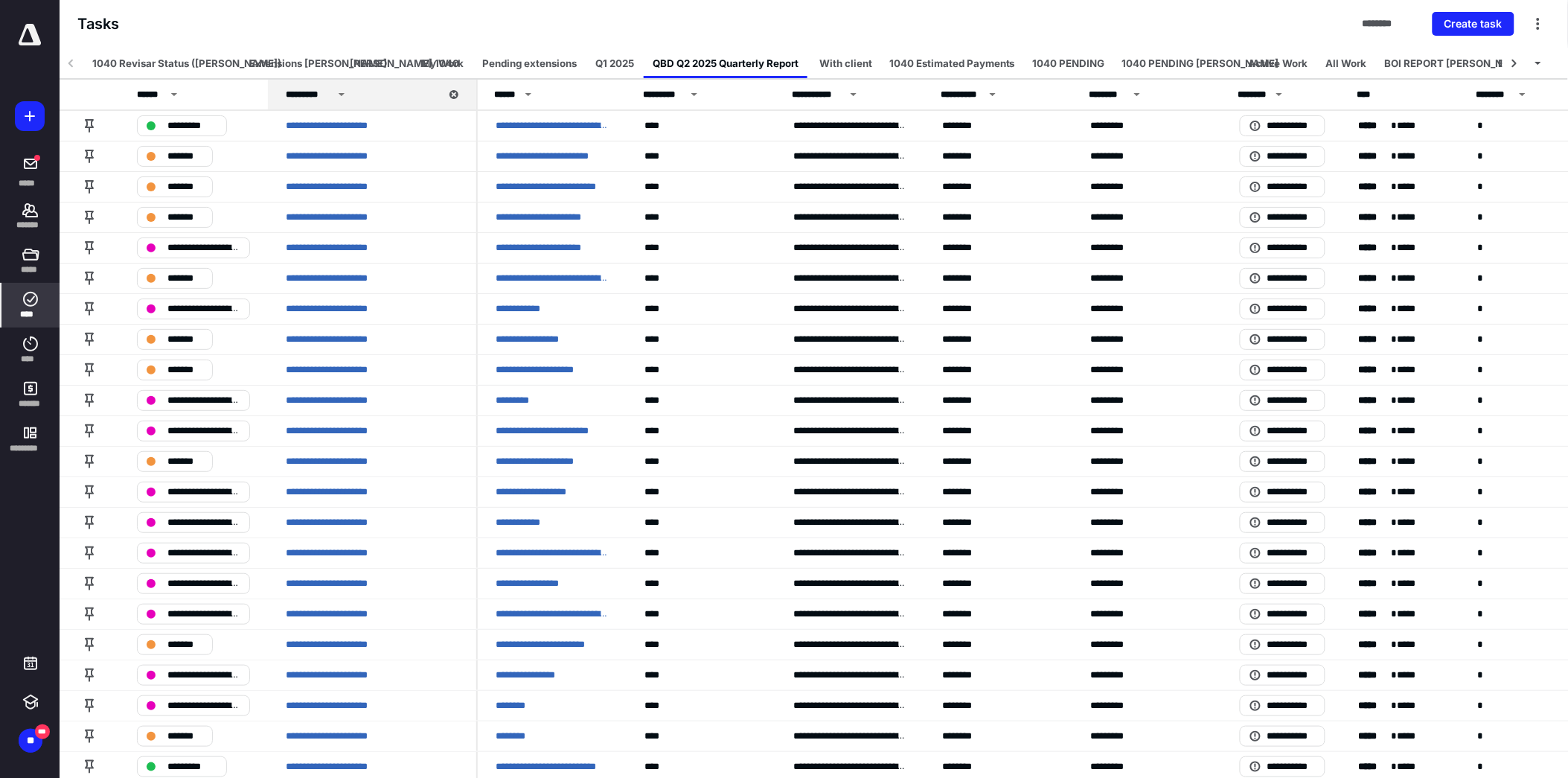 click 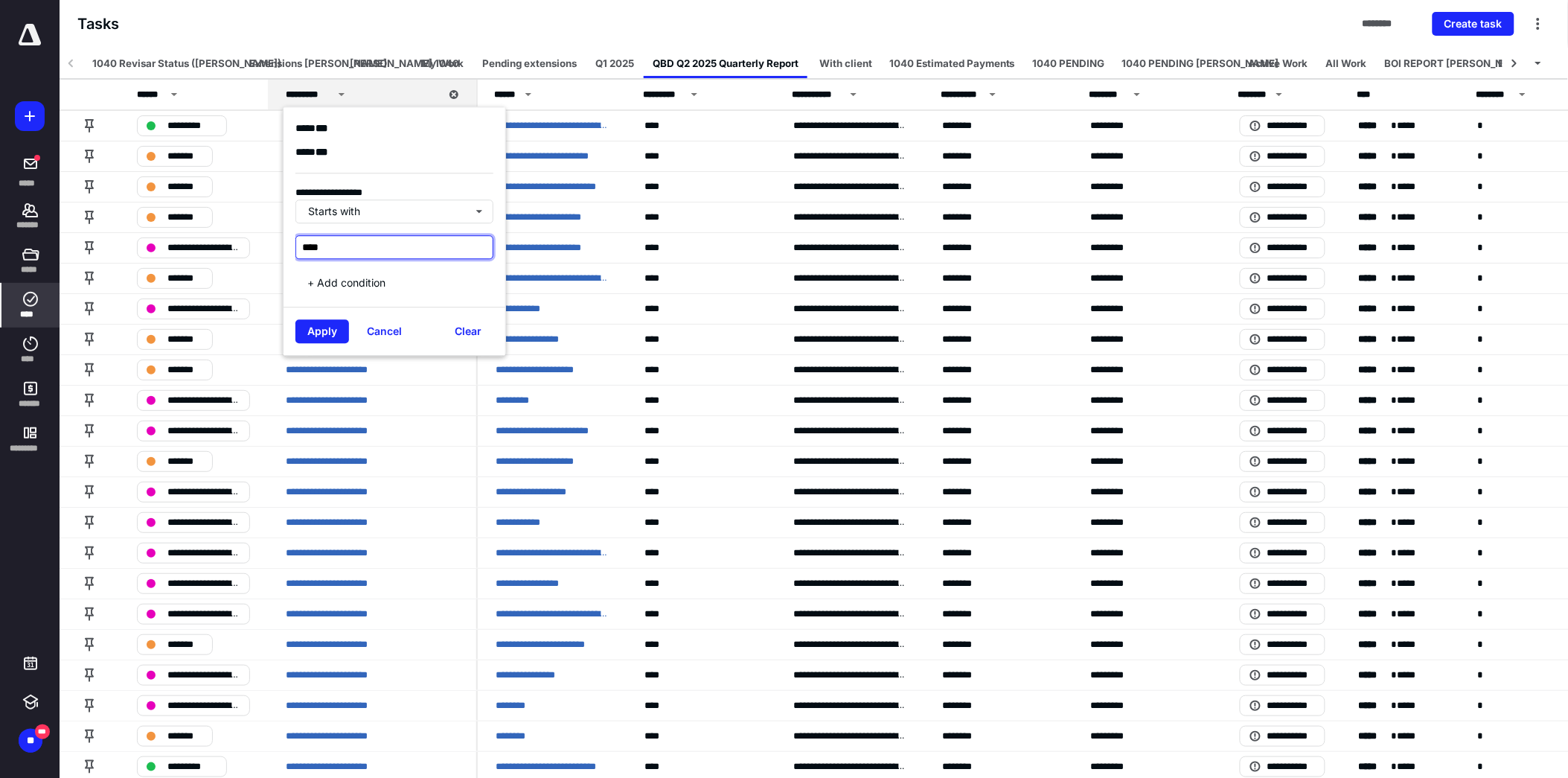click on "***" at bounding box center [394, 248] 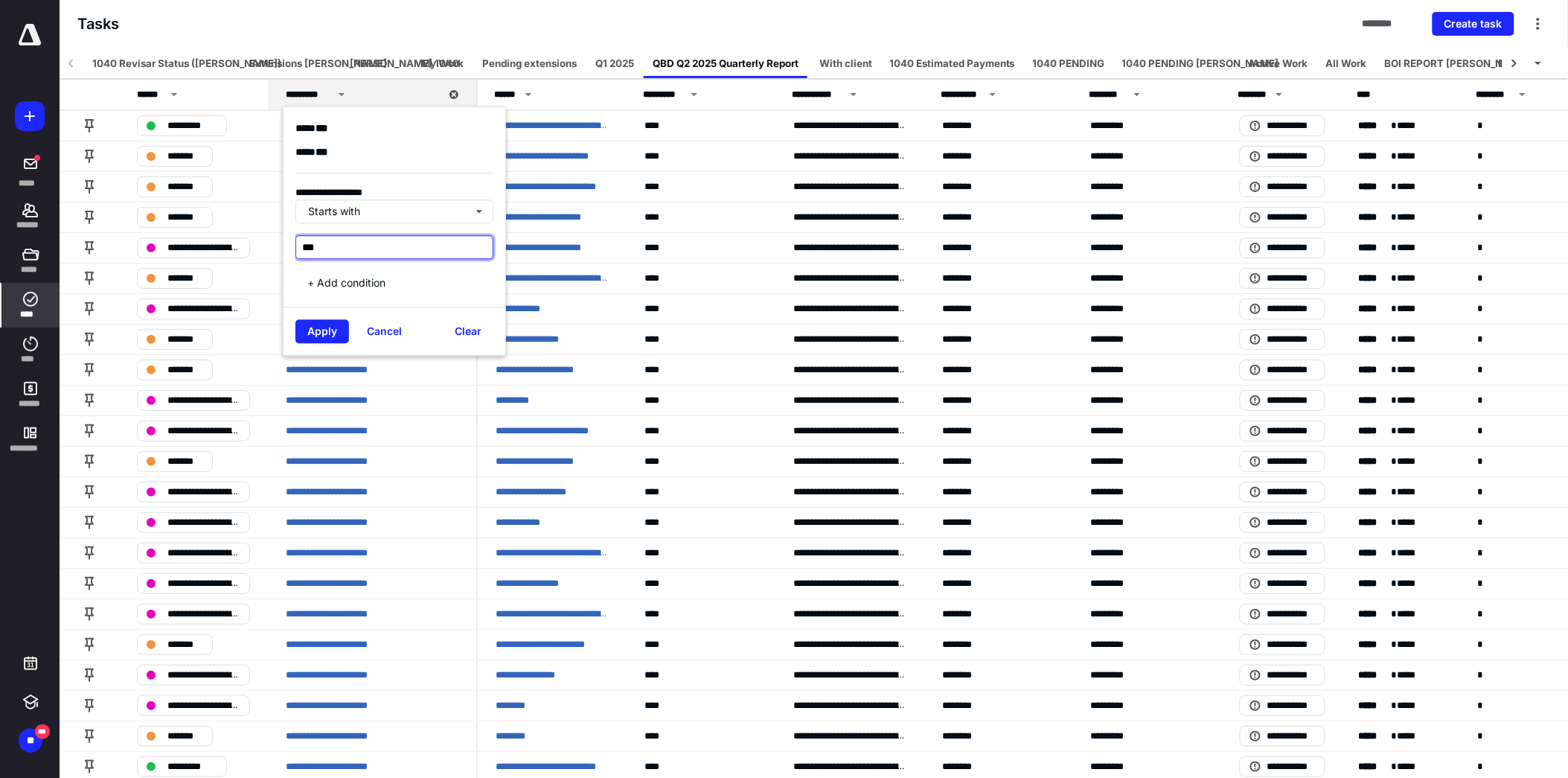 type on "***" 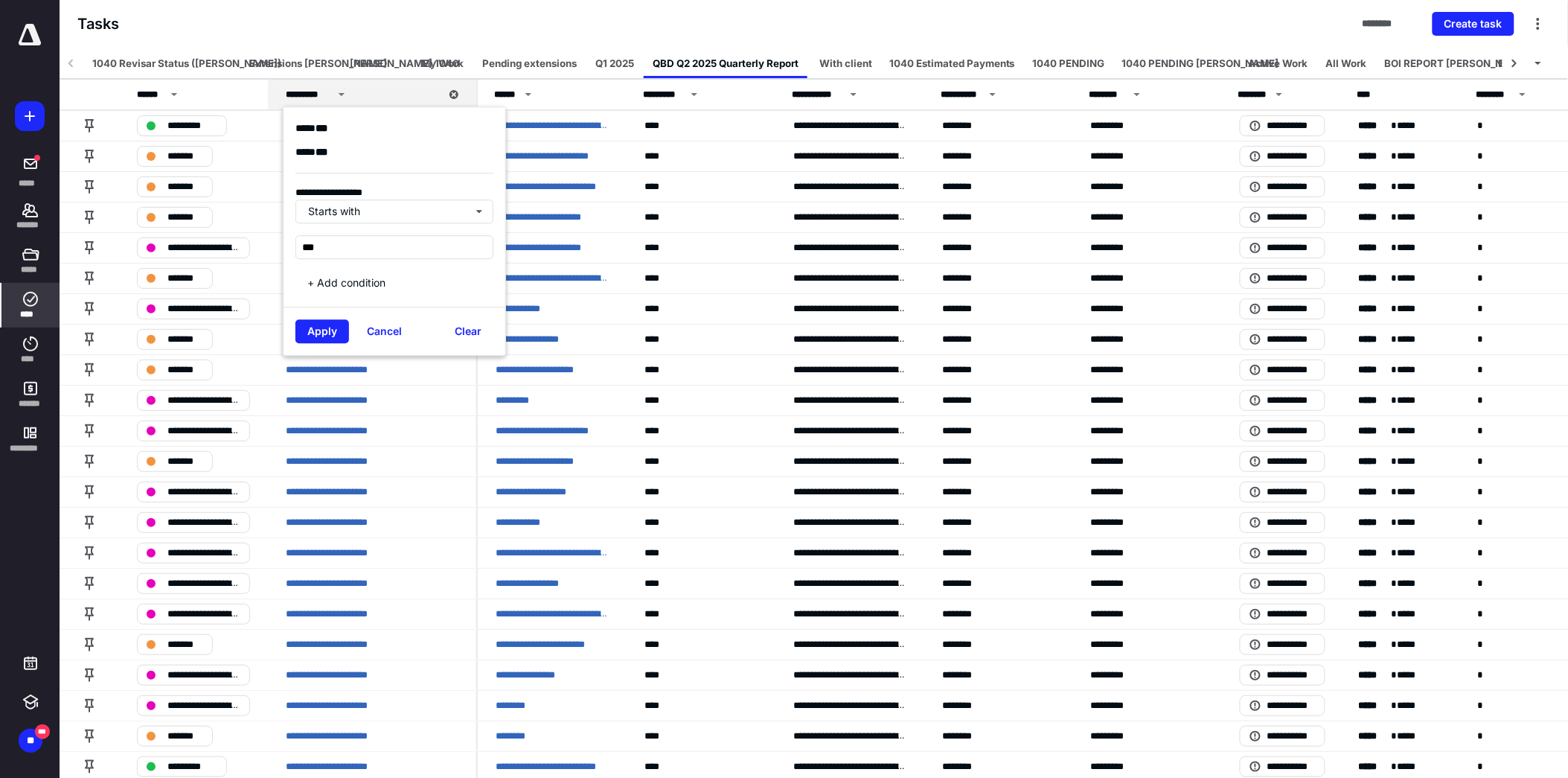 click on "Apply Cancel Clear" at bounding box center (394, 331) 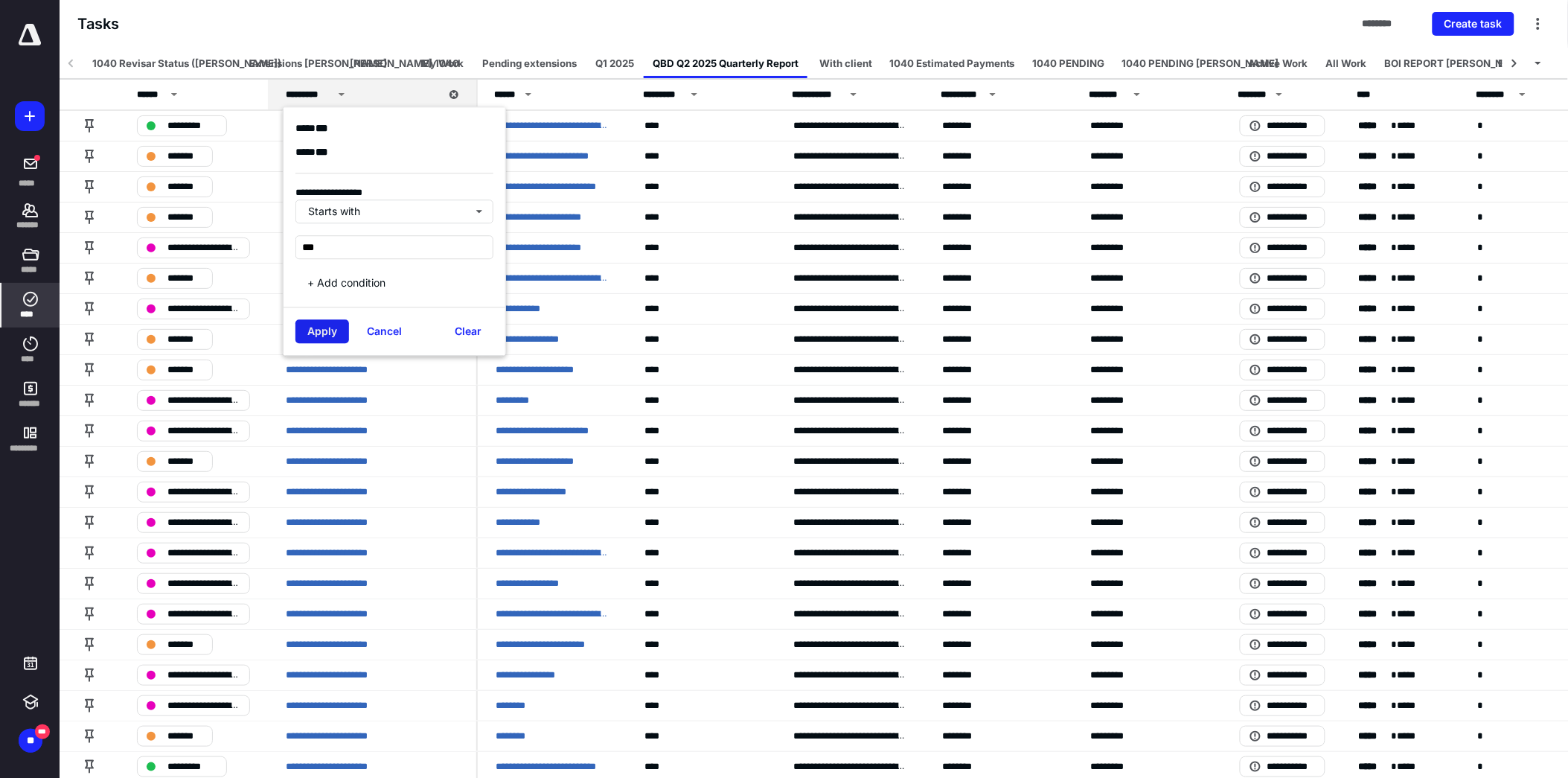 click on "Apply" at bounding box center (322, 332) 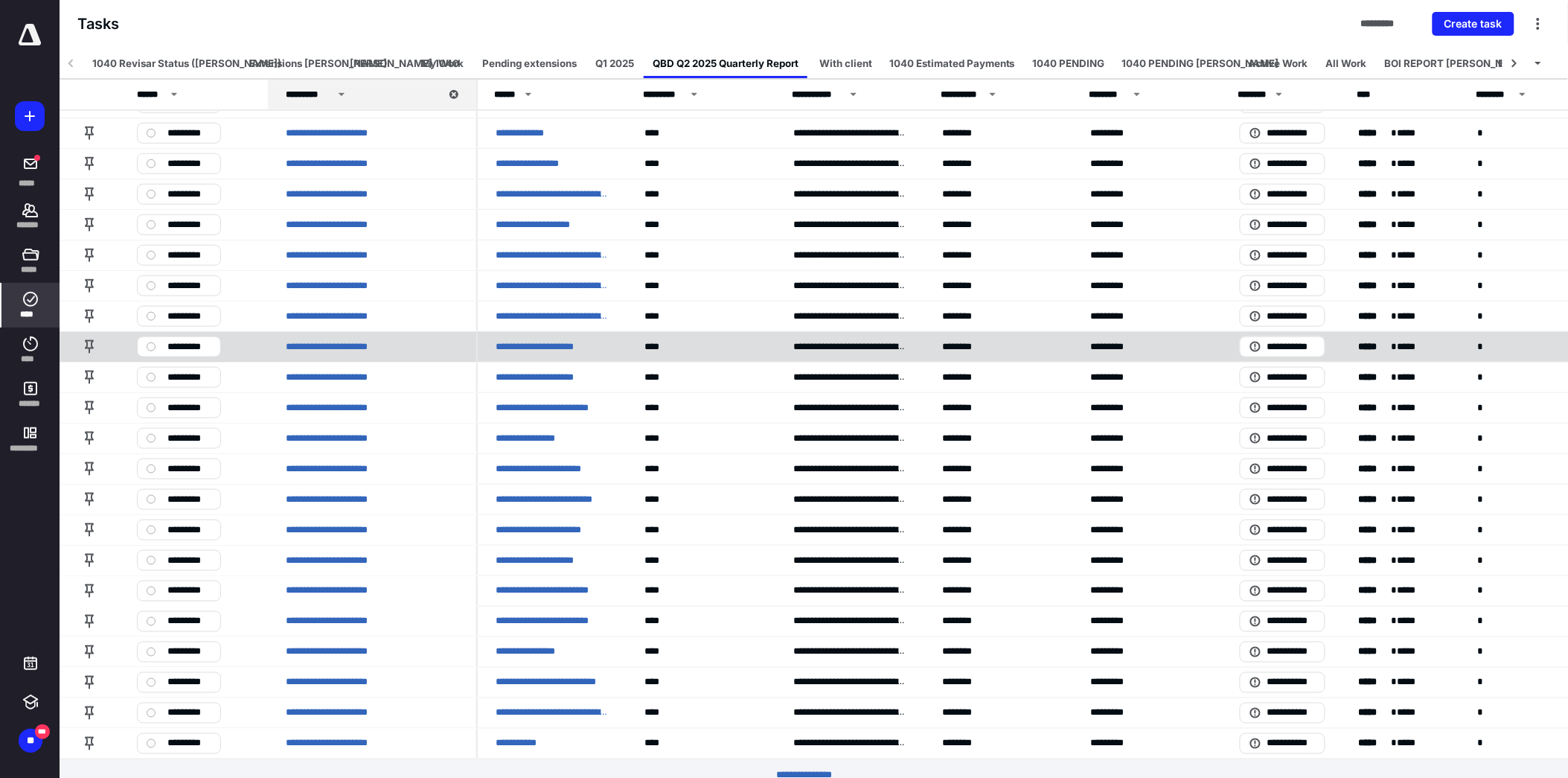 scroll, scrollTop: 2463, scrollLeft: 0, axis: vertical 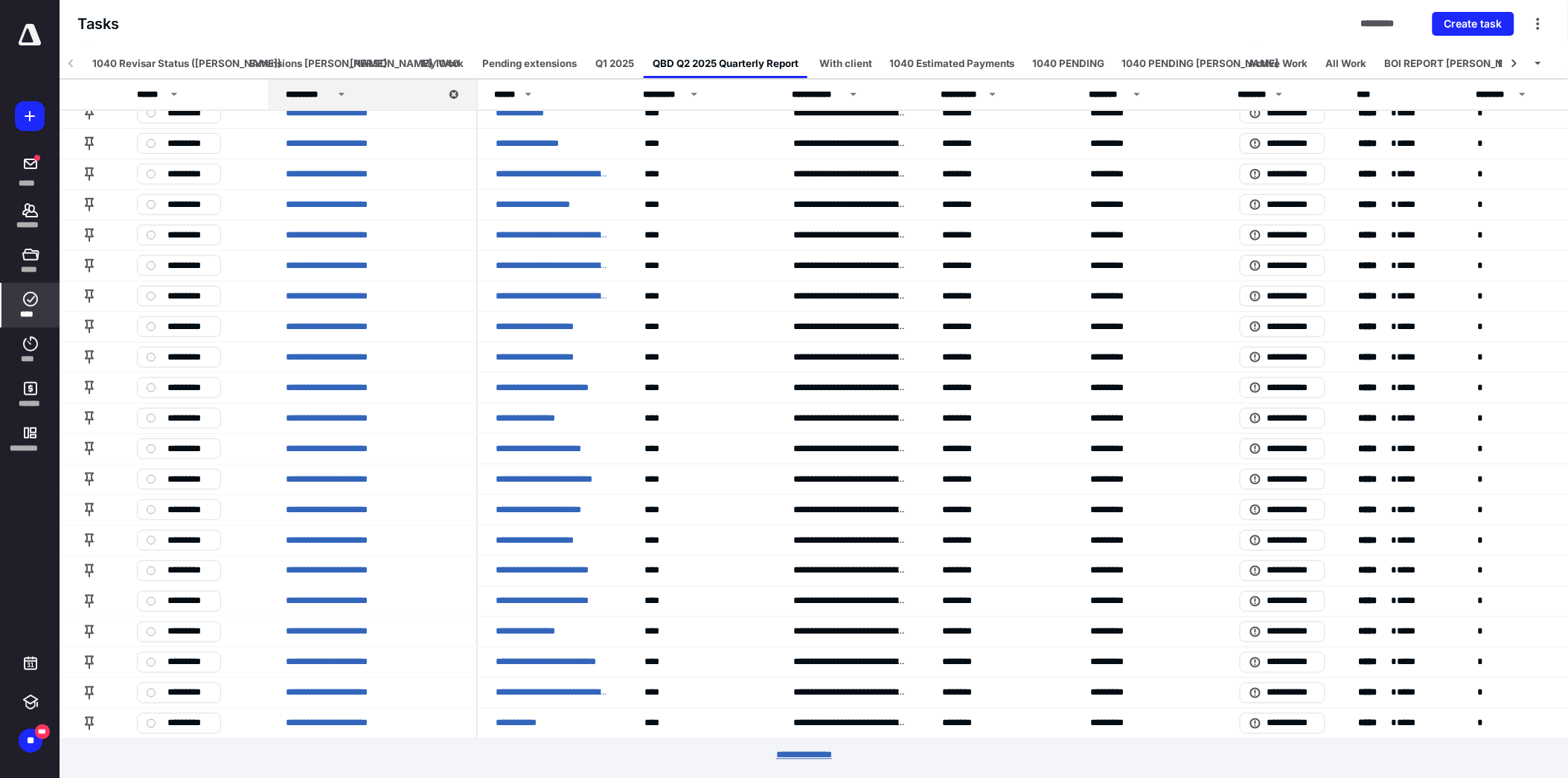 click on "********* *****" at bounding box center [814, 755] 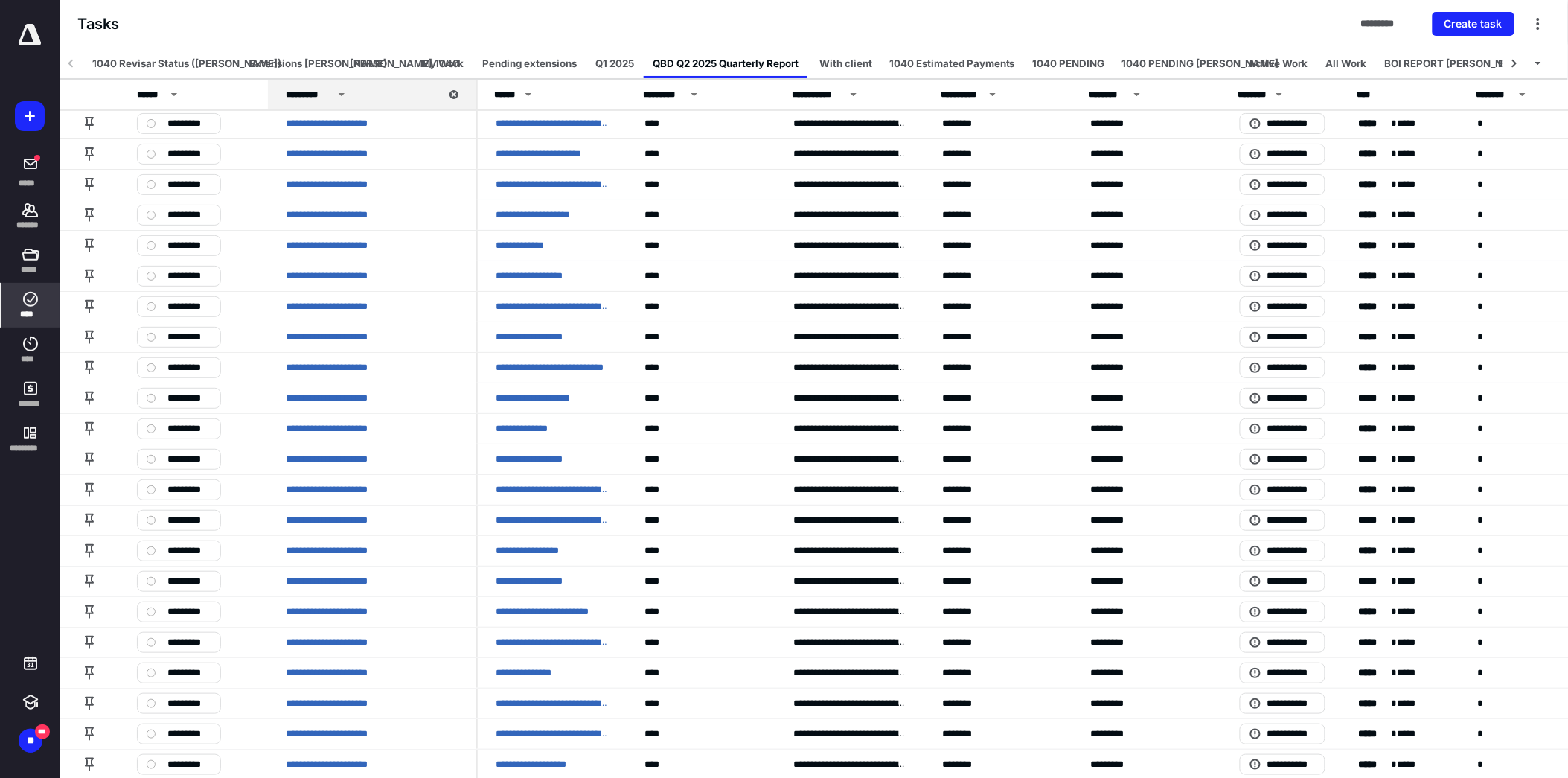 scroll, scrollTop: 0, scrollLeft: 0, axis: both 